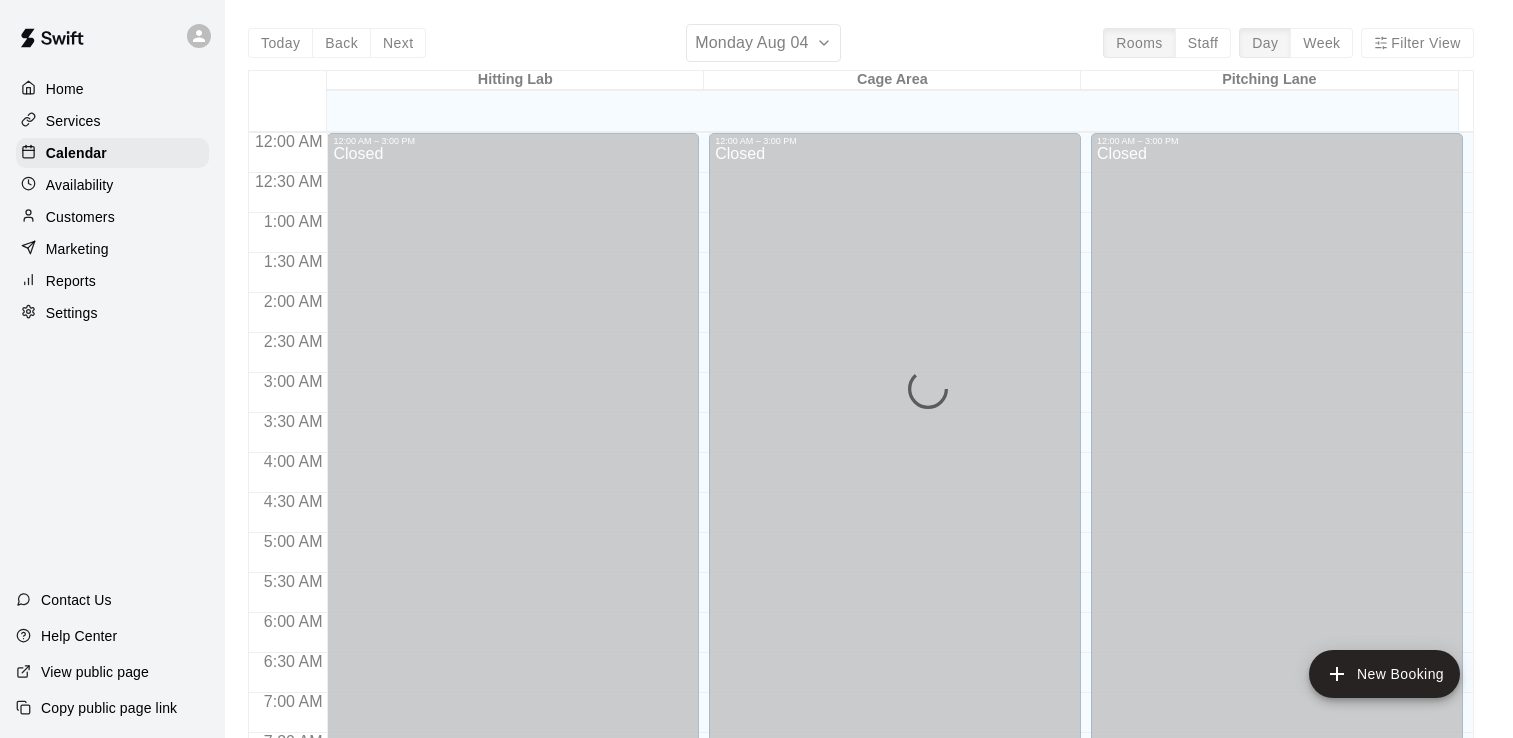 scroll, scrollTop: 0, scrollLeft: 0, axis: both 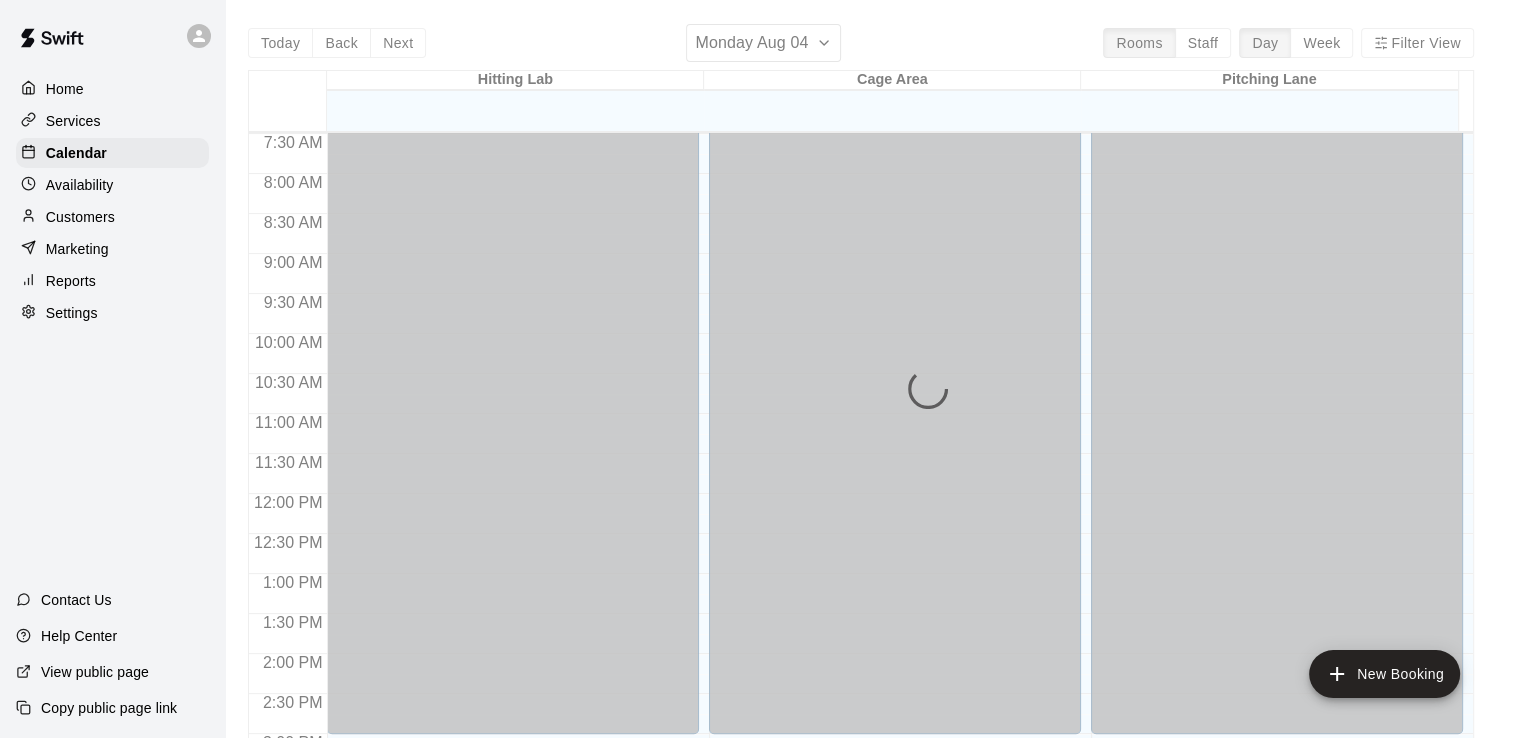 click on "Today Back Next Monday [DATE] Rooms Staff Day Week Filter View Hitting Lab [DATE] Mon Cage Area [DATE] Mon Pitching Lane [DATE] Mon 12:00 AM 12:30 AM 1:00 AM 1:30 AM 2:00 AM 2:30 AM 3:00 AM 3:30 AM 4:00 AM 4:30 AM 5:00 AM 5:30 AM 6:00 AM 6:30 AM 7:00 AM 7:30 AM 8:00 AM 8:30 AM 9:00 AM 9:30 AM 10:00 AM 10:30 AM 11:00 AM 11:30 AM 12:00 PM 12:30 PM 1:00 PM 1:30 PM 2:00 PM 2:30 PM 3:00 PM 3:30 PM 4:00 PM 4:30 PM 5:00 PM 5:30 PM 6:00 PM 6:30 PM 7:00 PM 7:30 PM 8:00 PM 8:30 PM 9:00 PM 9:30 PM 10:00 PM 10:30 PM 11:00 PM 11:30 PM 12:00 AM – 3:00 PM Closed 9:00 PM – 11:59 PM Closed 12:00 AM – 3:00 PM Closed 9:00 PM – 11:59 PM Closed 12:00 AM – 3:00 PM Closed 9:00 PM – 11:59 PM Closed" at bounding box center [861, 393] 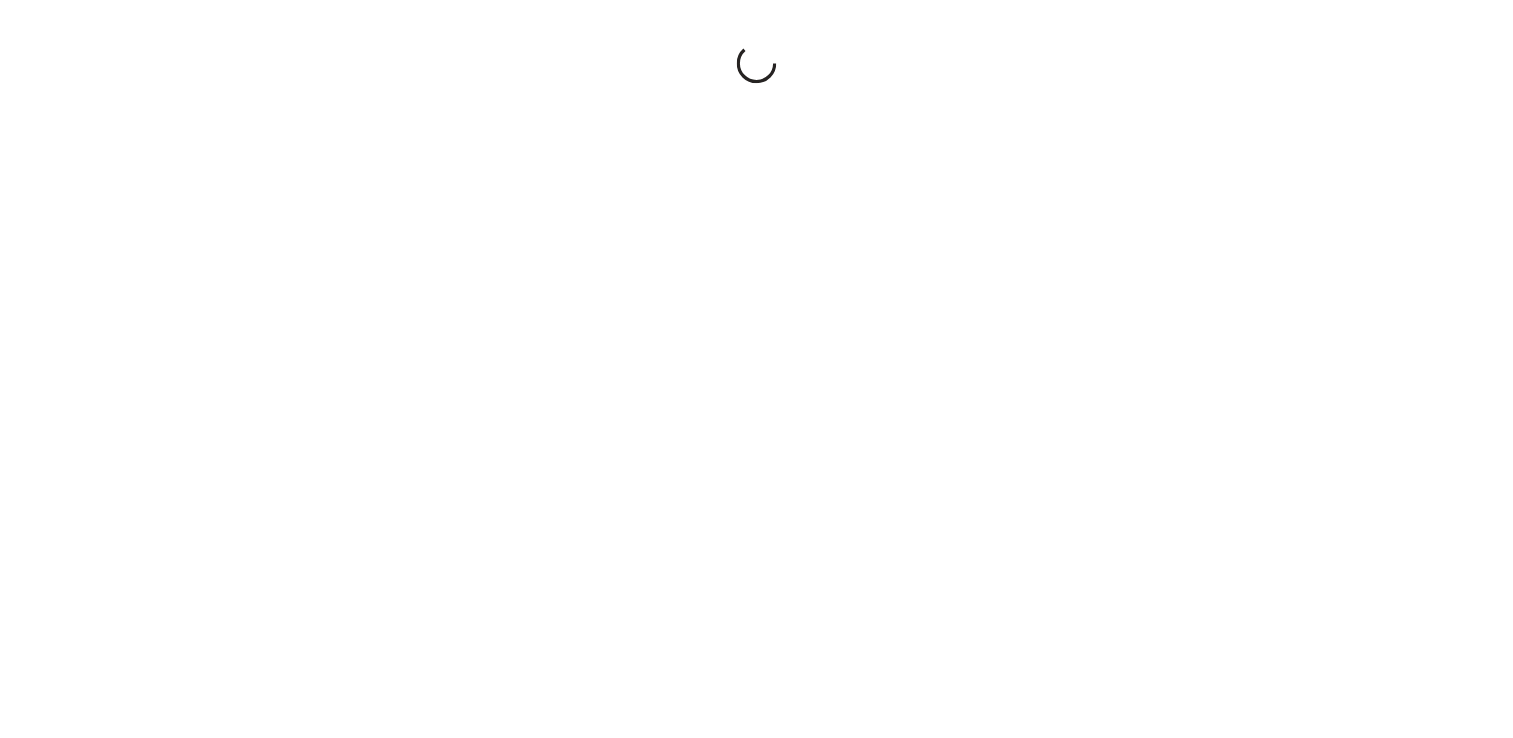 scroll, scrollTop: 0, scrollLeft: 0, axis: both 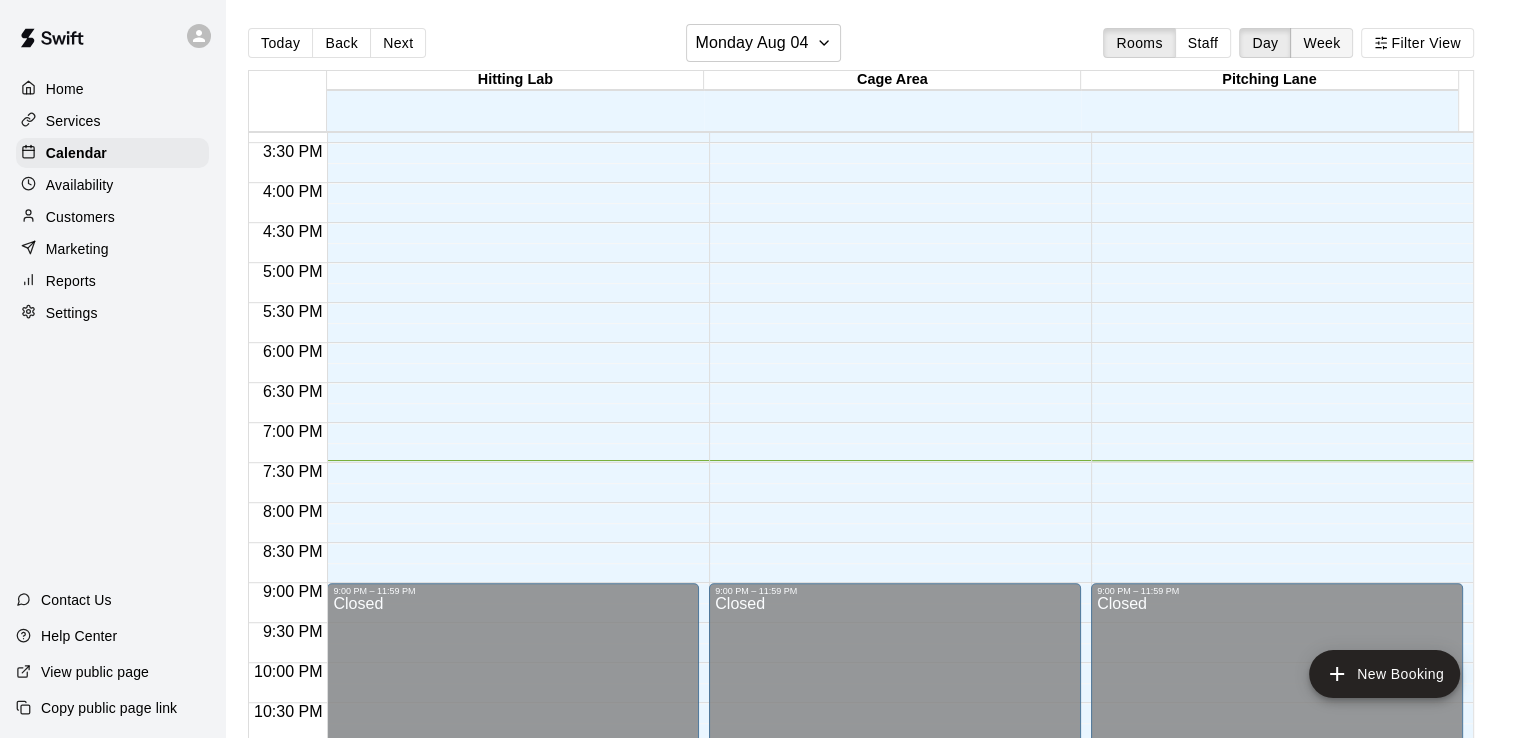 click on "Week" at bounding box center [1321, 43] 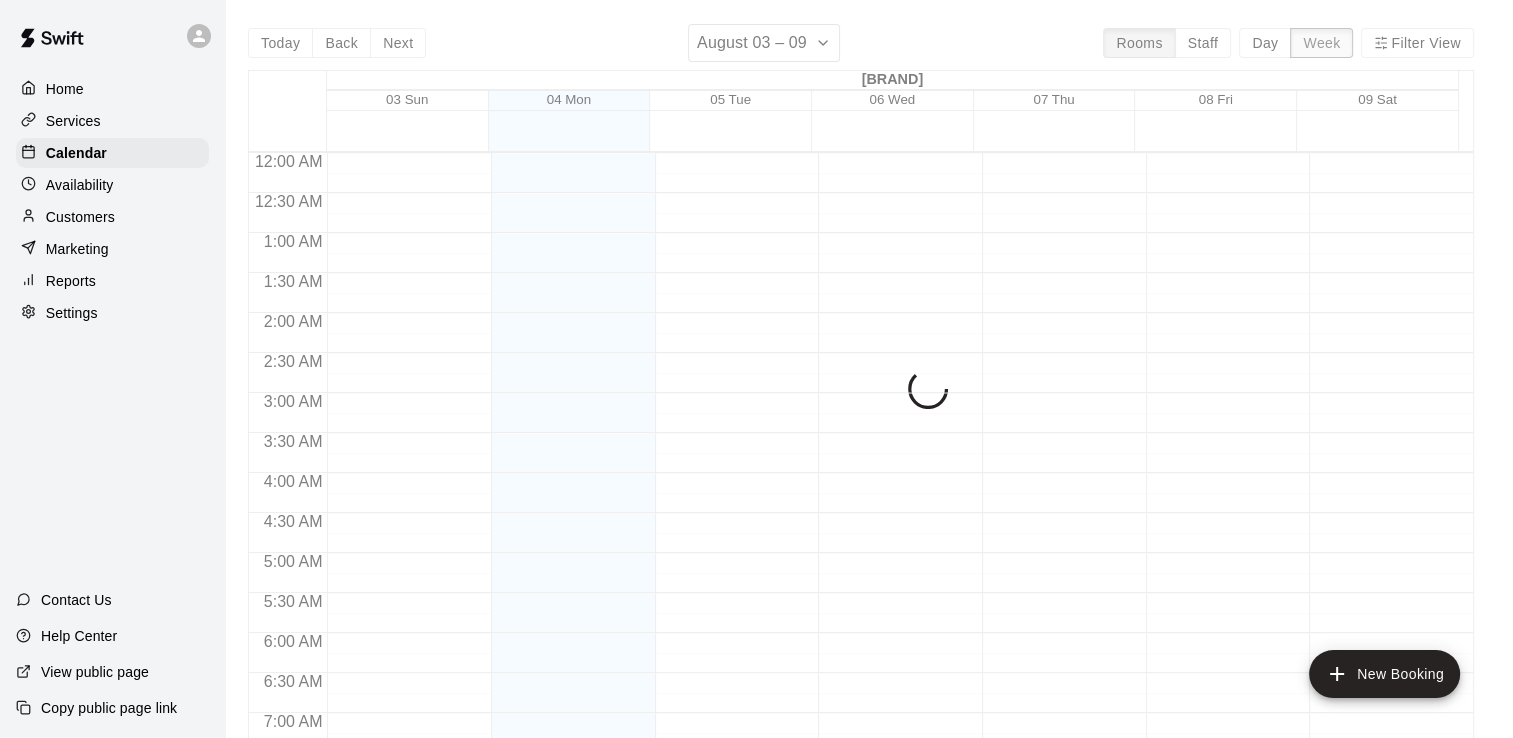 scroll, scrollTop: 1311, scrollLeft: 0, axis: vertical 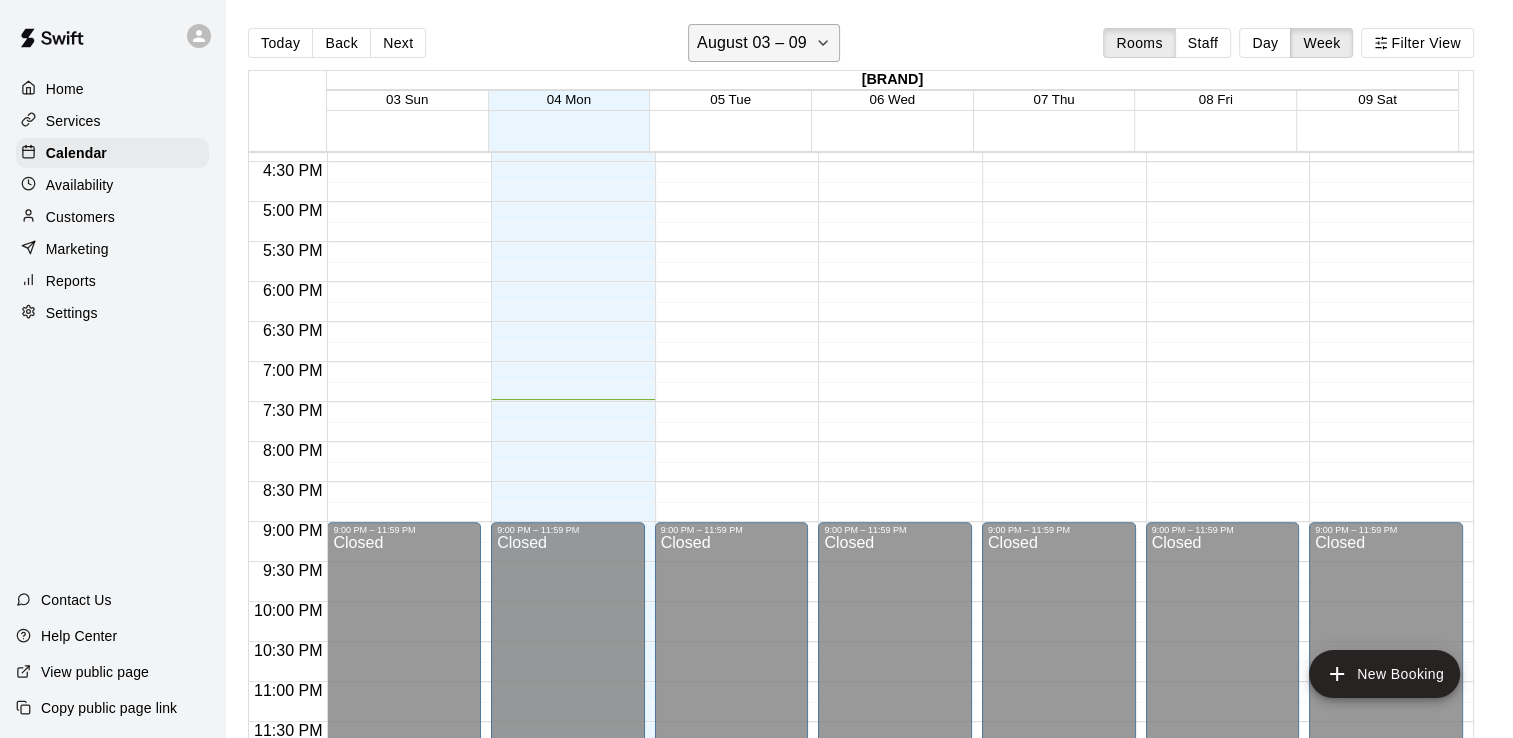 click 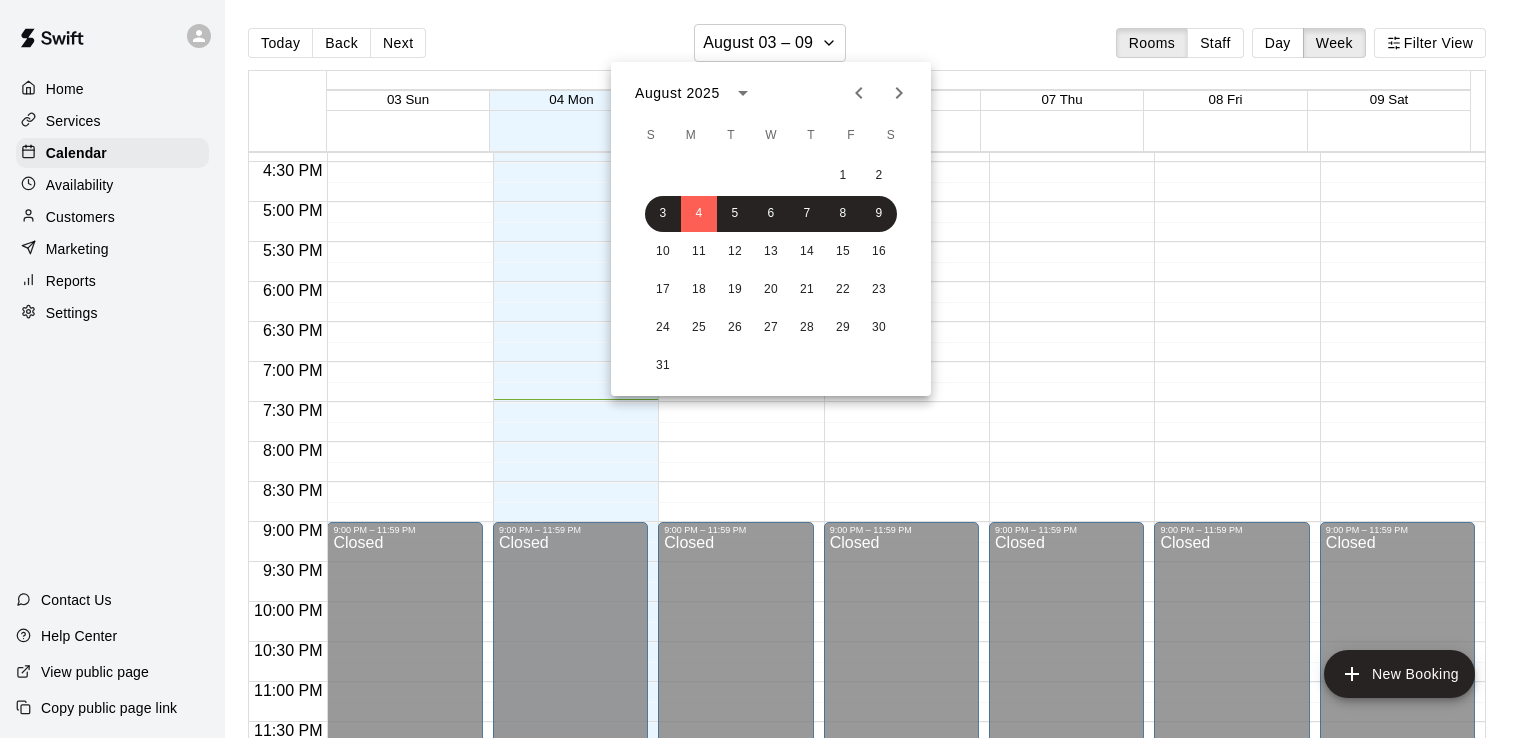 click 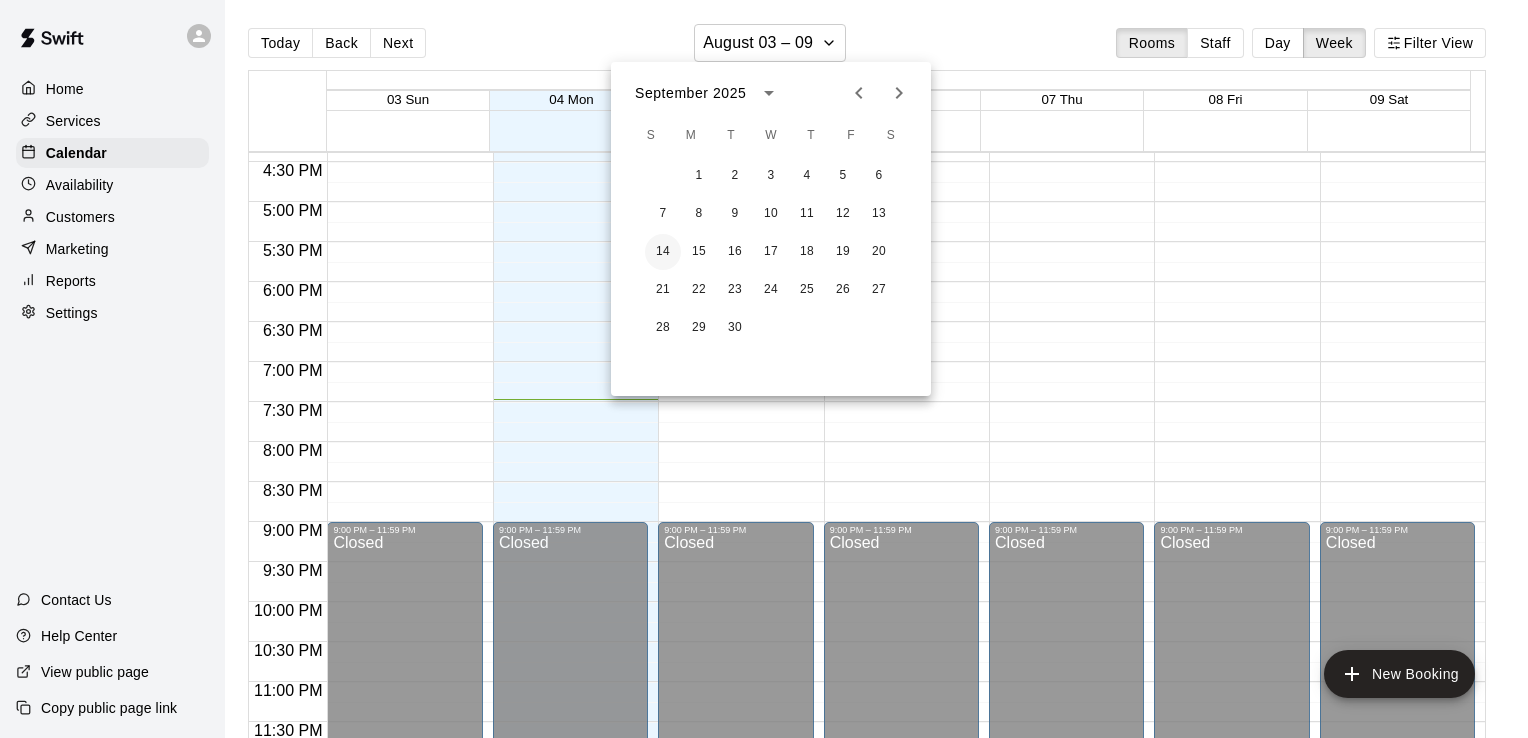 click on "14" at bounding box center [663, 252] 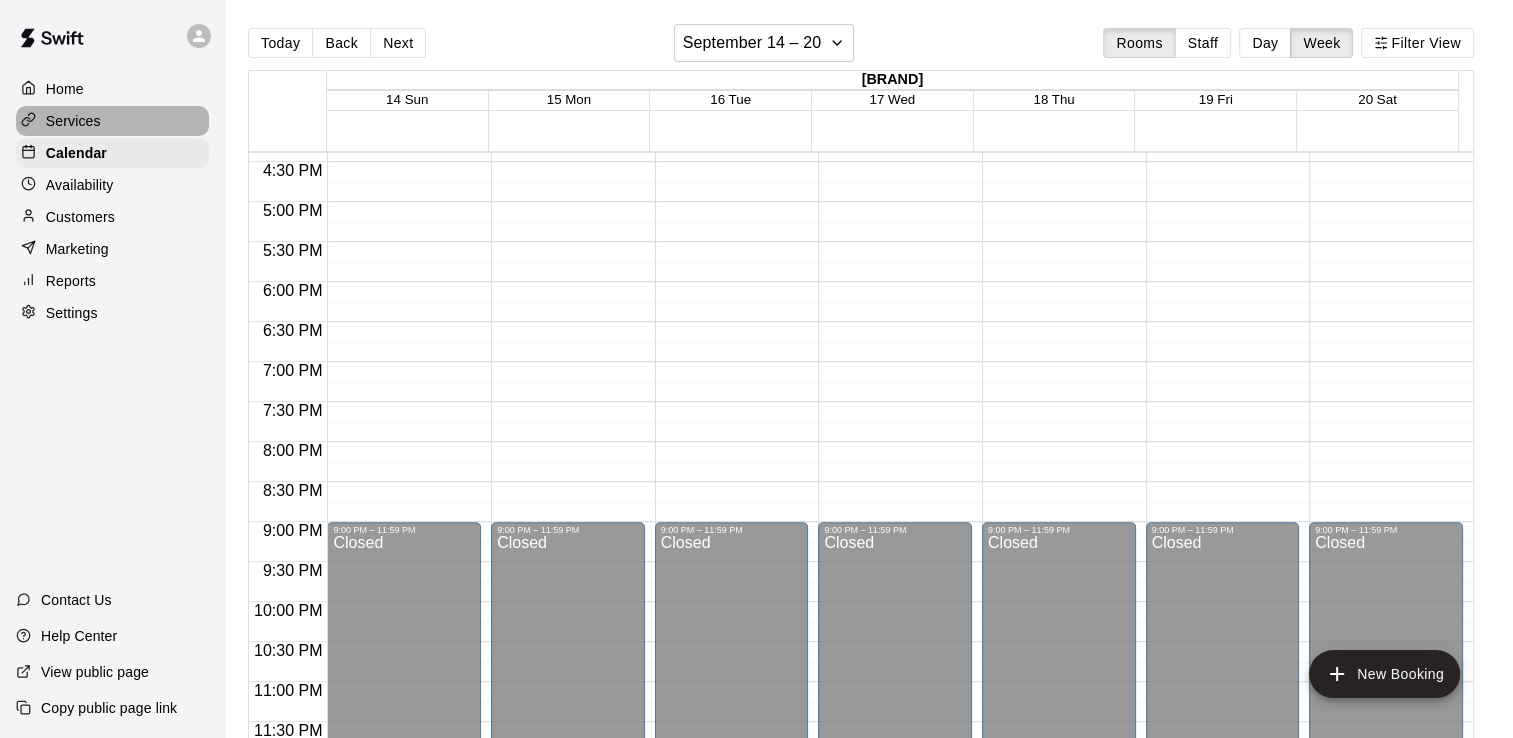 click on "Services" at bounding box center (73, 121) 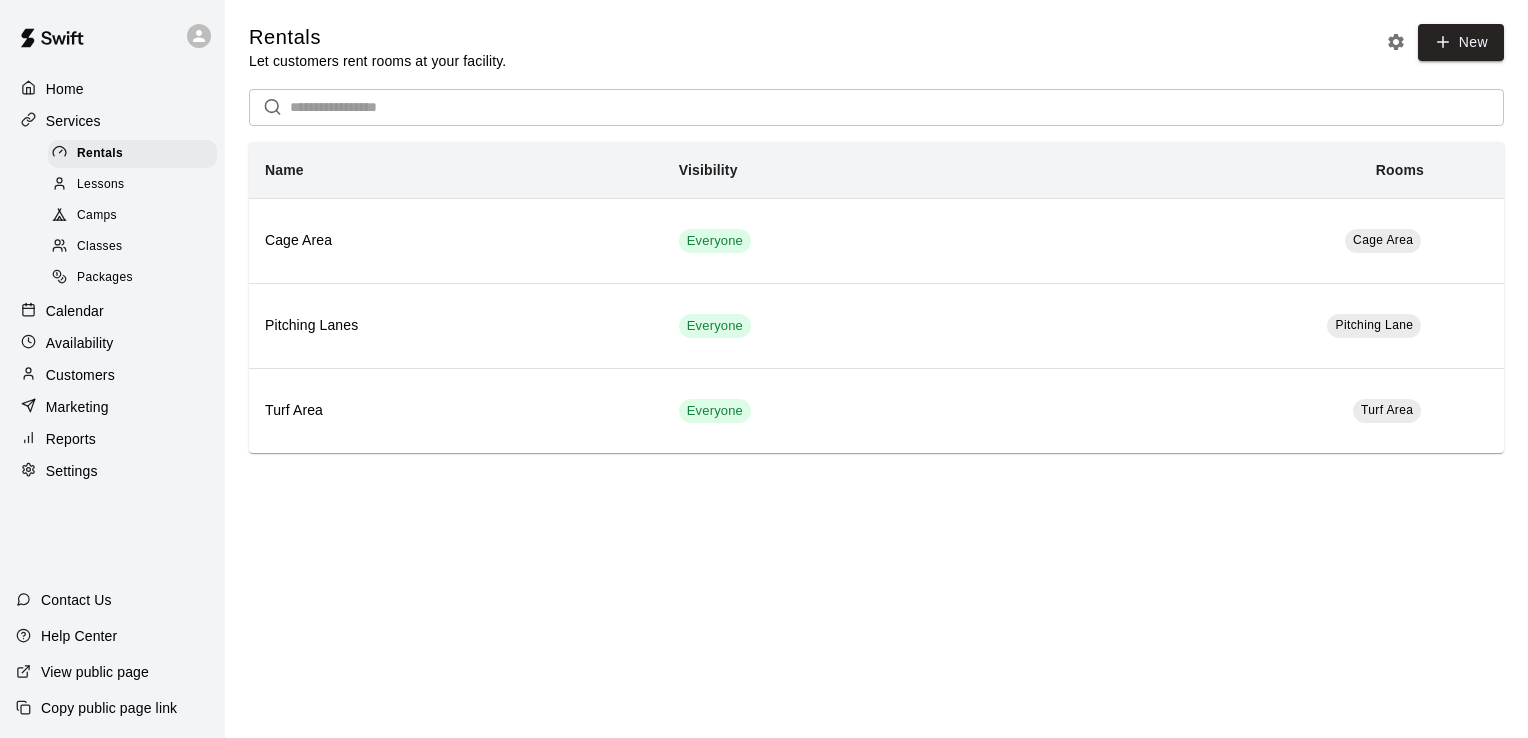 click on "Classes" at bounding box center [99, 247] 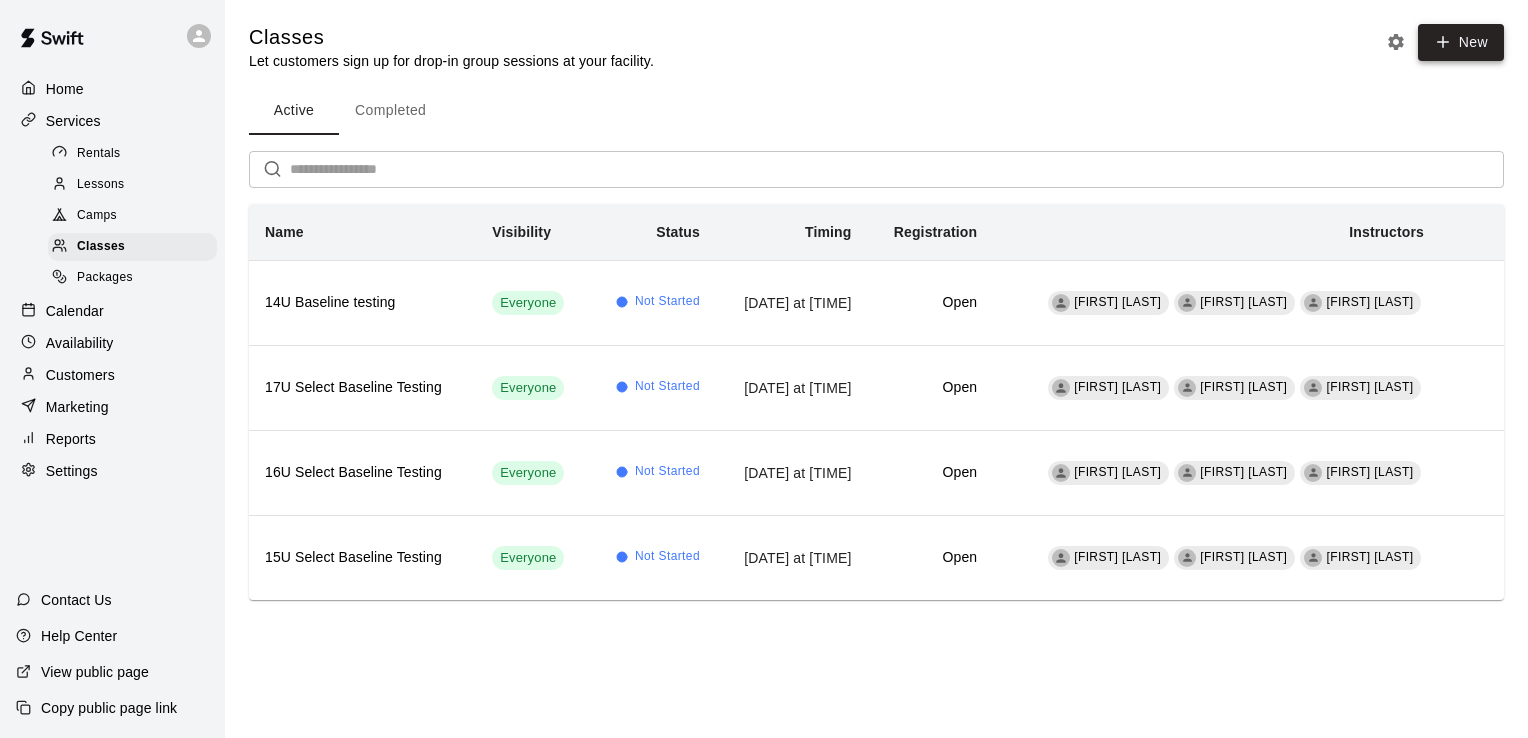 click 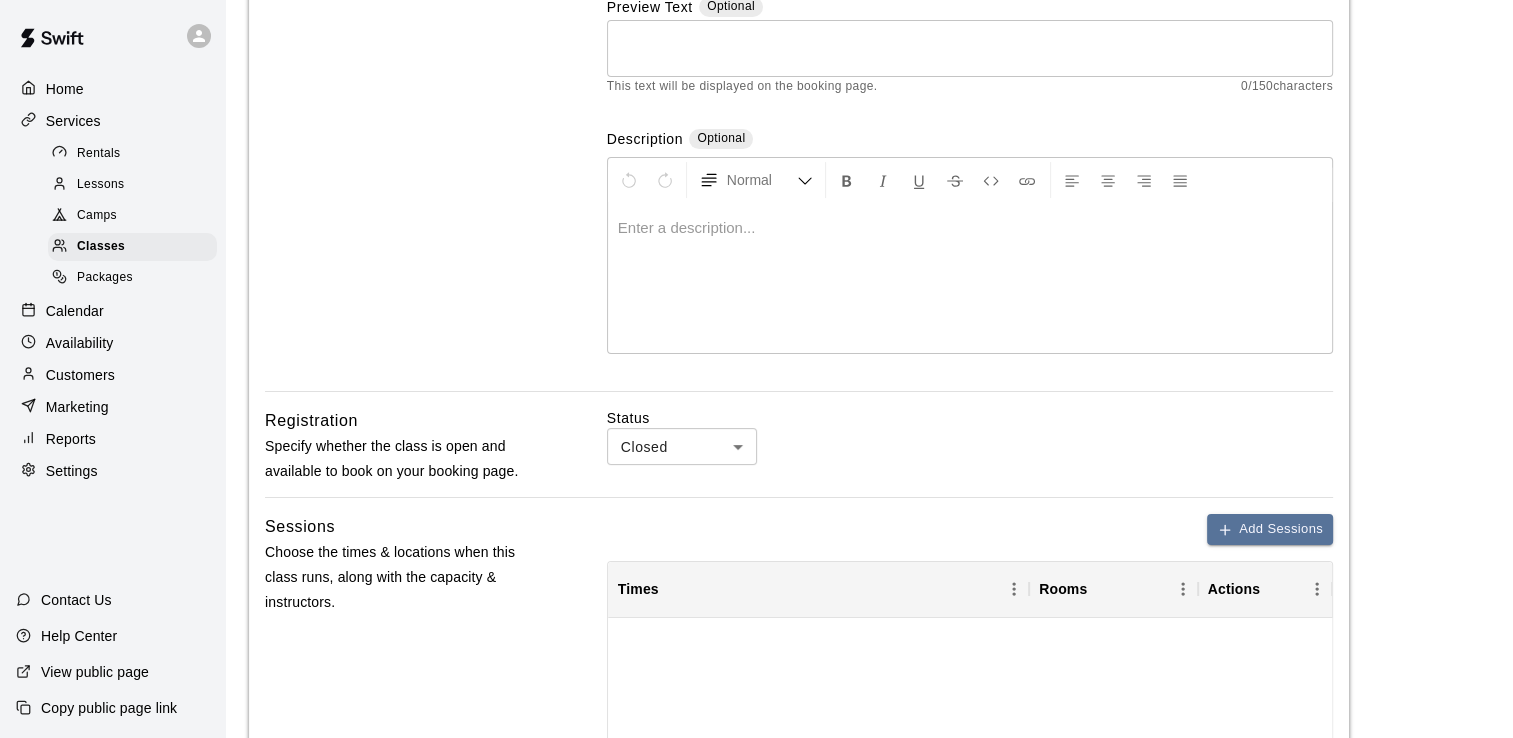 scroll, scrollTop: 270, scrollLeft: 0, axis: vertical 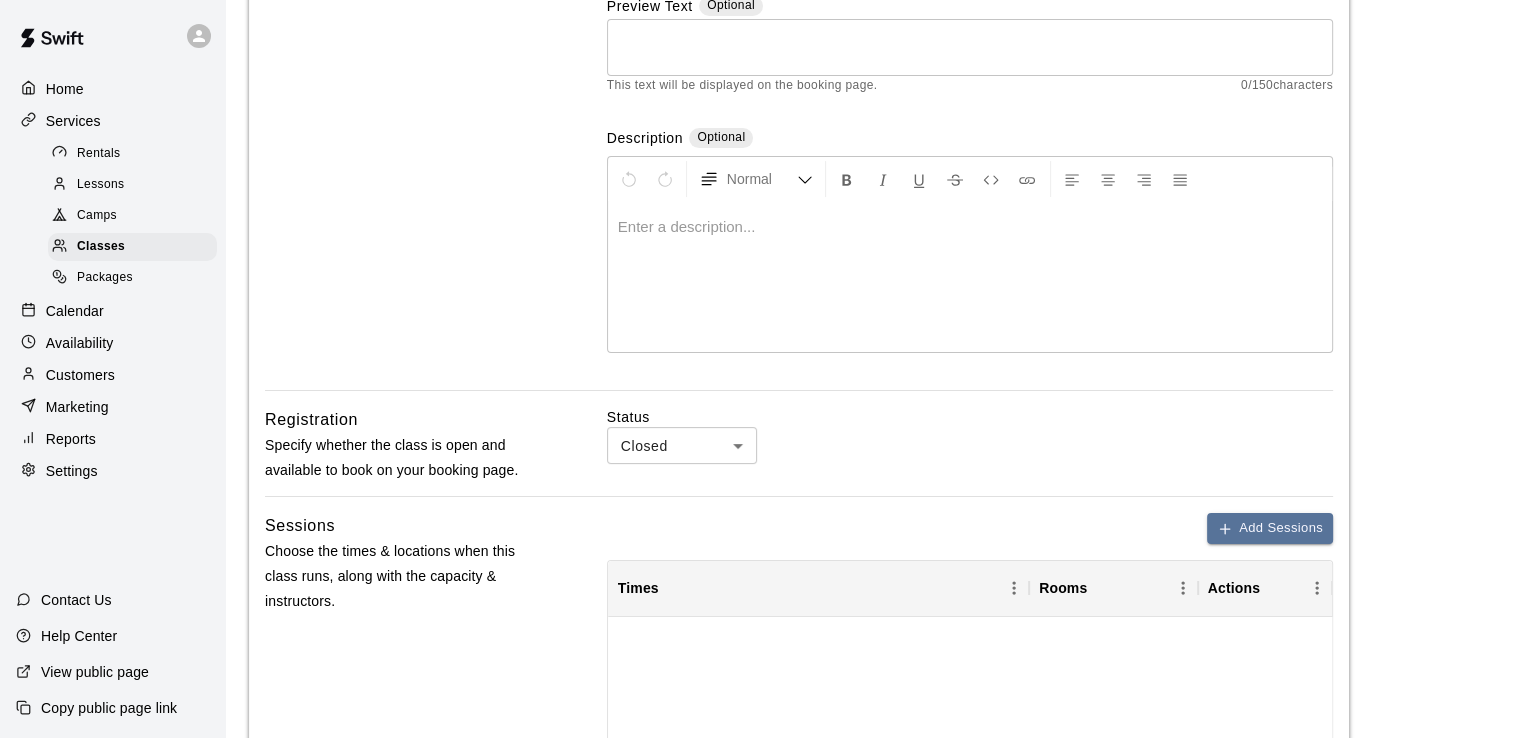 type on "**********" 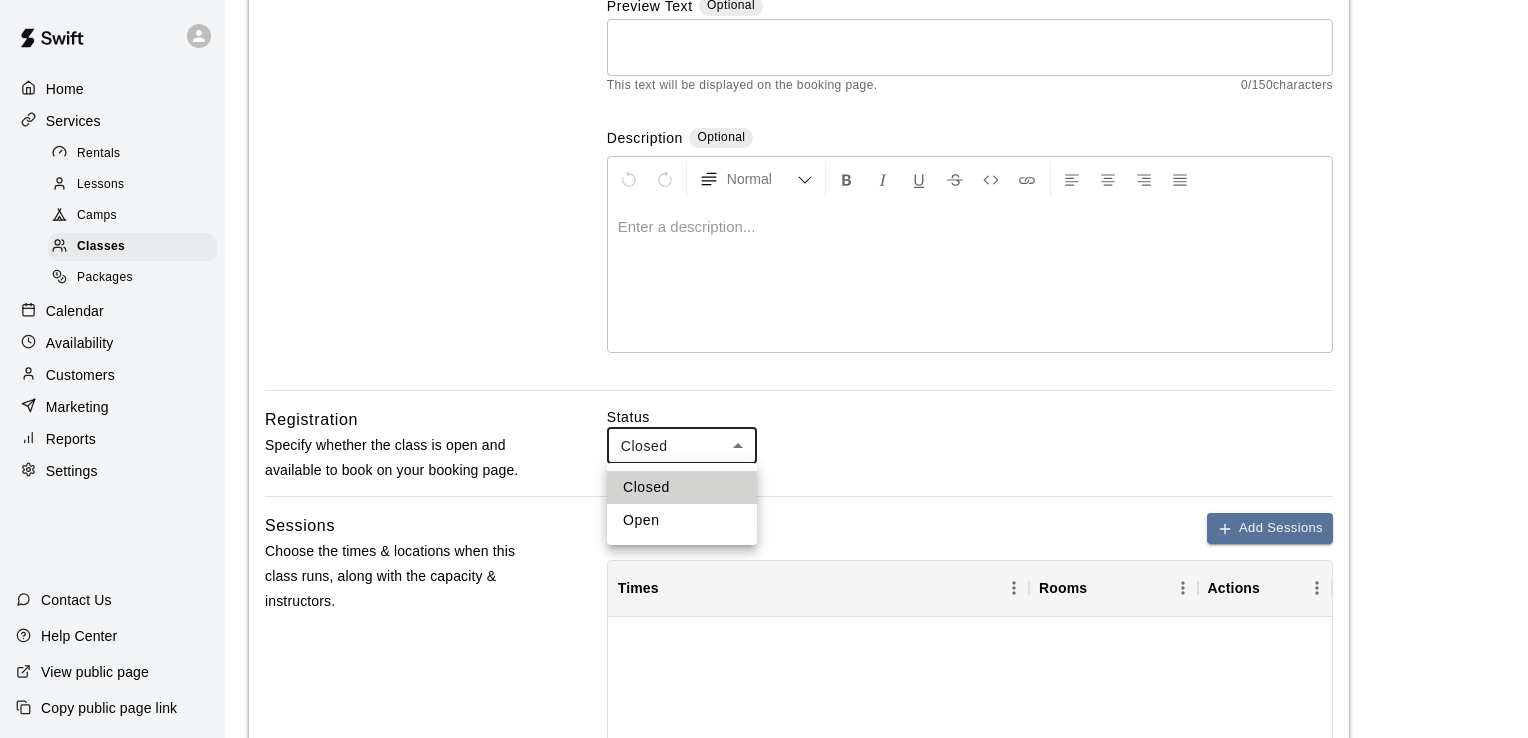 click on "Open" at bounding box center [682, 520] 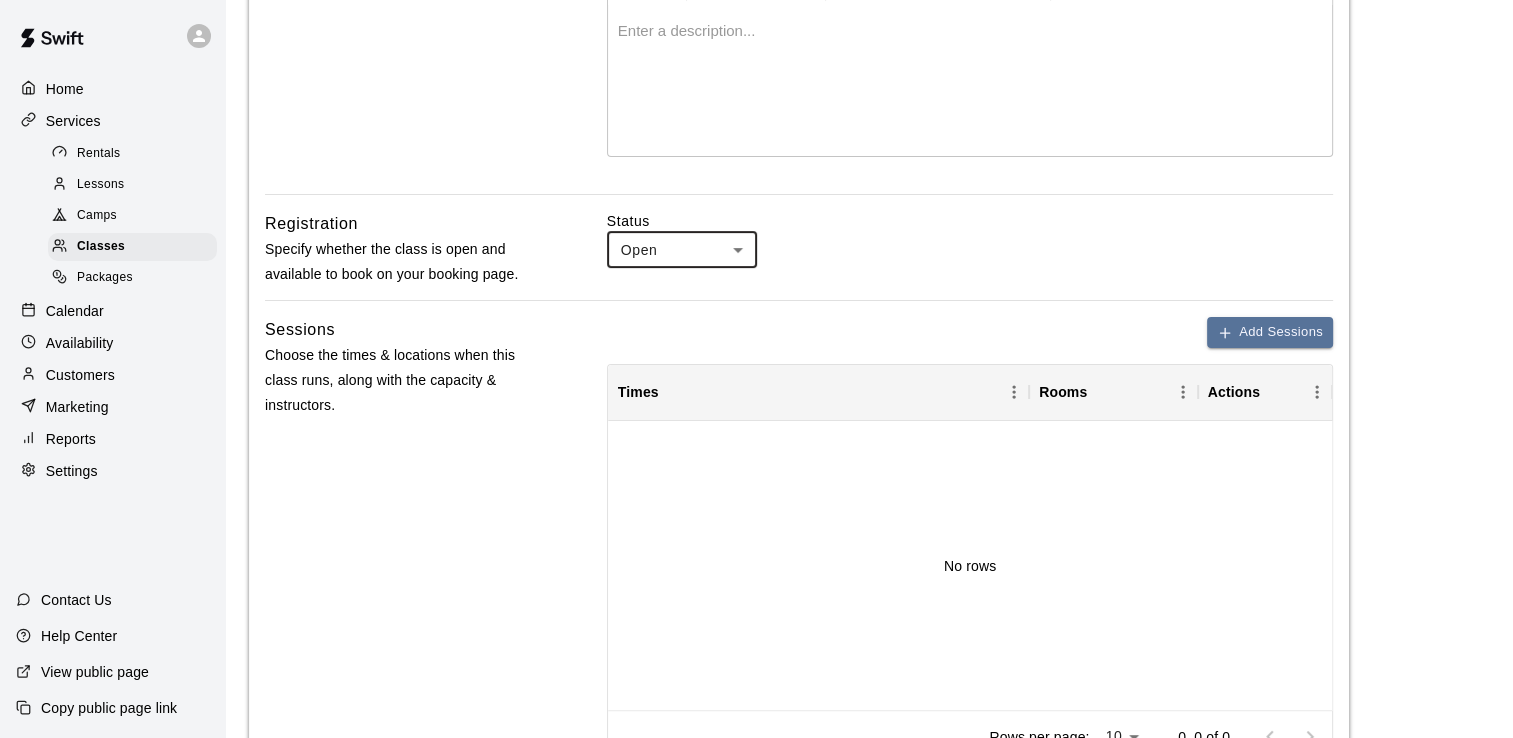 scroll, scrollTop: 505, scrollLeft: 0, axis: vertical 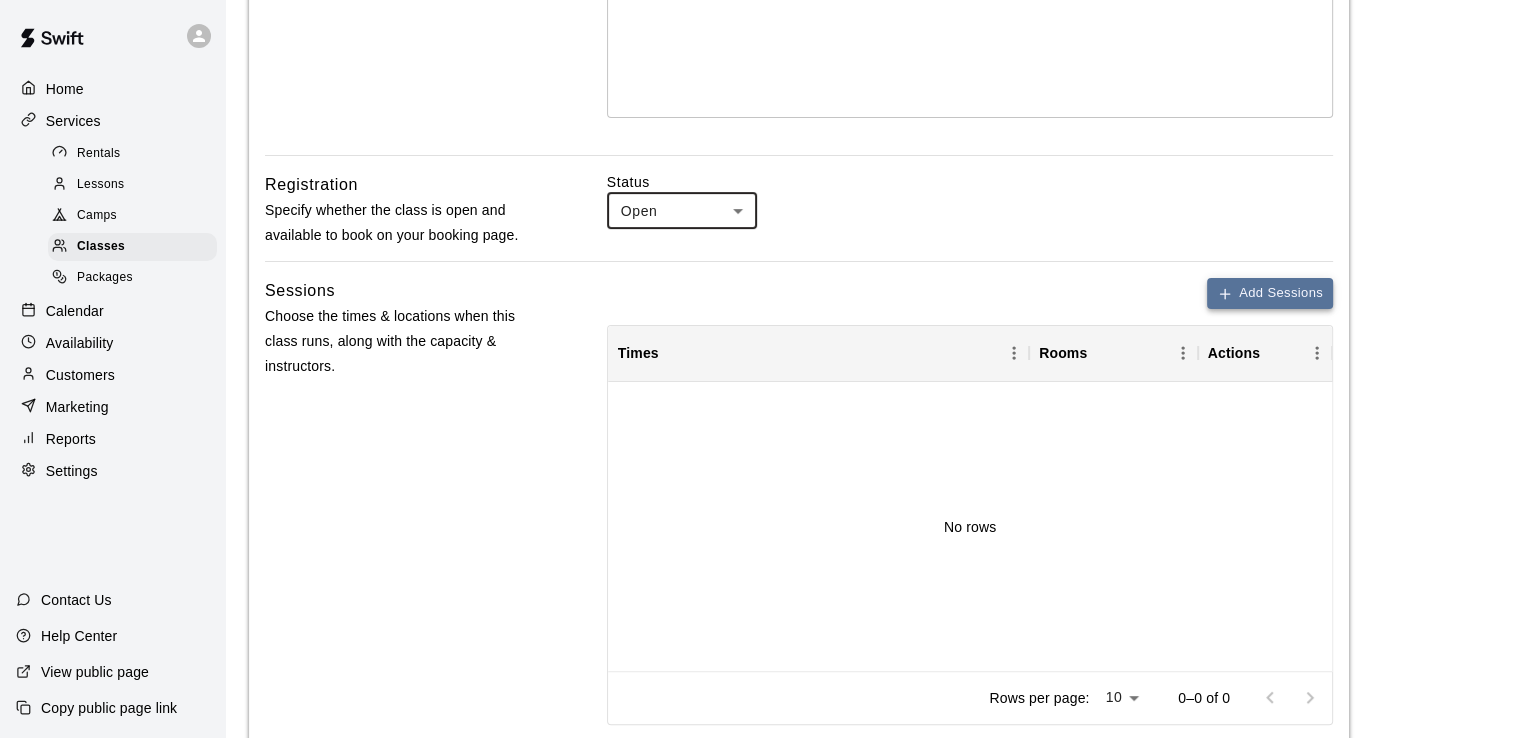 click on "Add Sessions" at bounding box center (1270, 293) 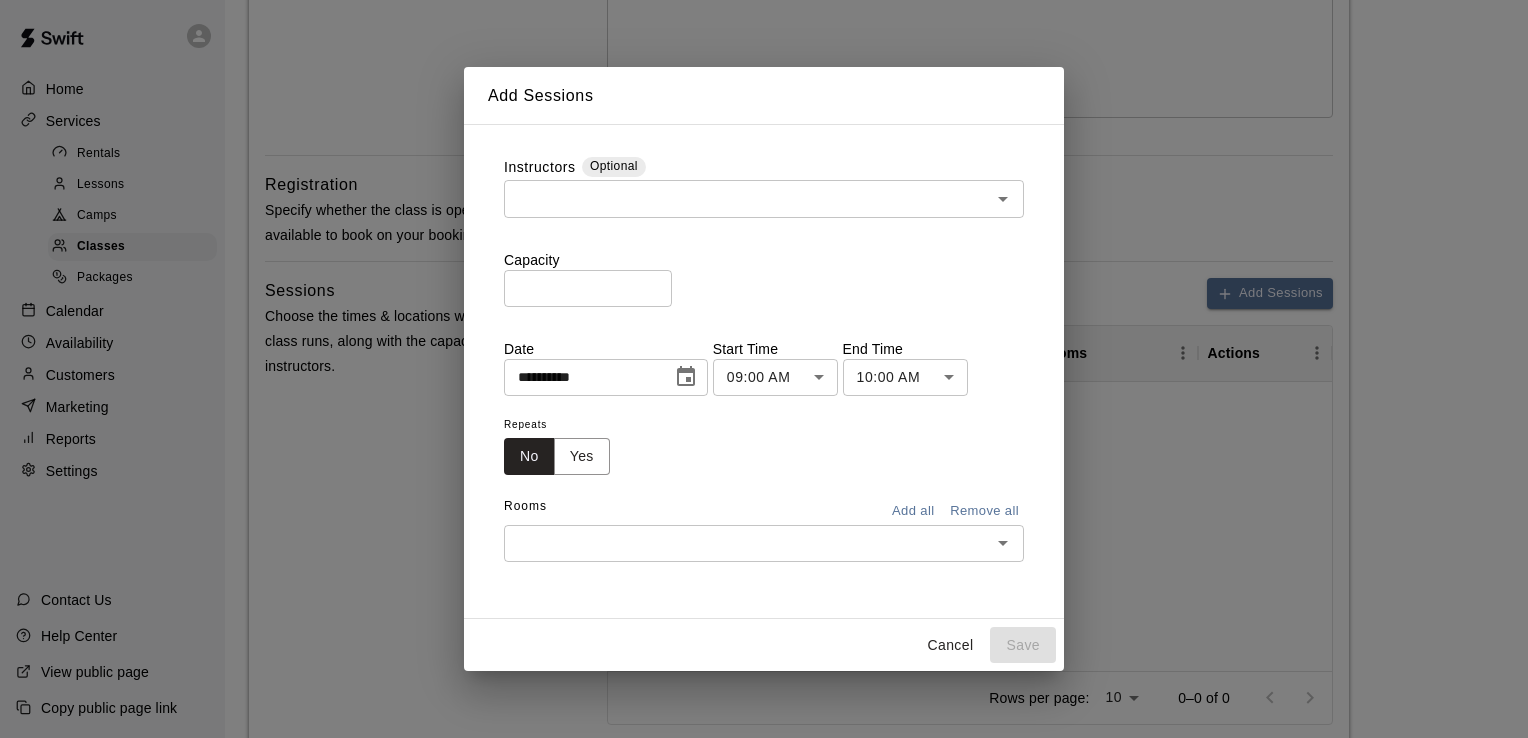 click on "*" at bounding box center (588, 288) 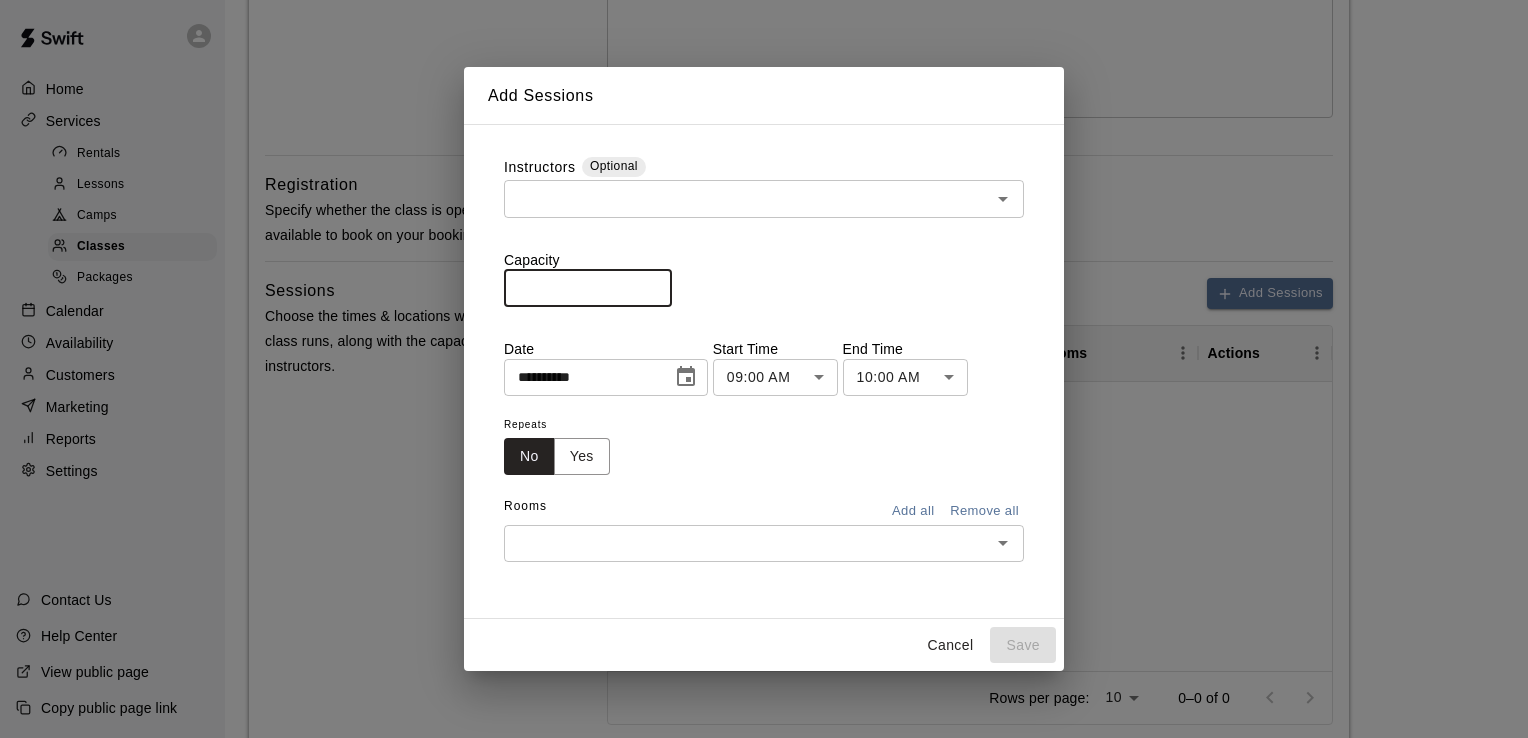 type on "**" 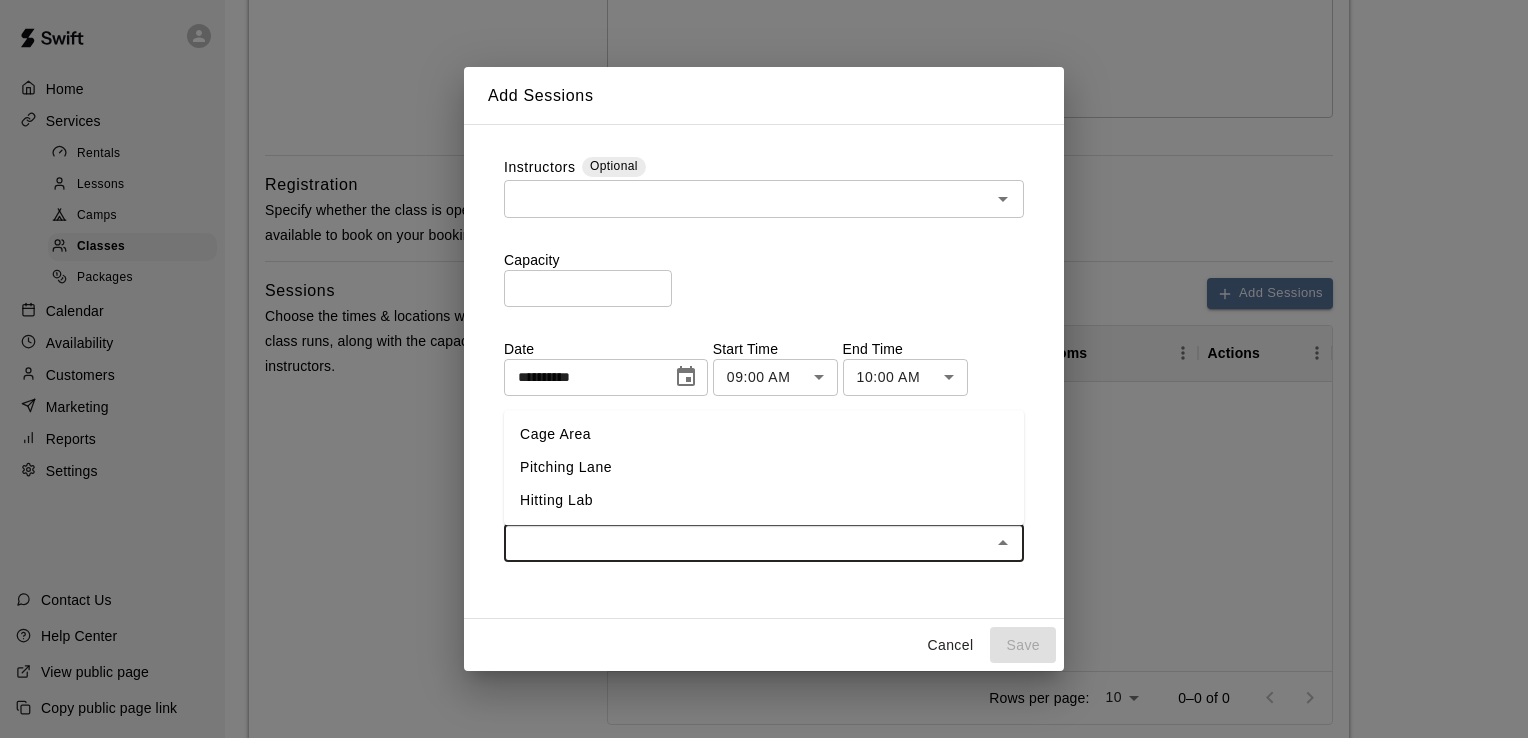 click on "Hitting Lab" at bounding box center (764, 500) 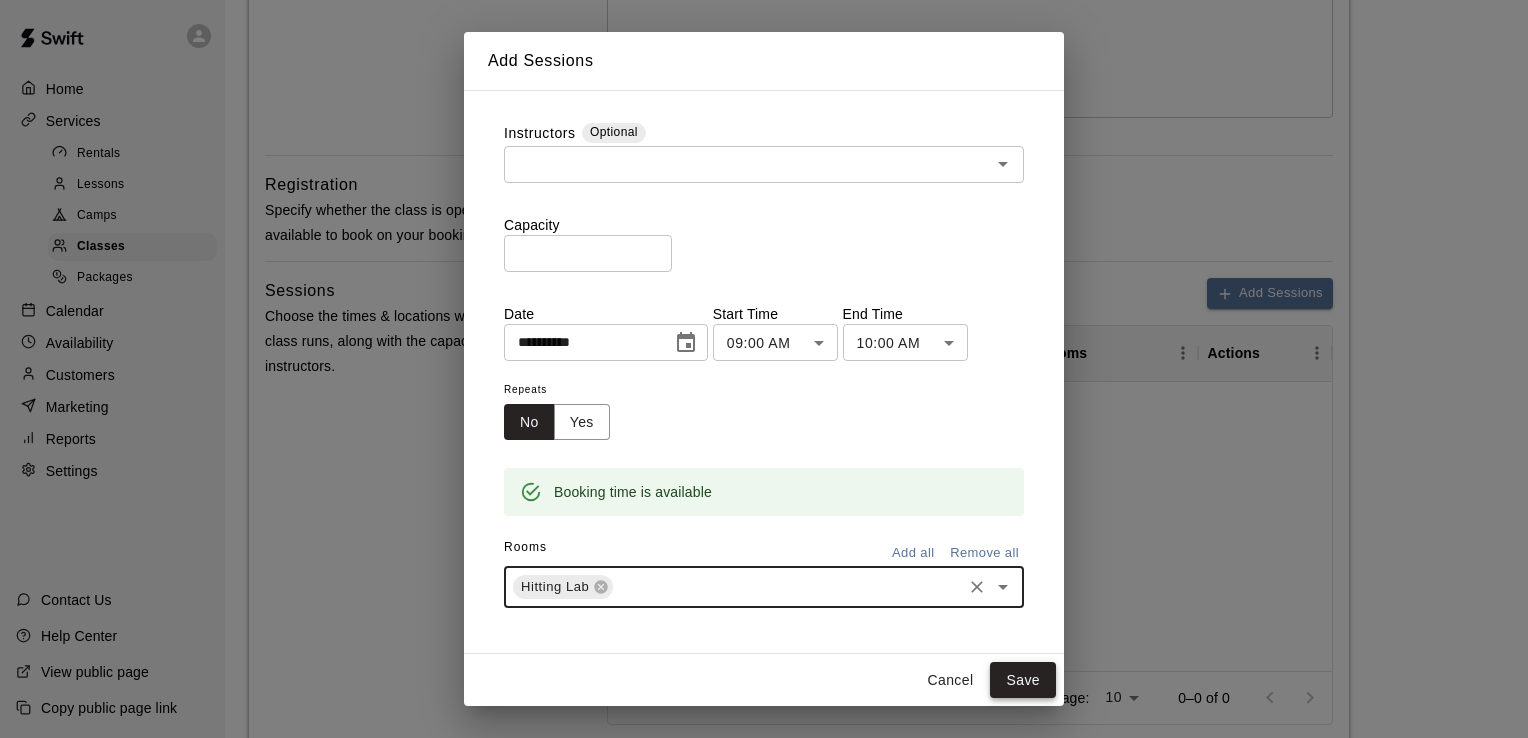 click on "Save" at bounding box center (1023, 680) 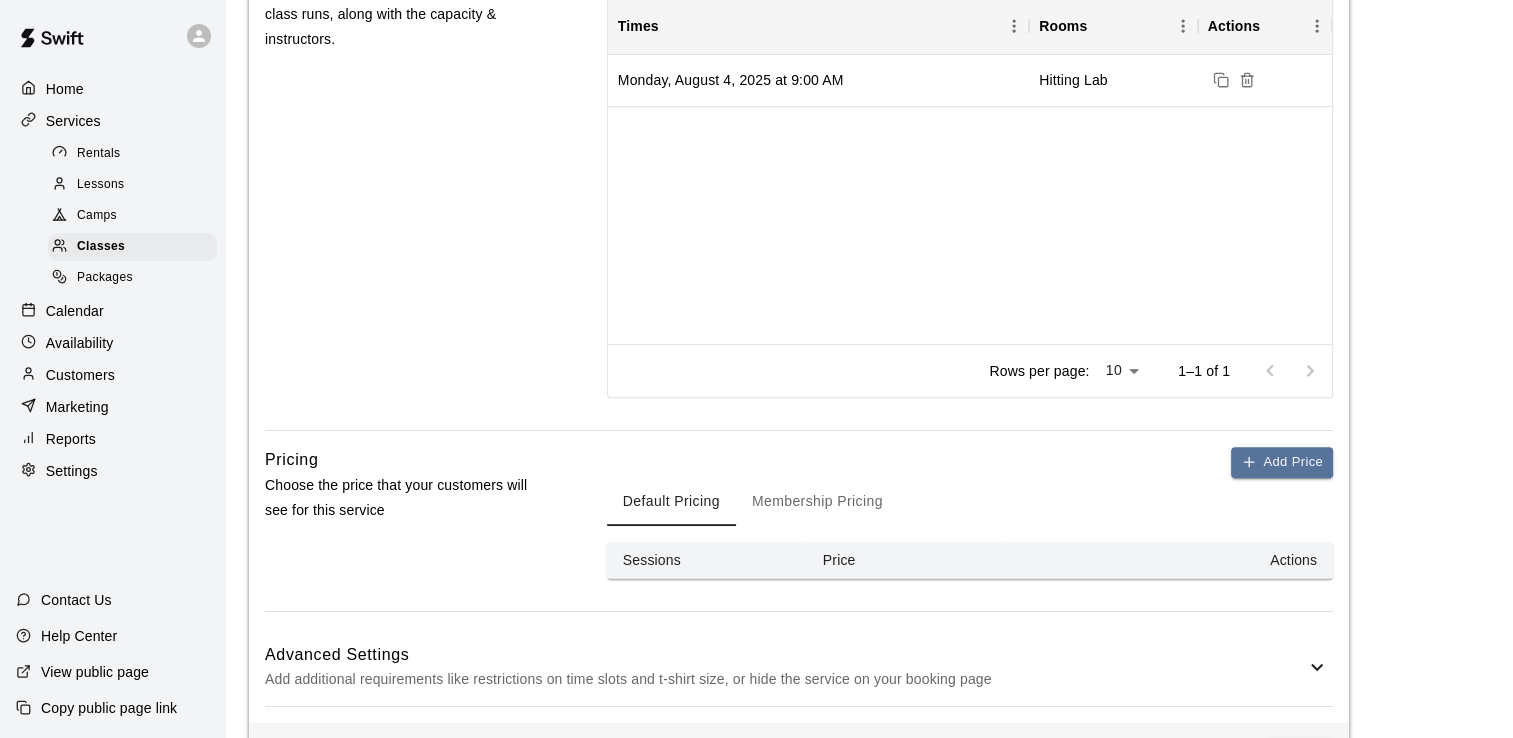 scroll, scrollTop: 837, scrollLeft: 0, axis: vertical 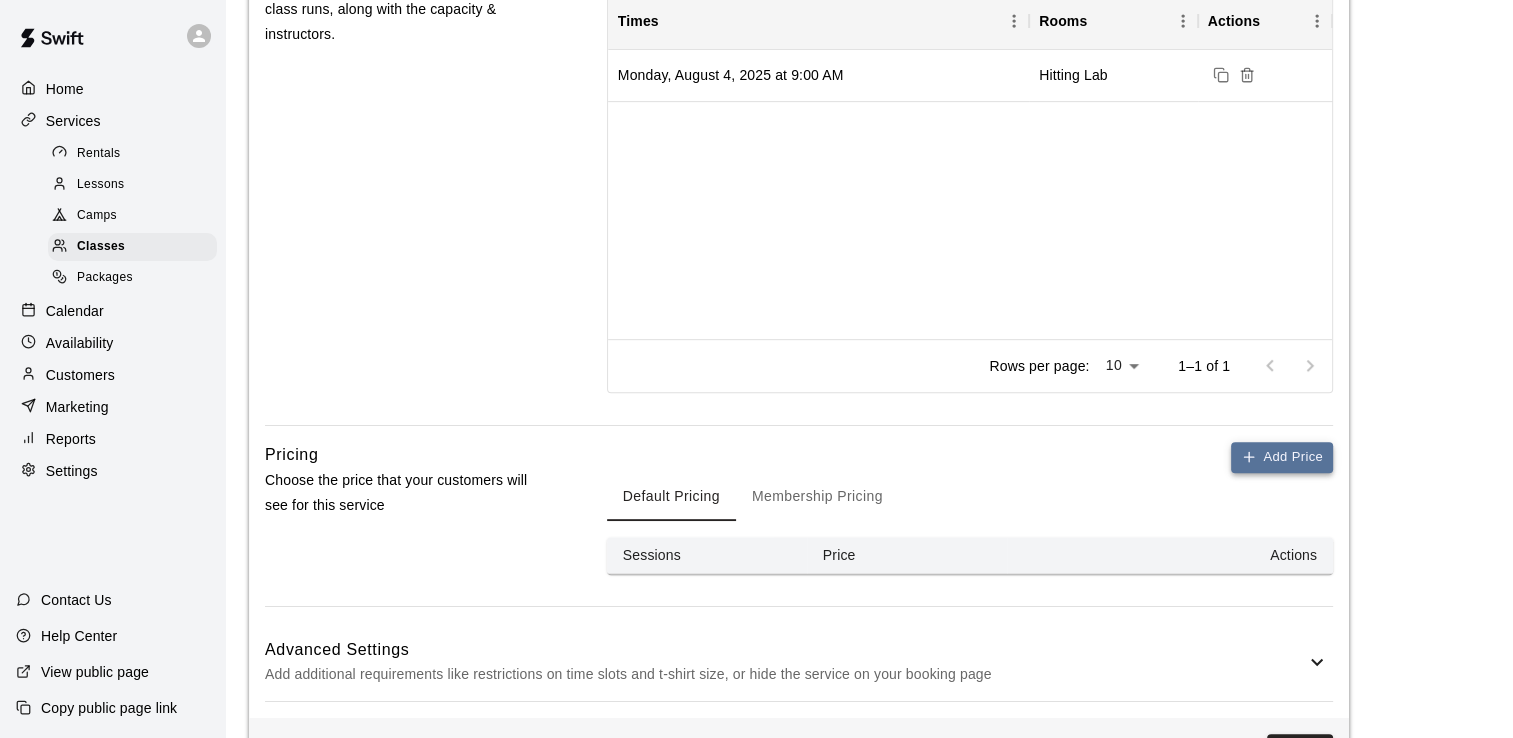click on "Add Price" at bounding box center [1282, 457] 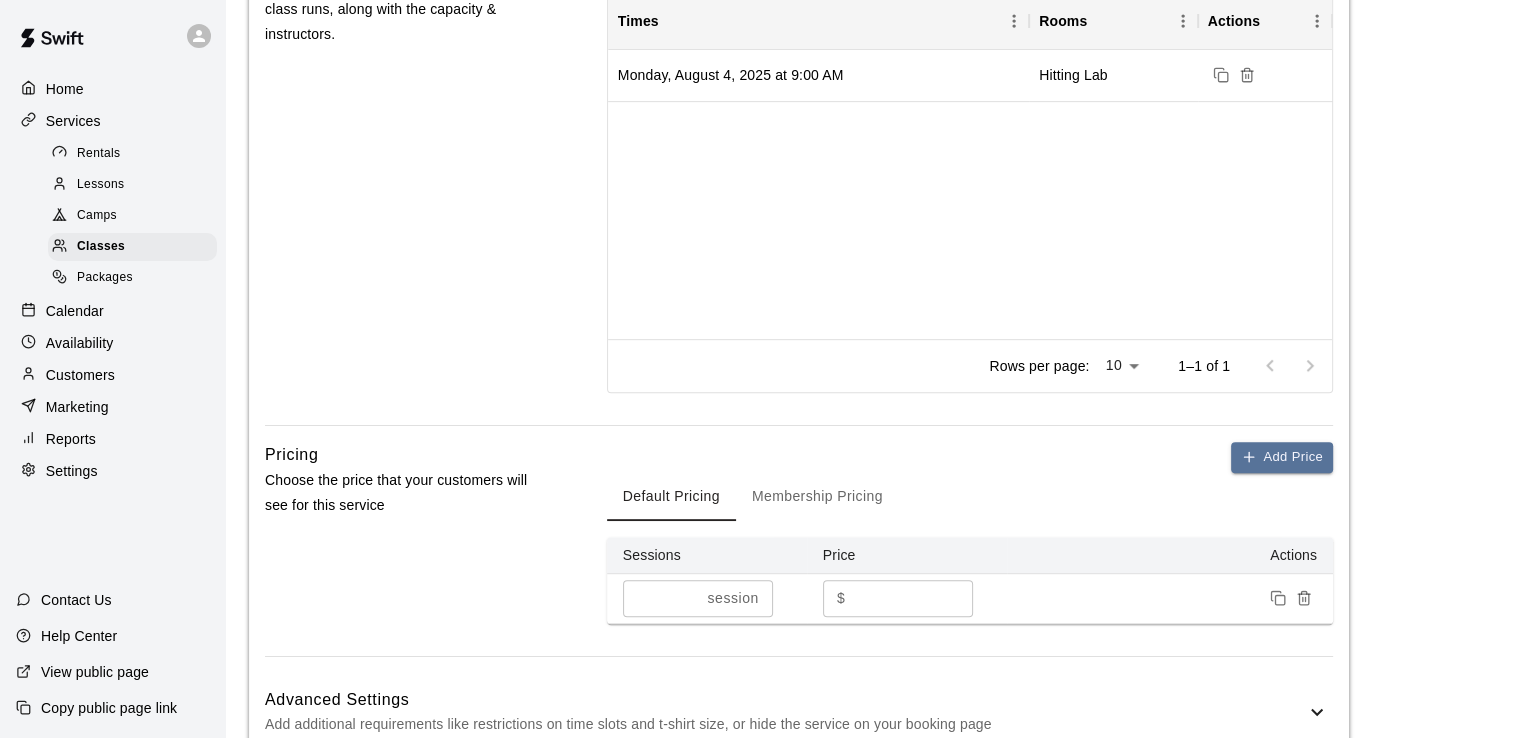 click on "*" at bounding box center [913, 598] 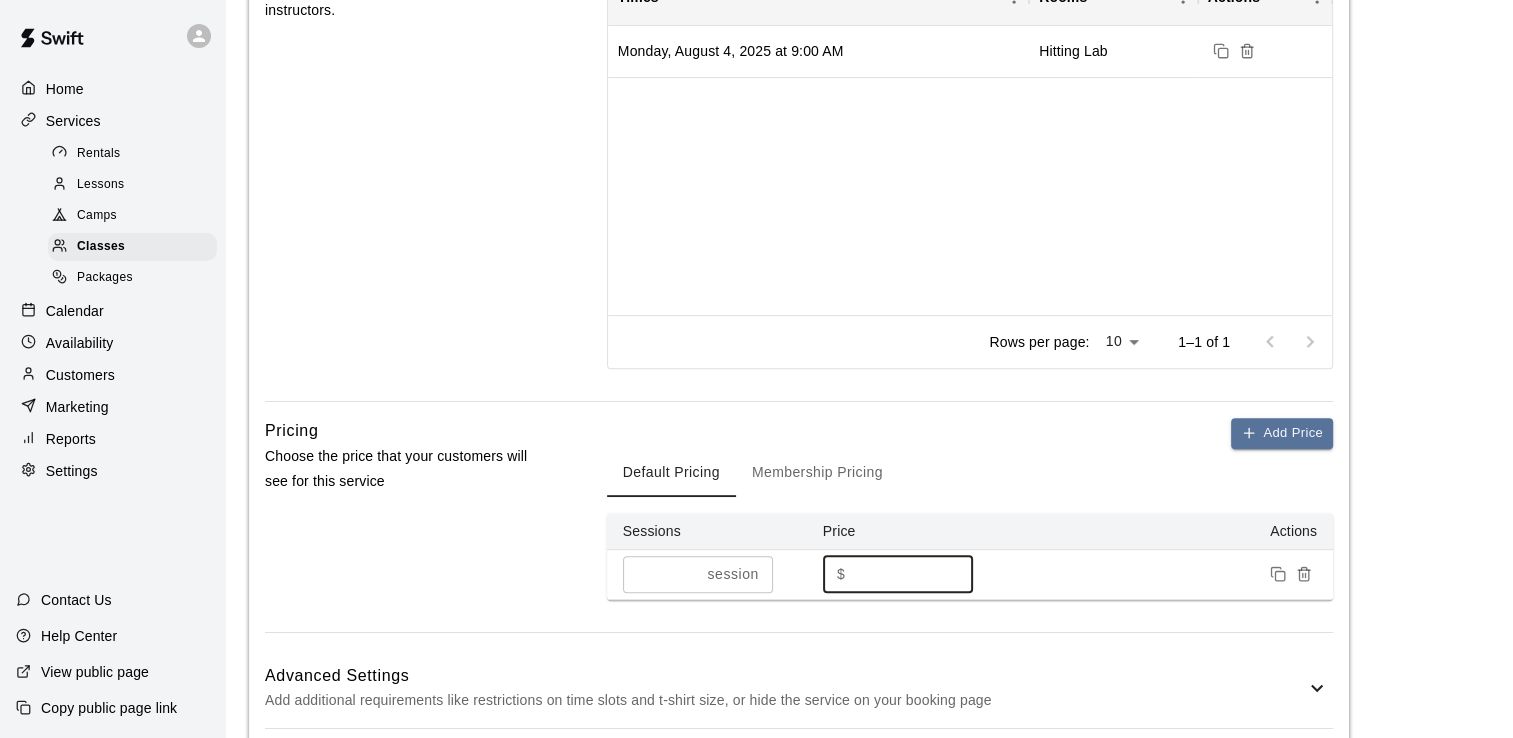 scroll, scrollTop: 957, scrollLeft: 0, axis: vertical 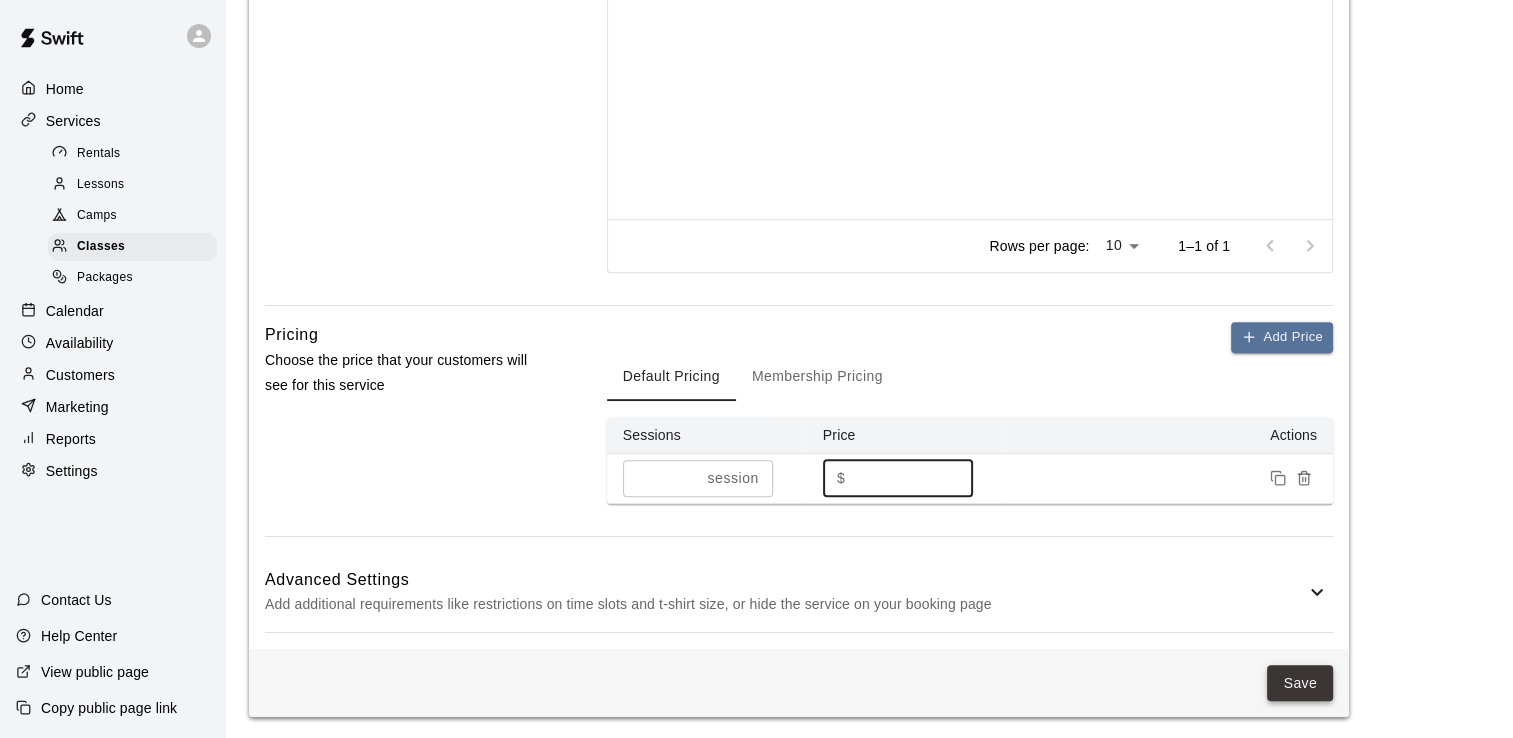 type on "****" 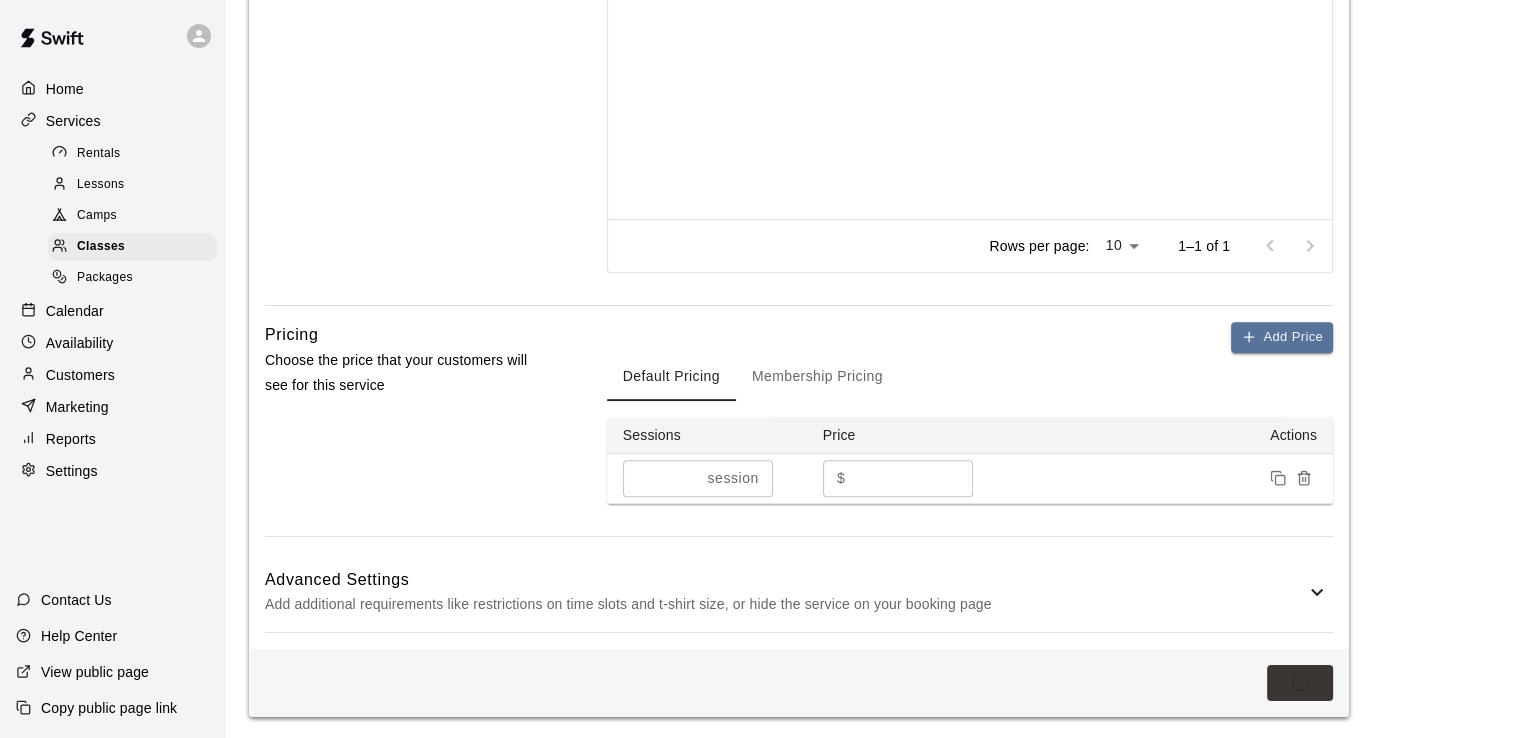 scroll, scrollTop: 0, scrollLeft: 0, axis: both 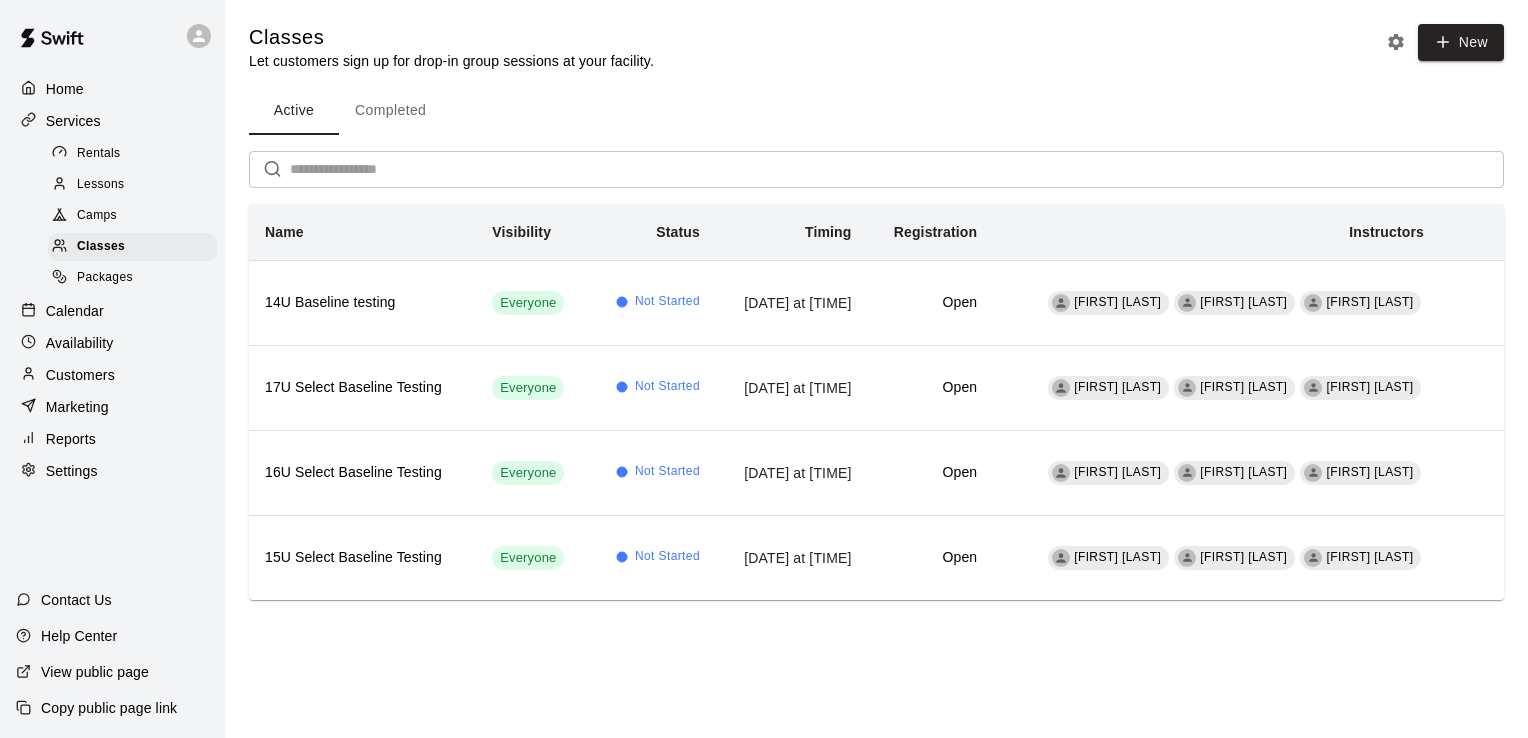 click on "Completed" at bounding box center (390, 111) 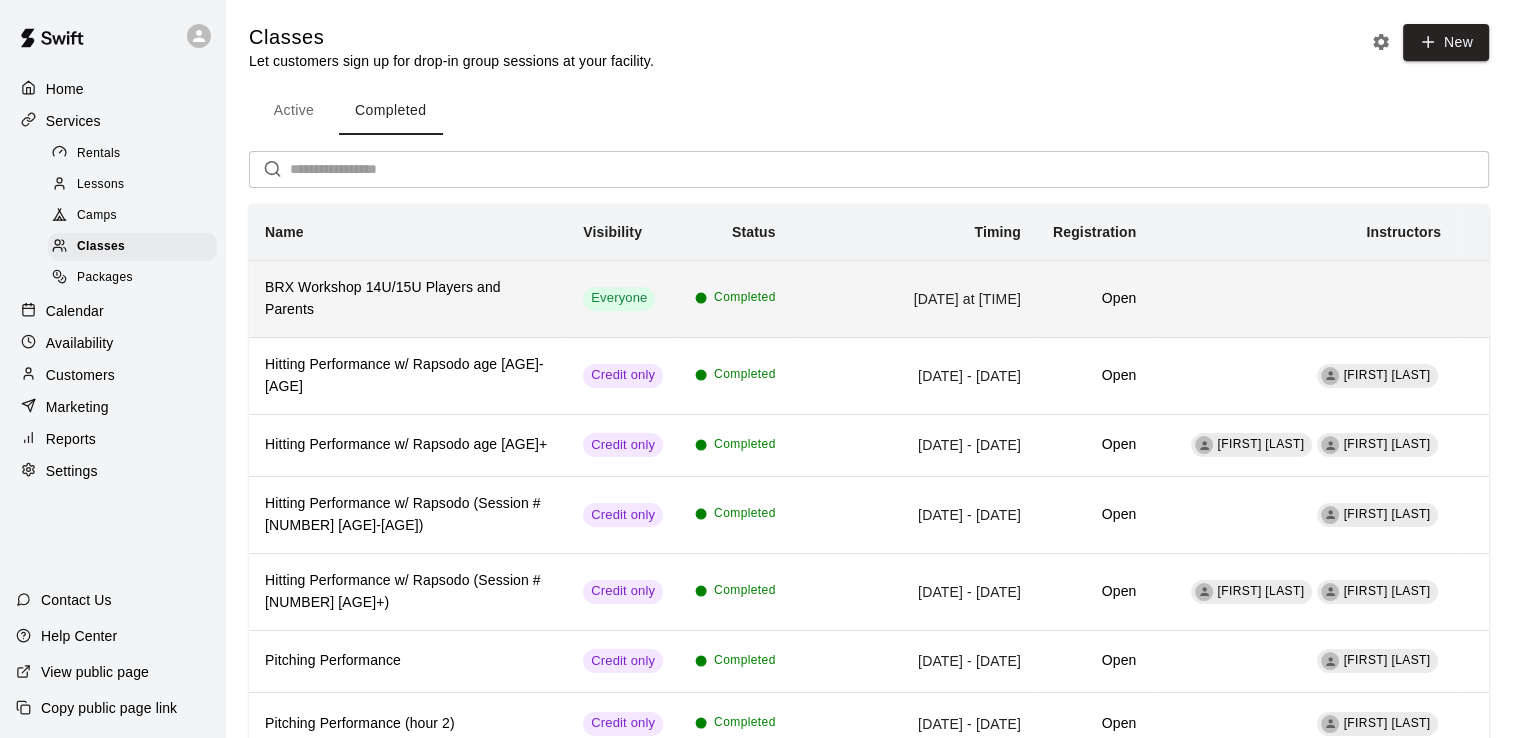 click on "BRX Workshop 14U/15U Players and Parents" at bounding box center [408, 299] 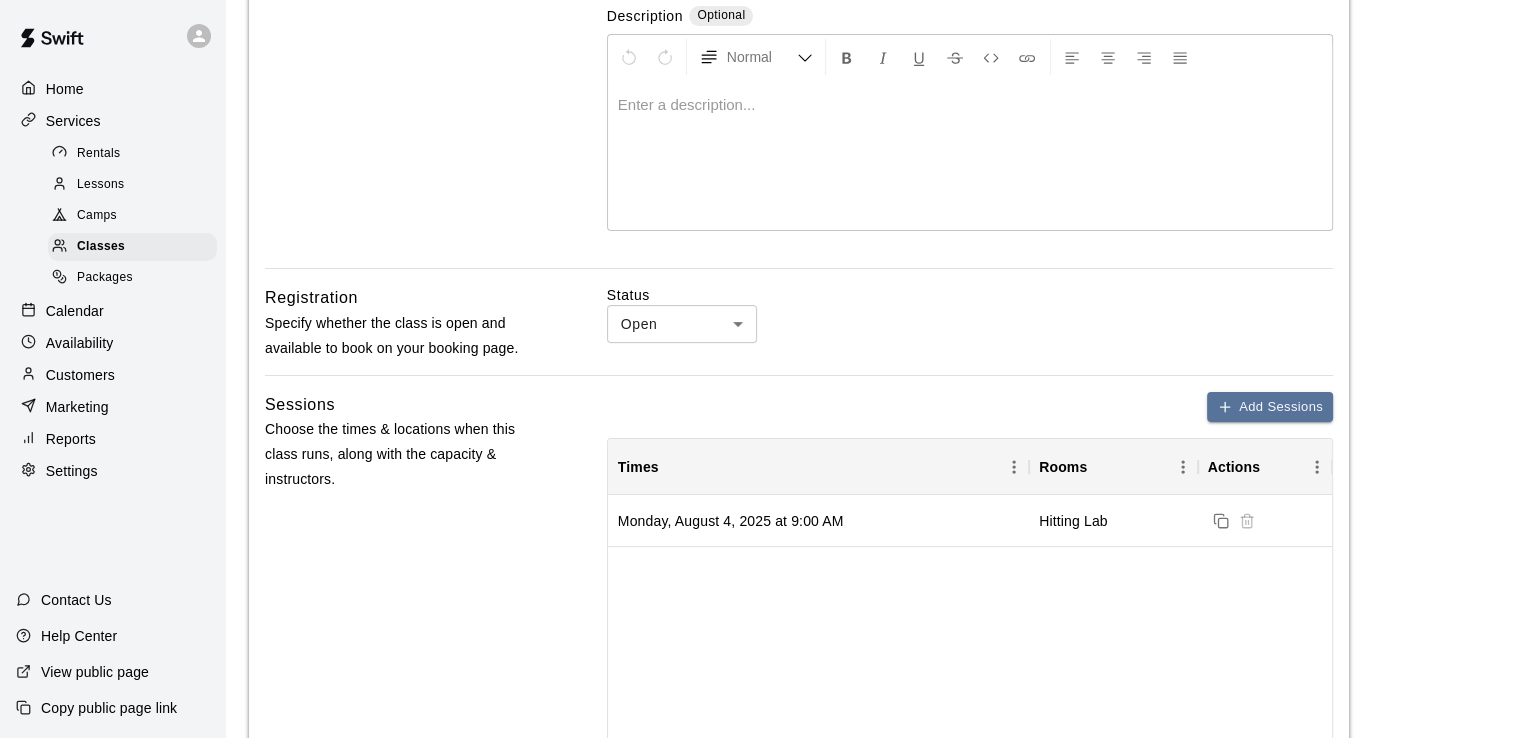 scroll, scrollTop: 418, scrollLeft: 0, axis: vertical 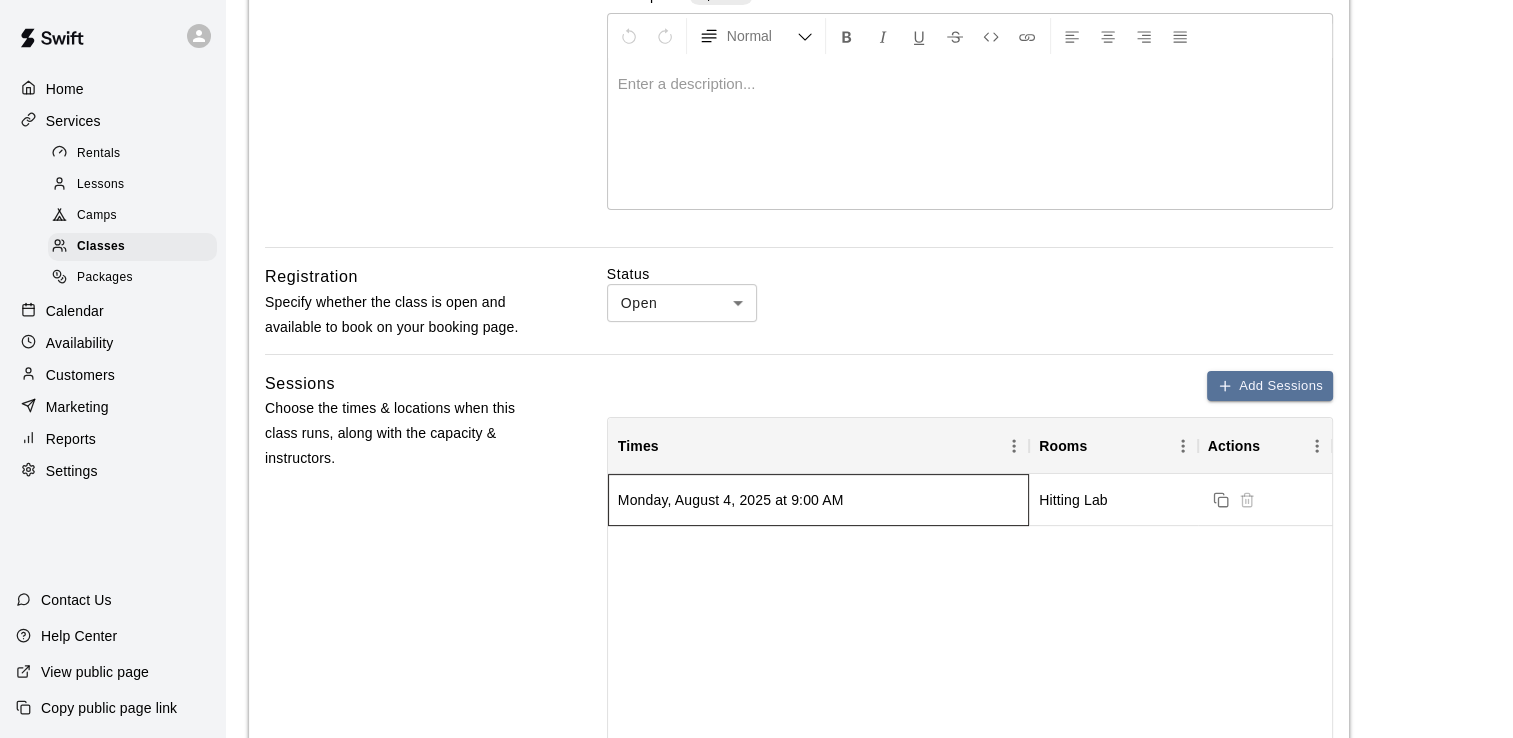 click on "Monday, August 4, 2025 at 9:00 AM" at bounding box center (818, 500) 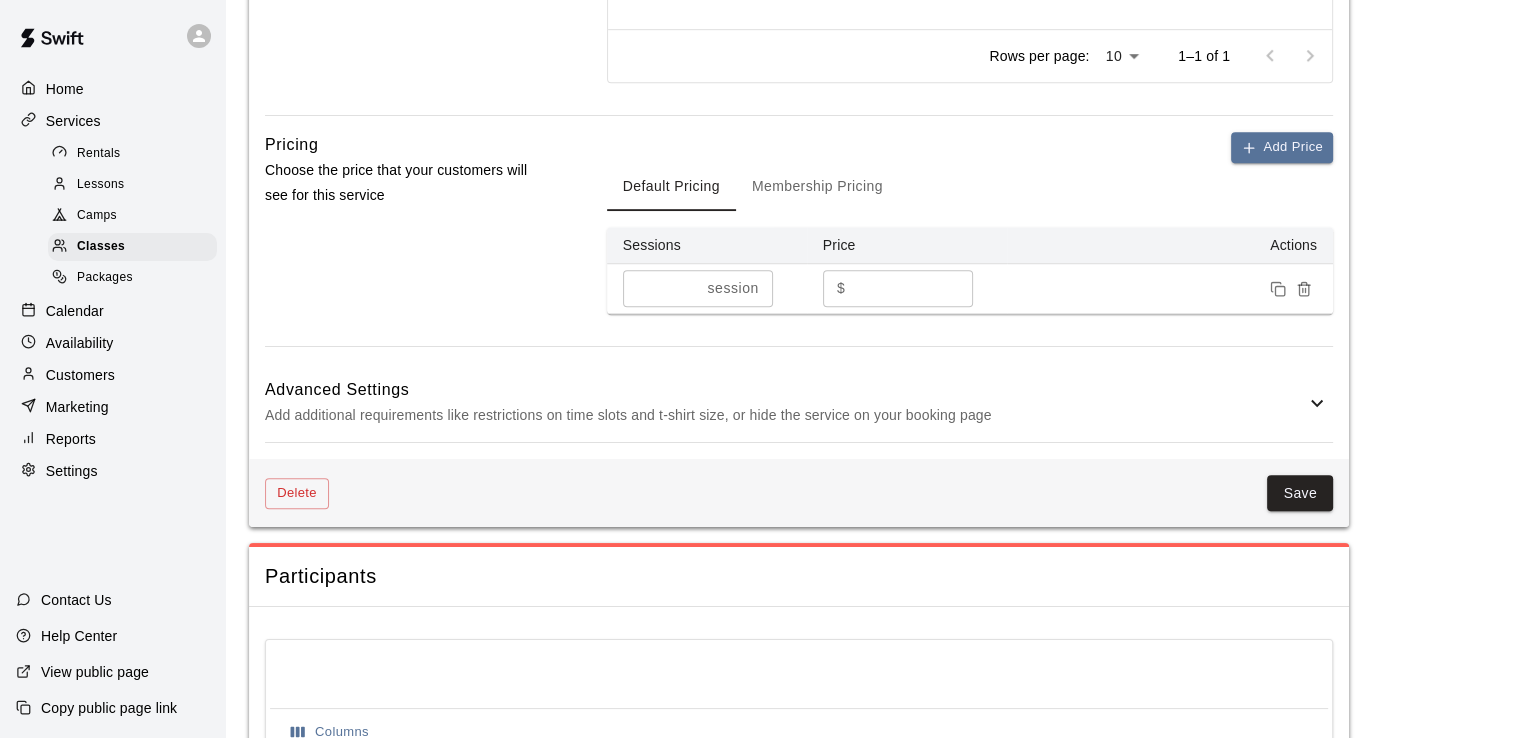 scroll, scrollTop: 1356, scrollLeft: 0, axis: vertical 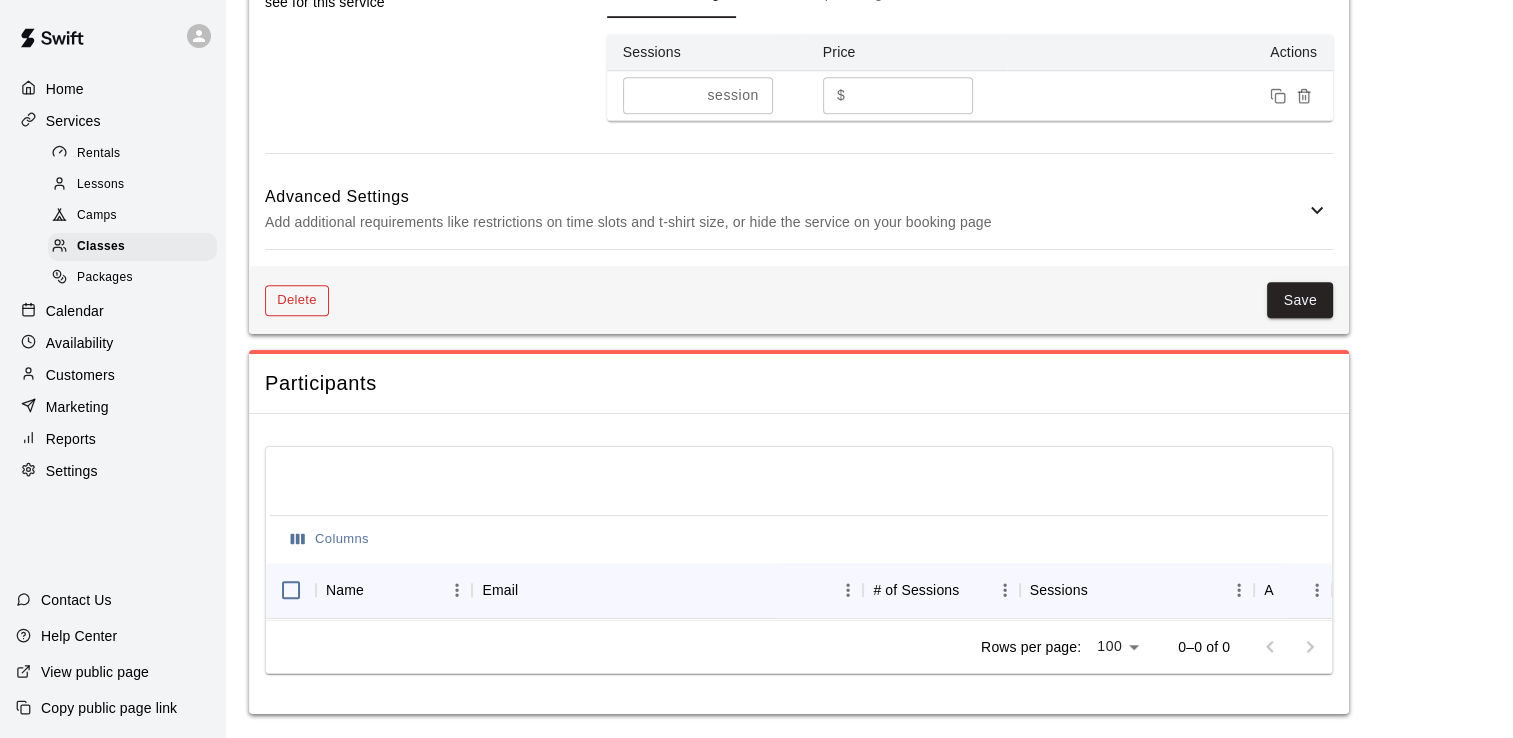 click on "Delete" at bounding box center [297, 300] 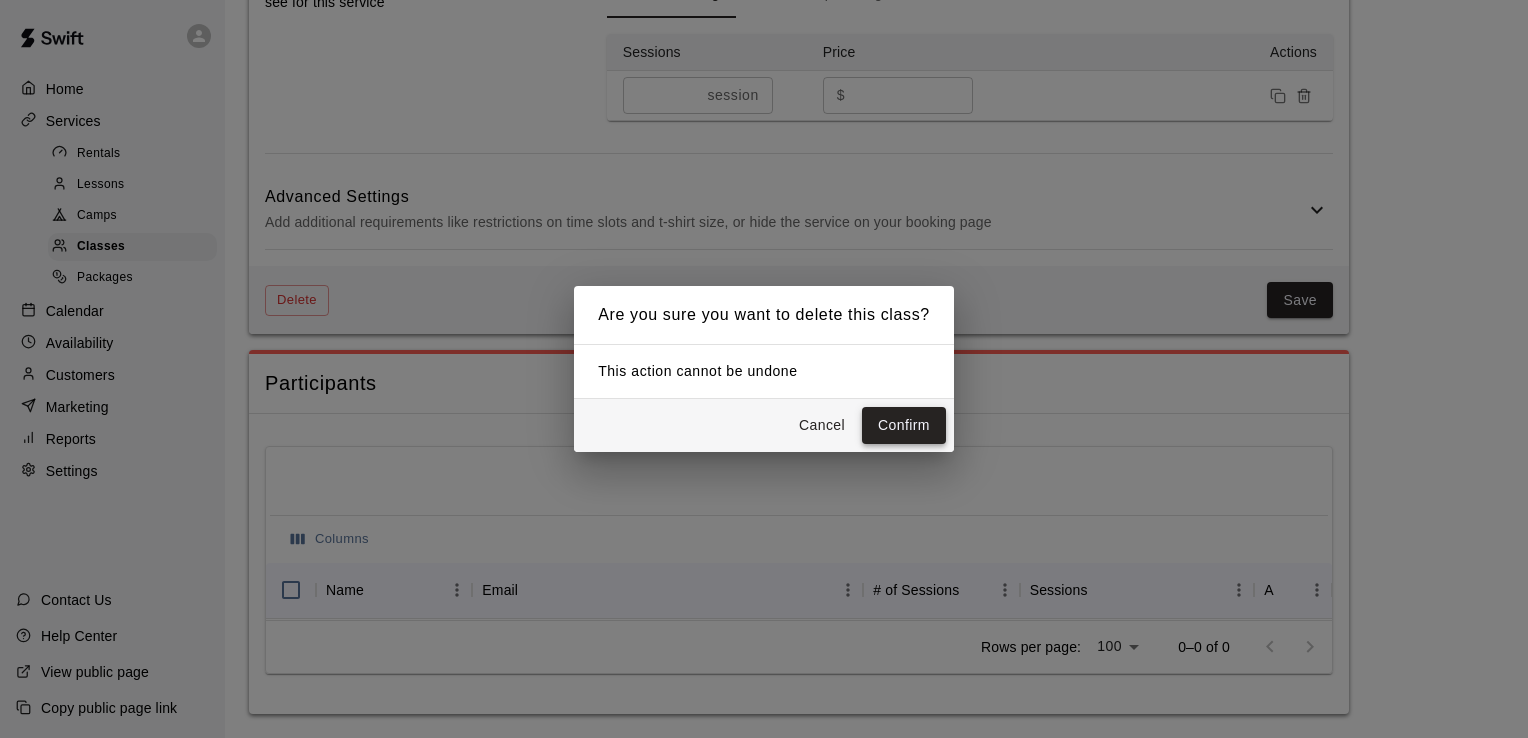 click on "Confirm" at bounding box center (904, 425) 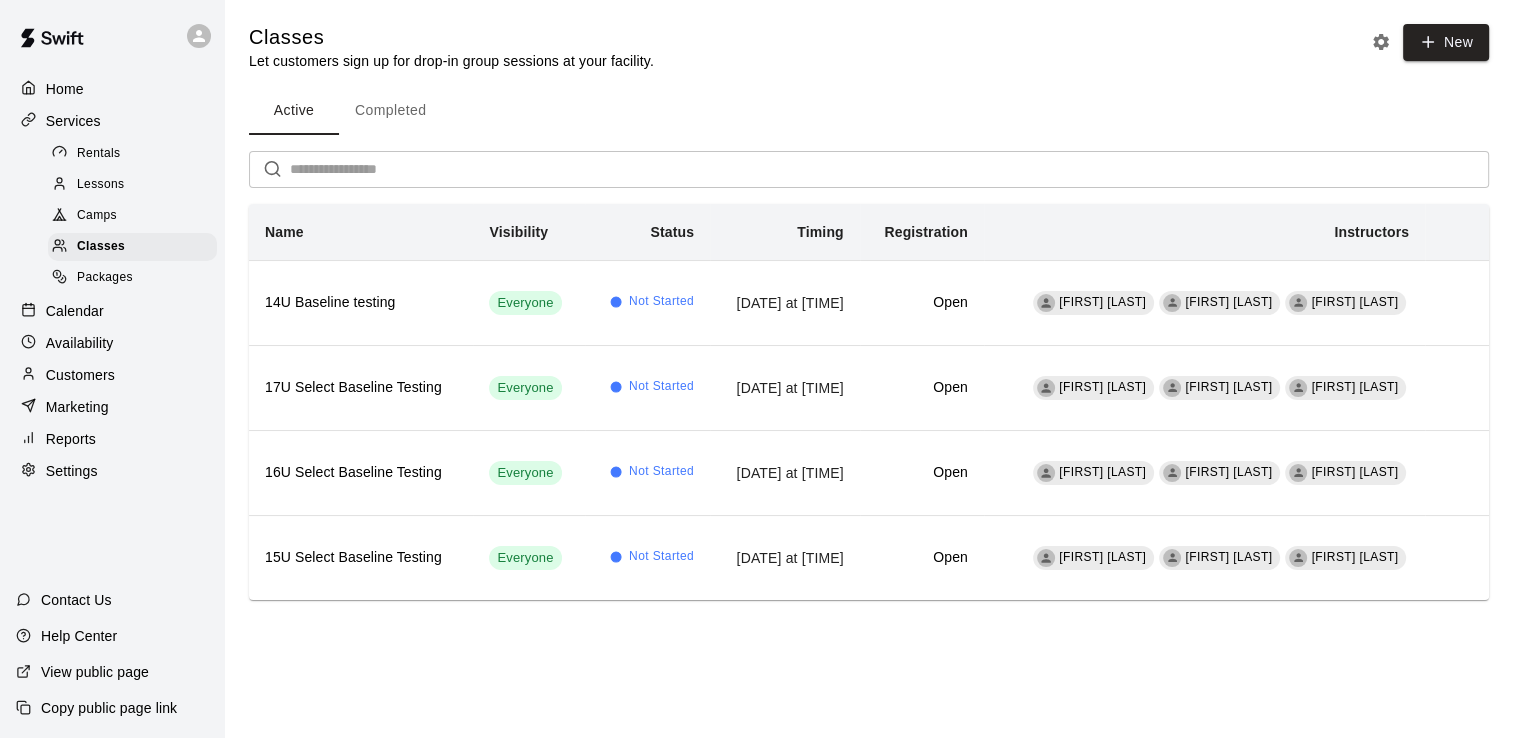 scroll, scrollTop: 0, scrollLeft: 0, axis: both 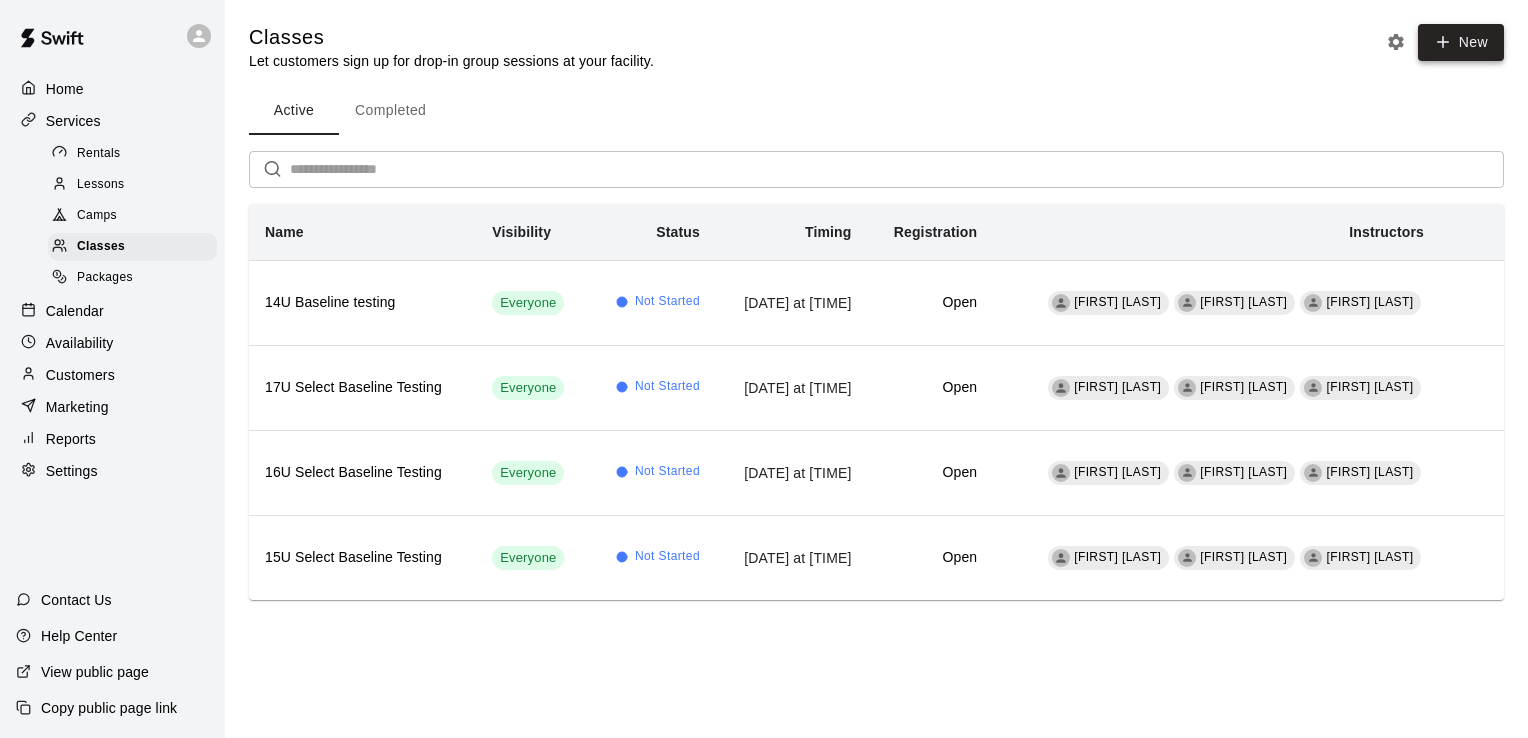 click on "New" at bounding box center [1461, 42] 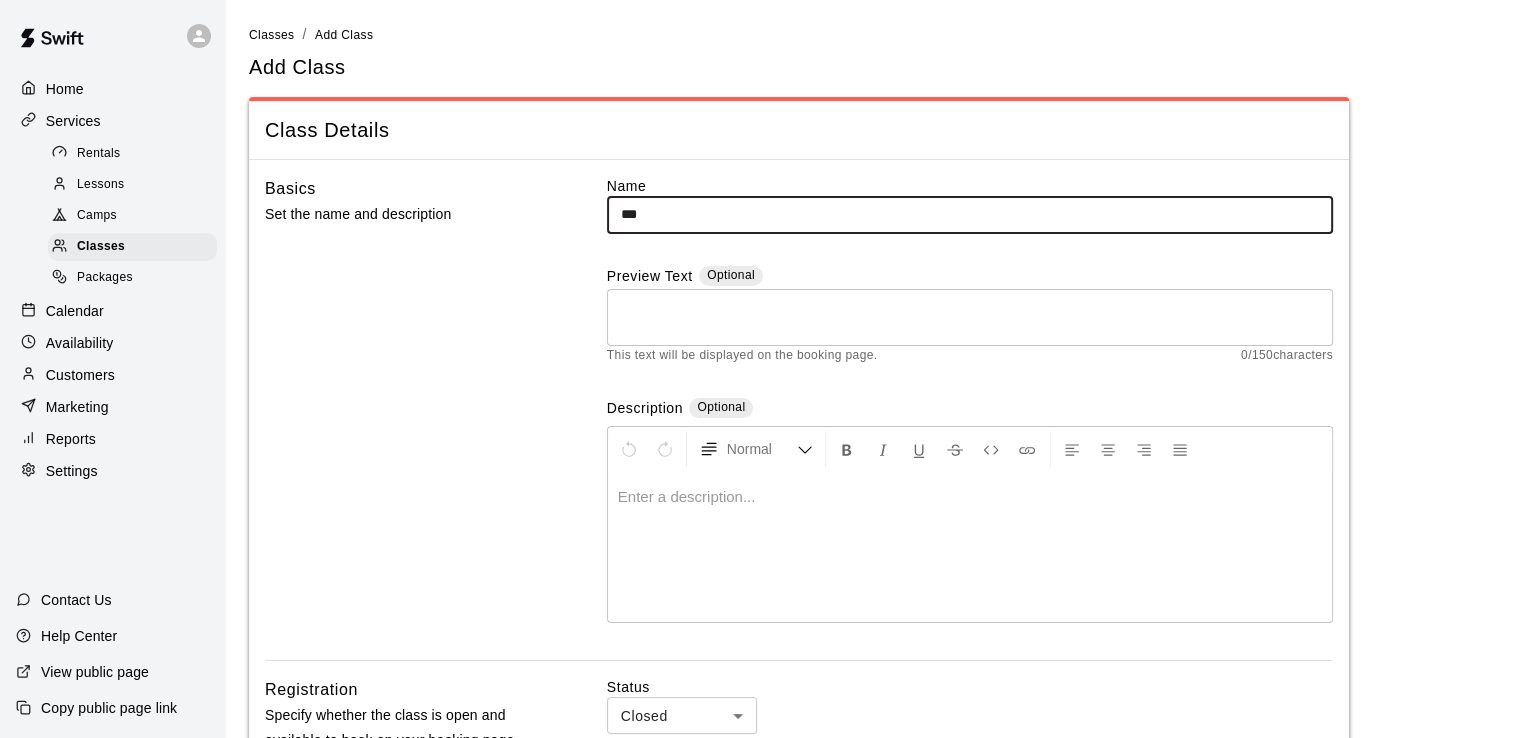 type on "**********" 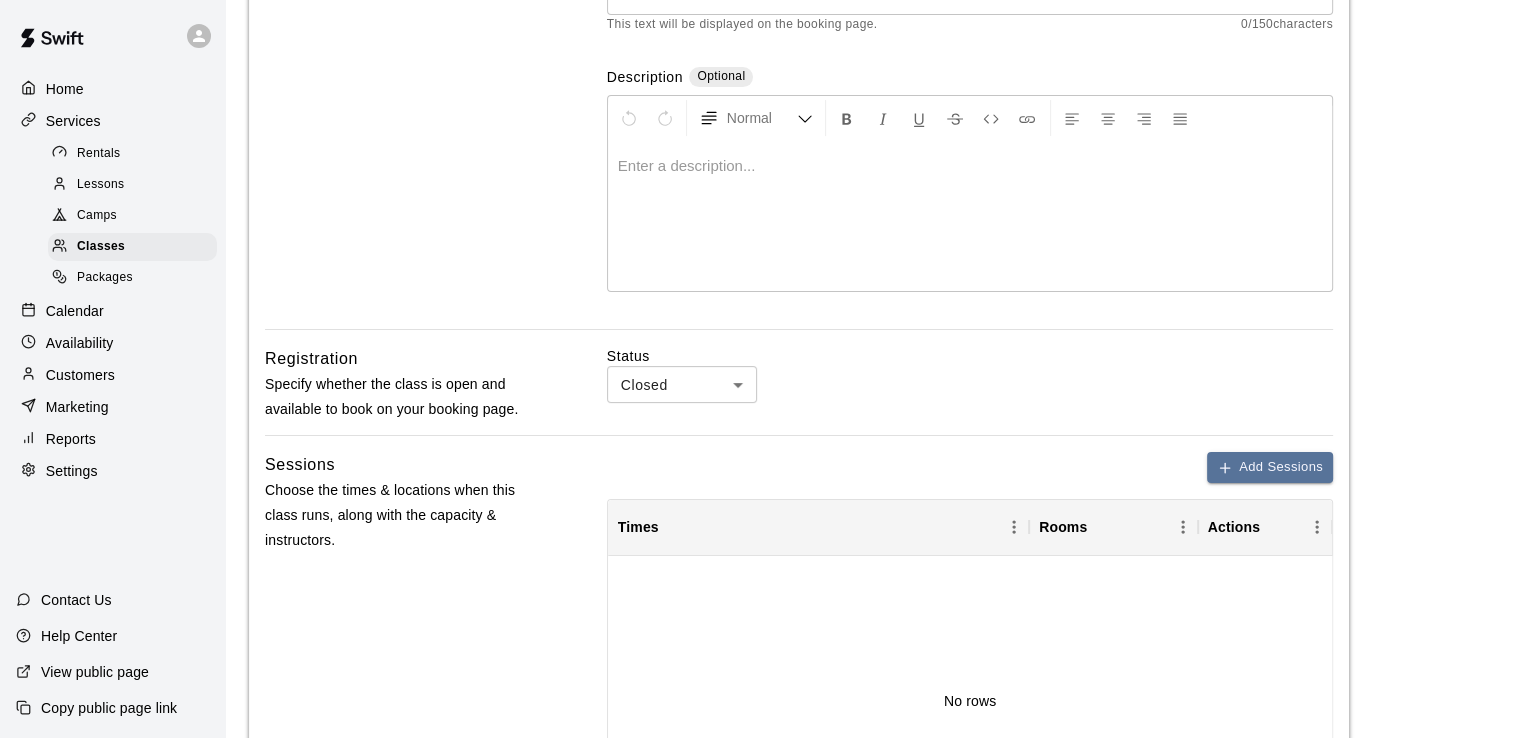 scroll, scrollTop: 339, scrollLeft: 0, axis: vertical 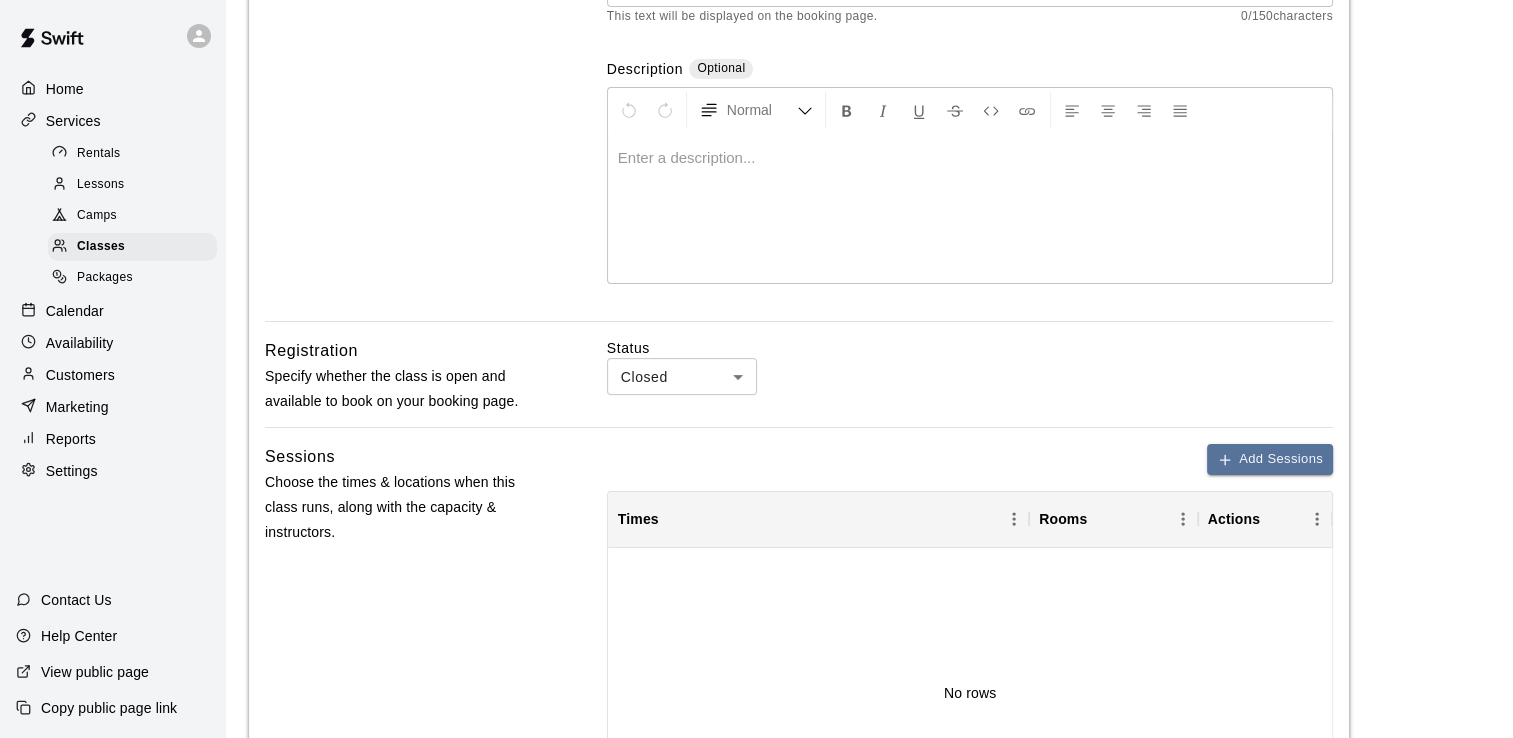 click on "**********" at bounding box center (756, 485) 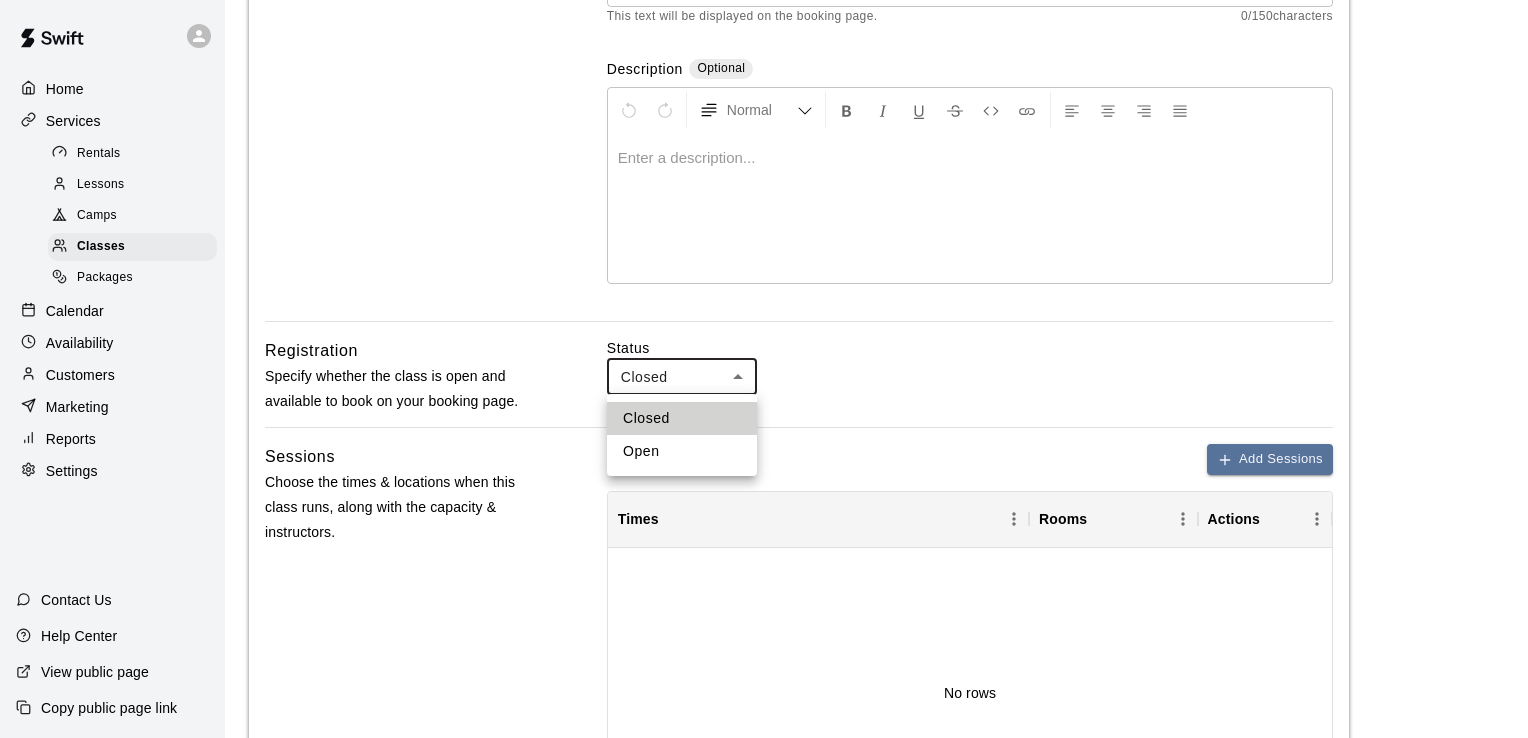 click on "Open" at bounding box center (682, 451) 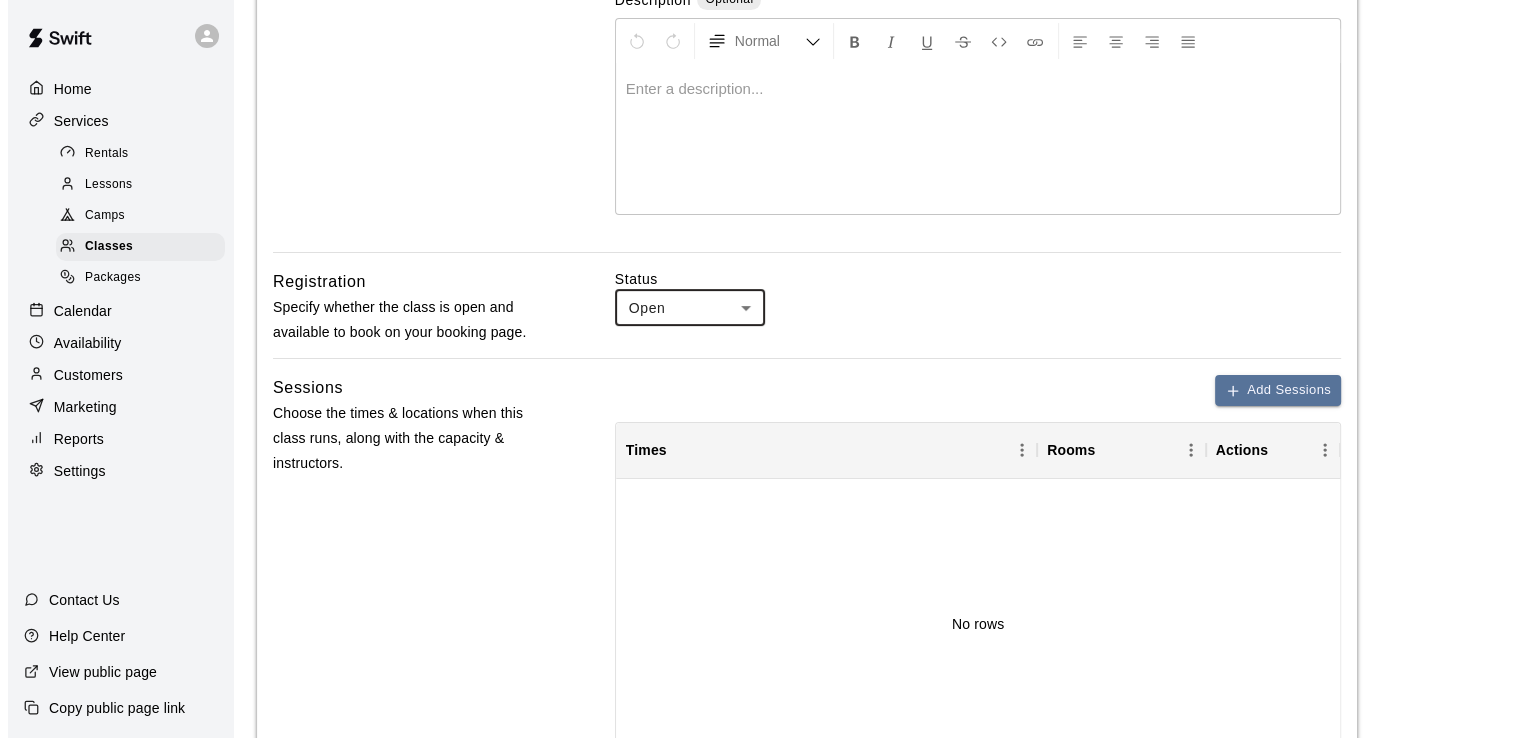 scroll, scrollTop: 418, scrollLeft: 0, axis: vertical 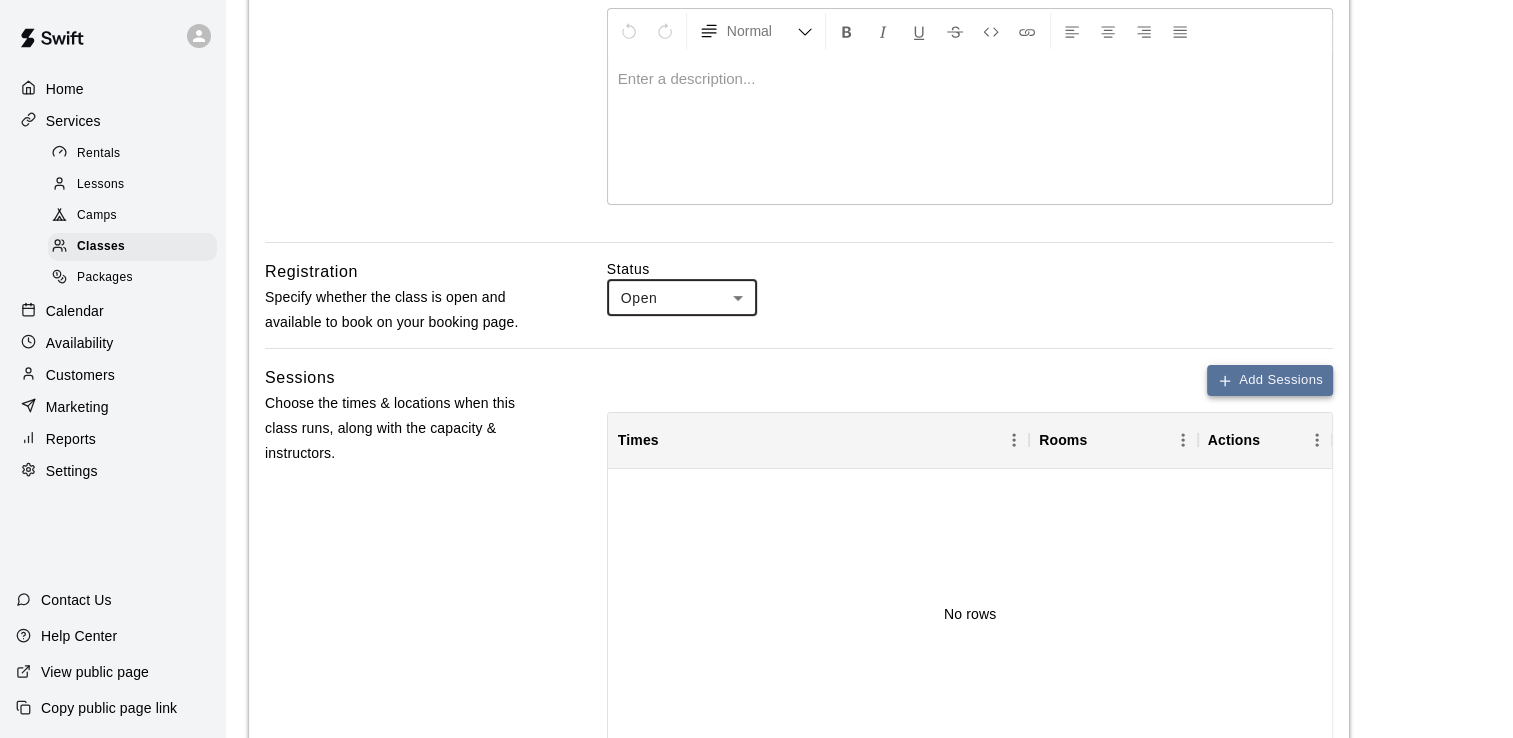 click on "Add Sessions" at bounding box center (1270, 380) 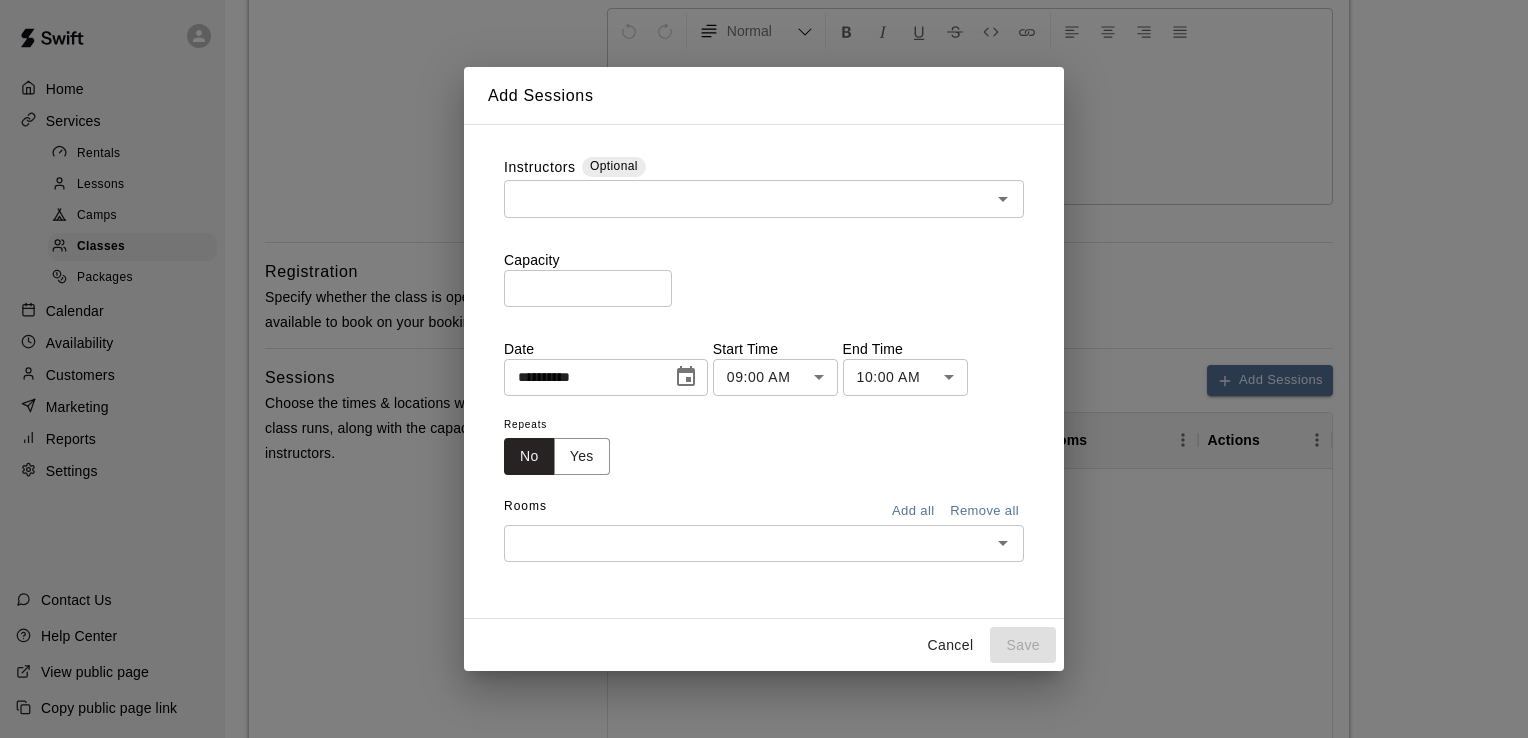 click 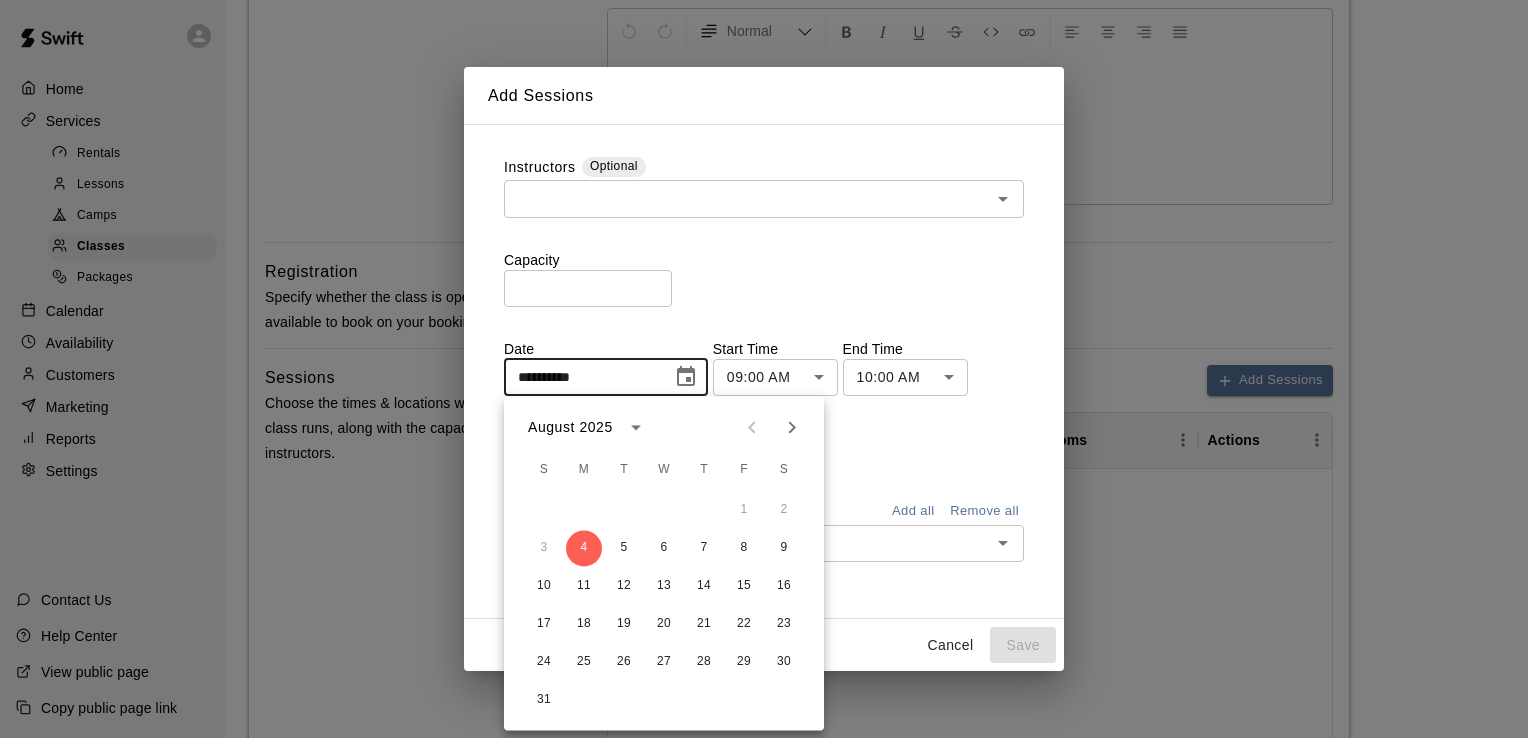 click 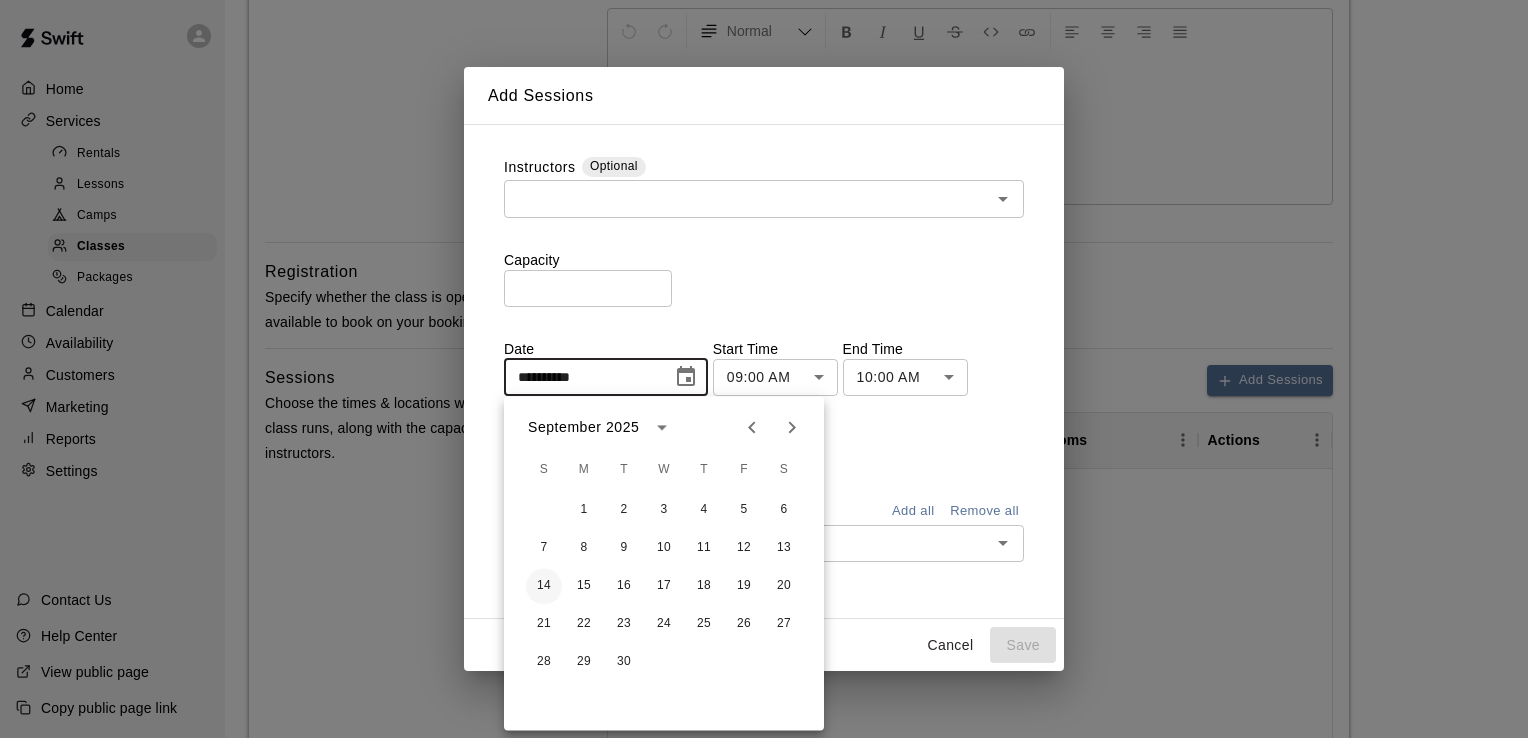 click on "14" at bounding box center (544, 586) 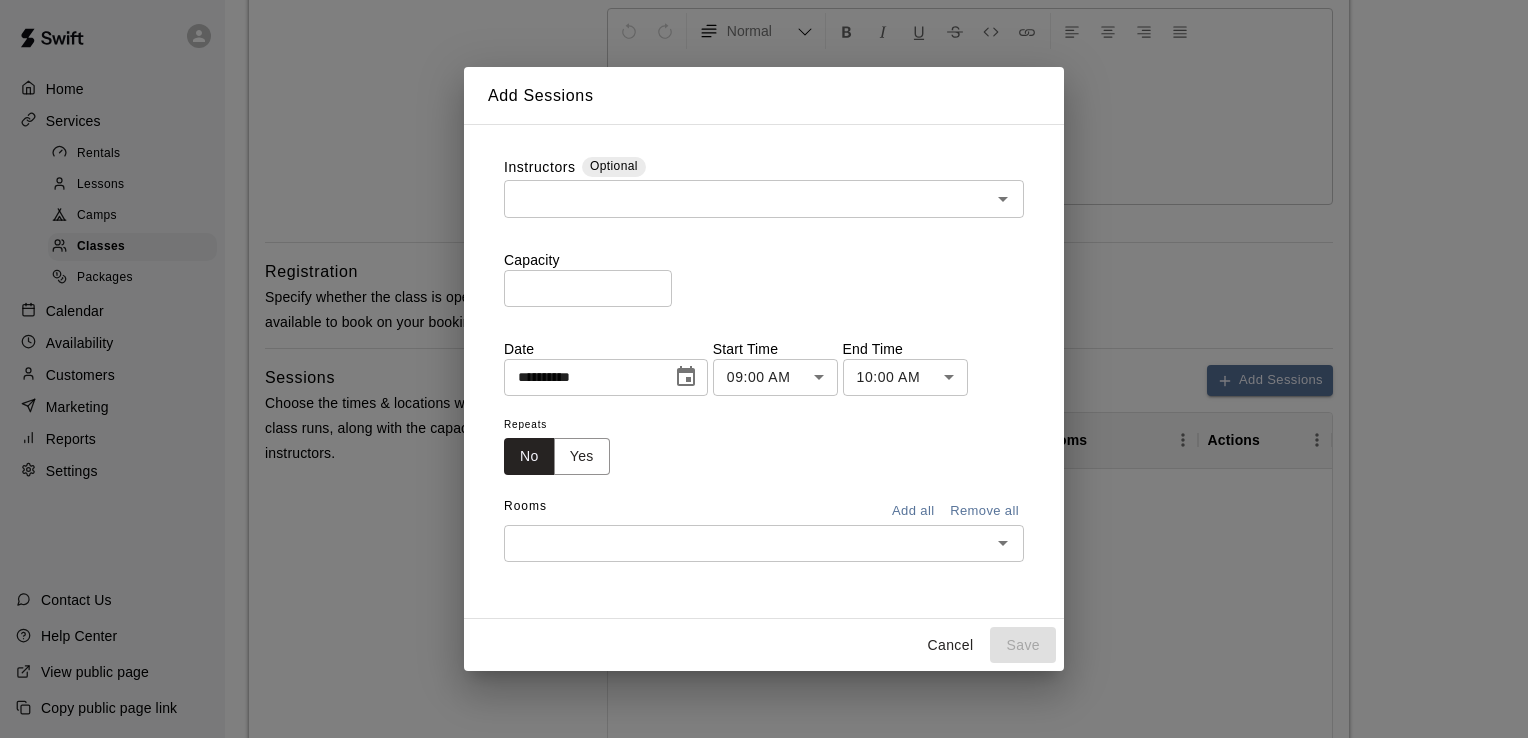 type on "**********" 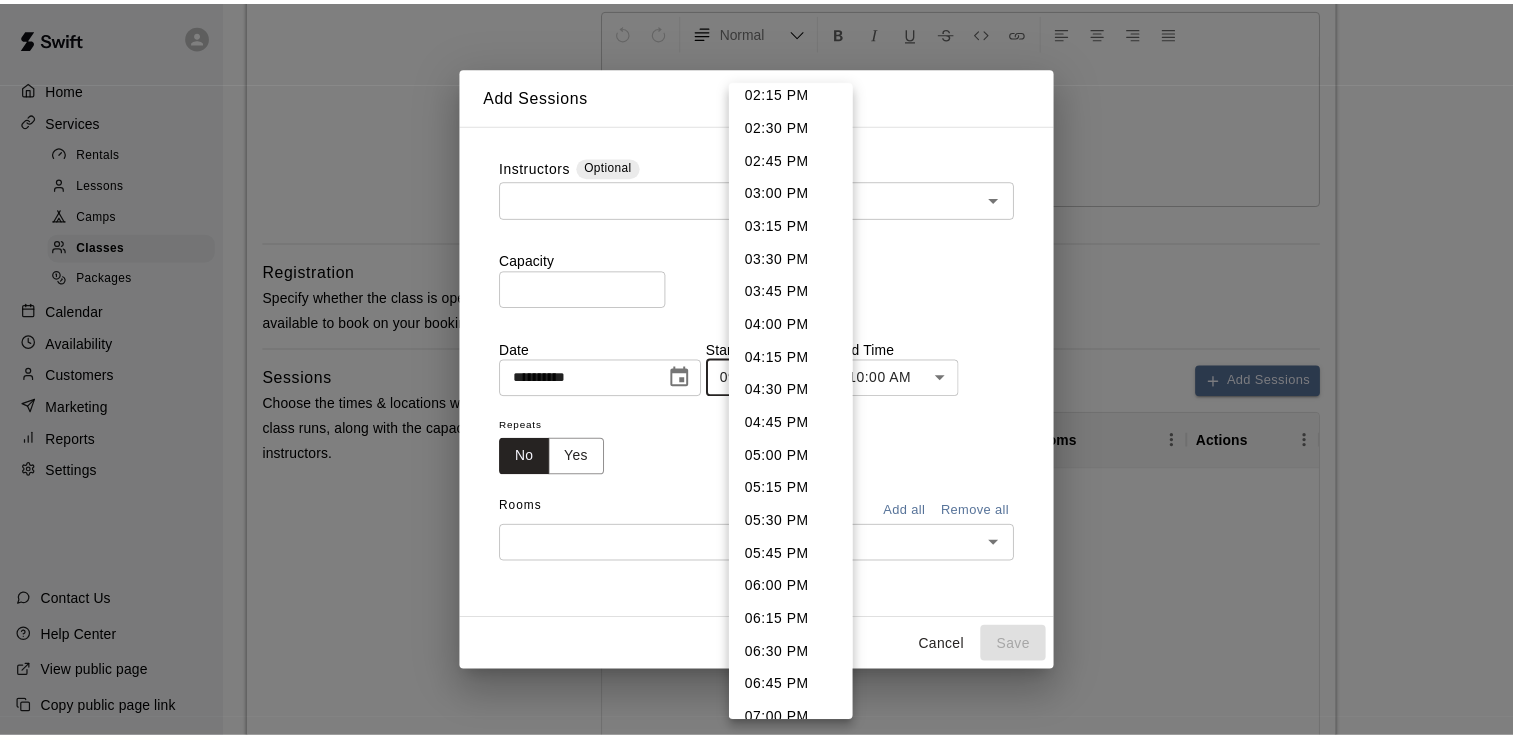 scroll, scrollTop: 1901, scrollLeft: 0, axis: vertical 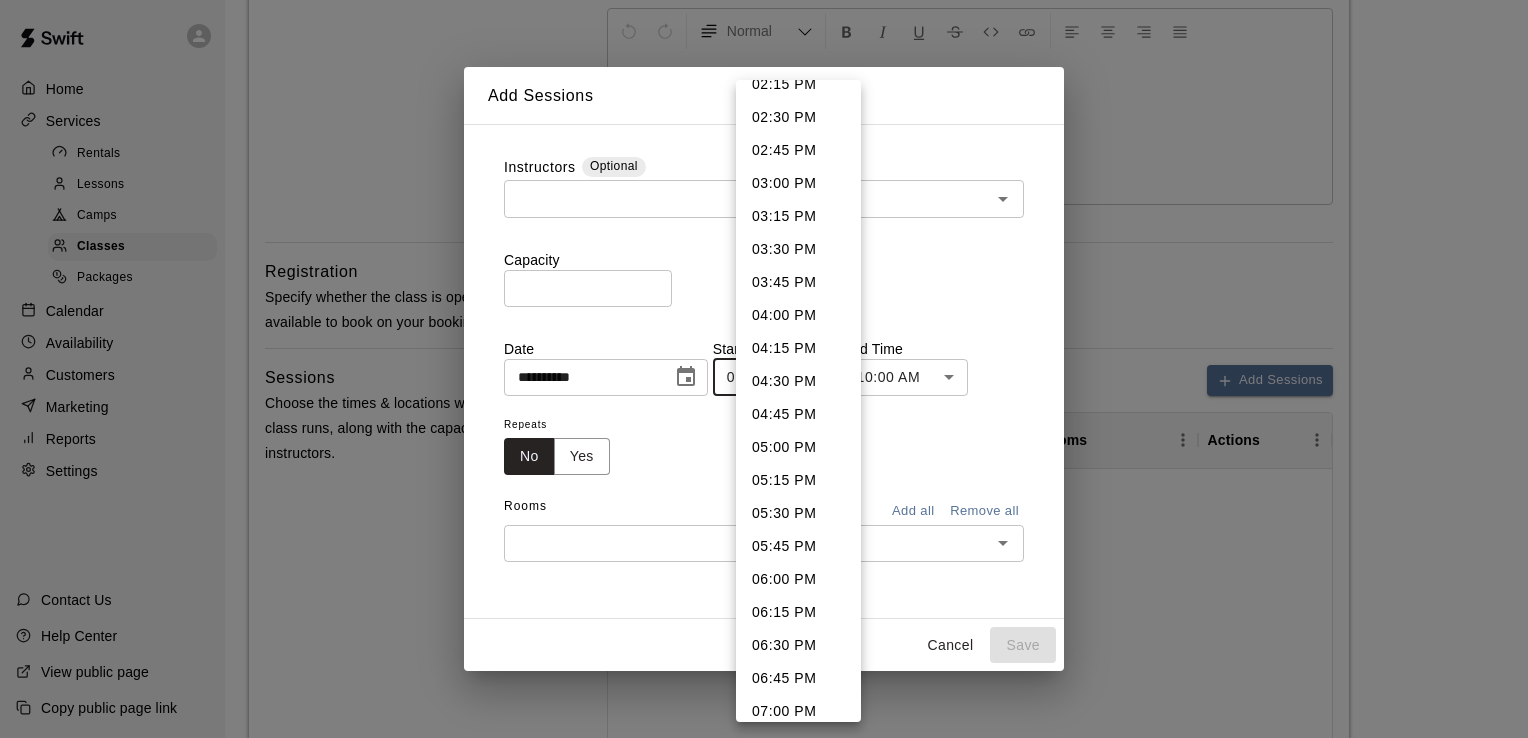 click on "05:00 PM" at bounding box center [798, 447] 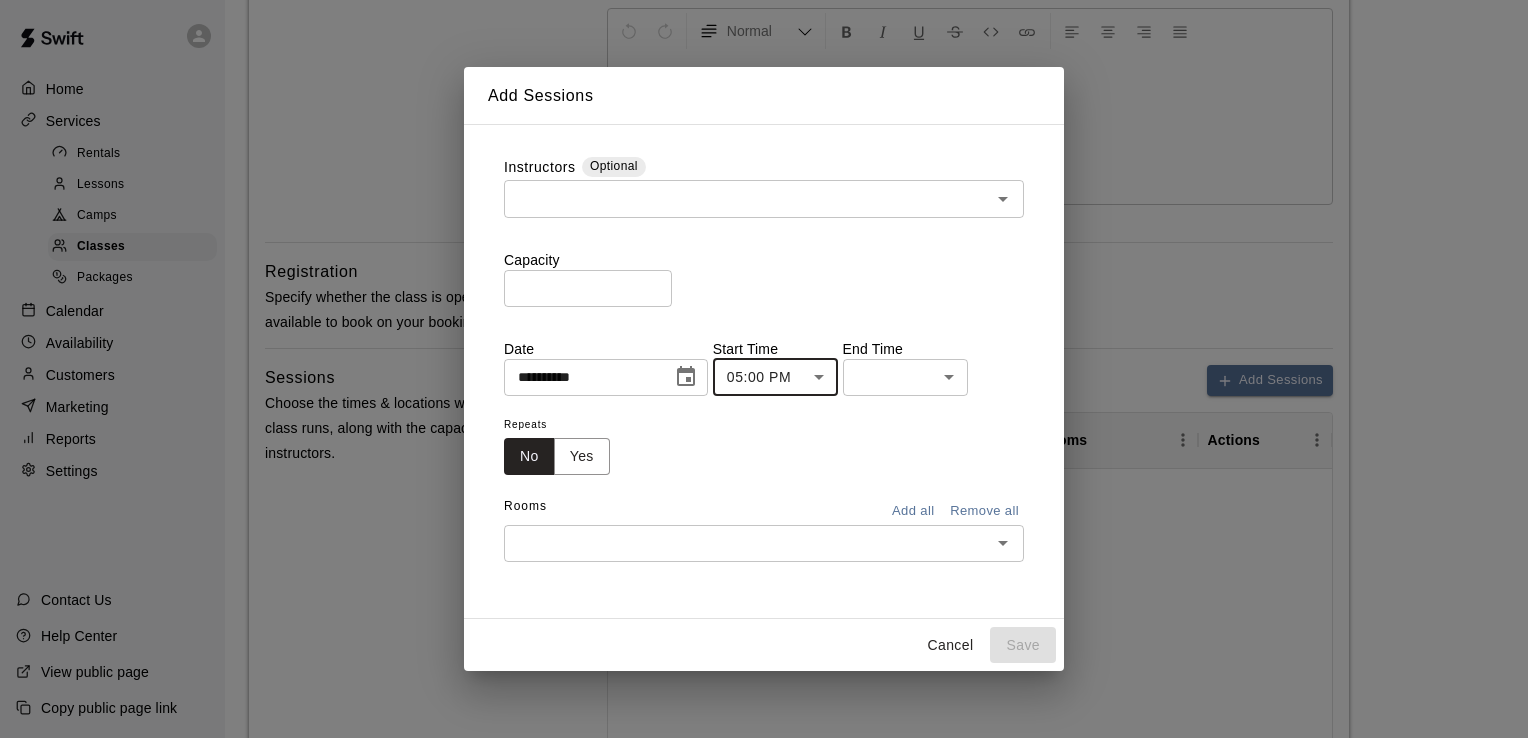 click on "**********" at bounding box center [764, 406] 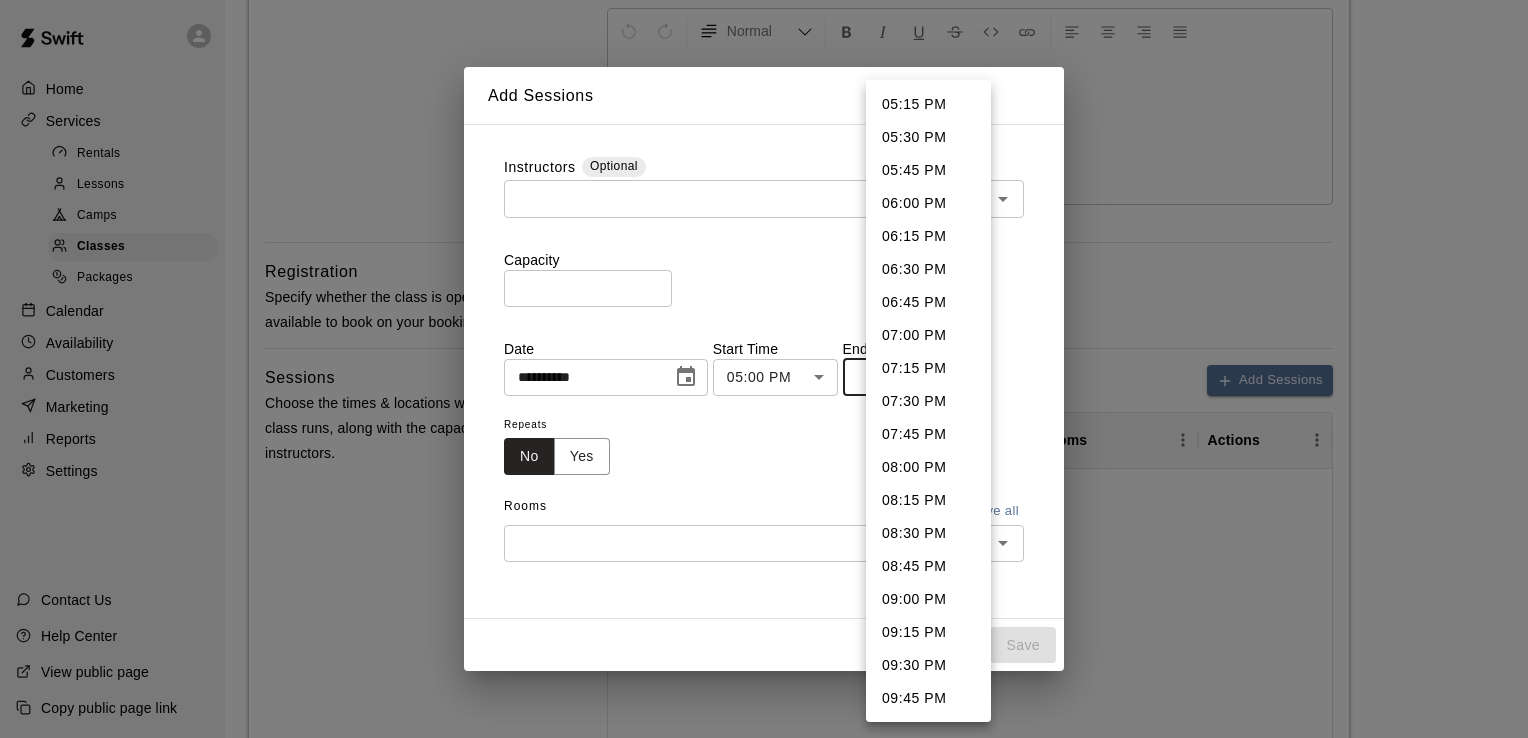 click on "06:00 PM" at bounding box center [928, 203] 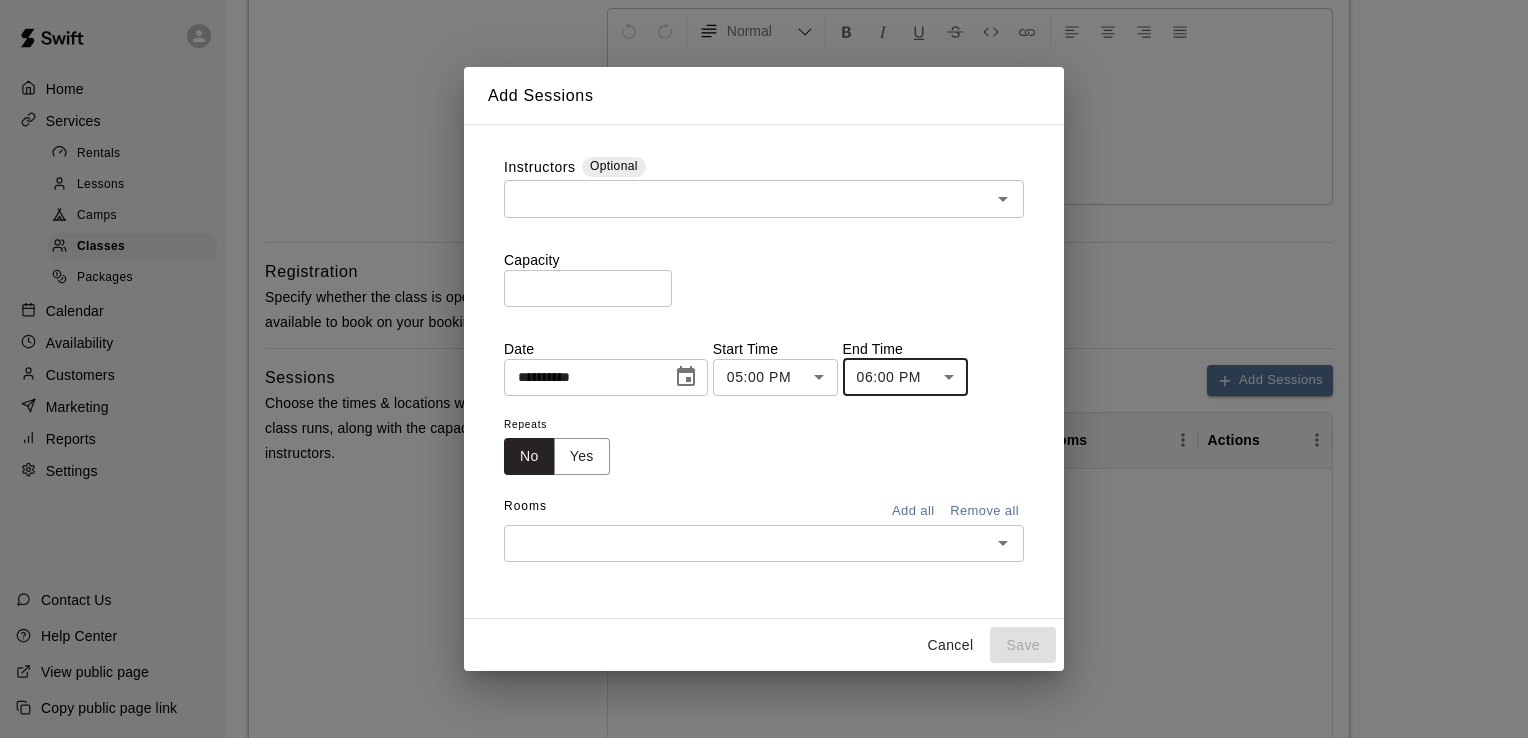 click at bounding box center (747, 543) 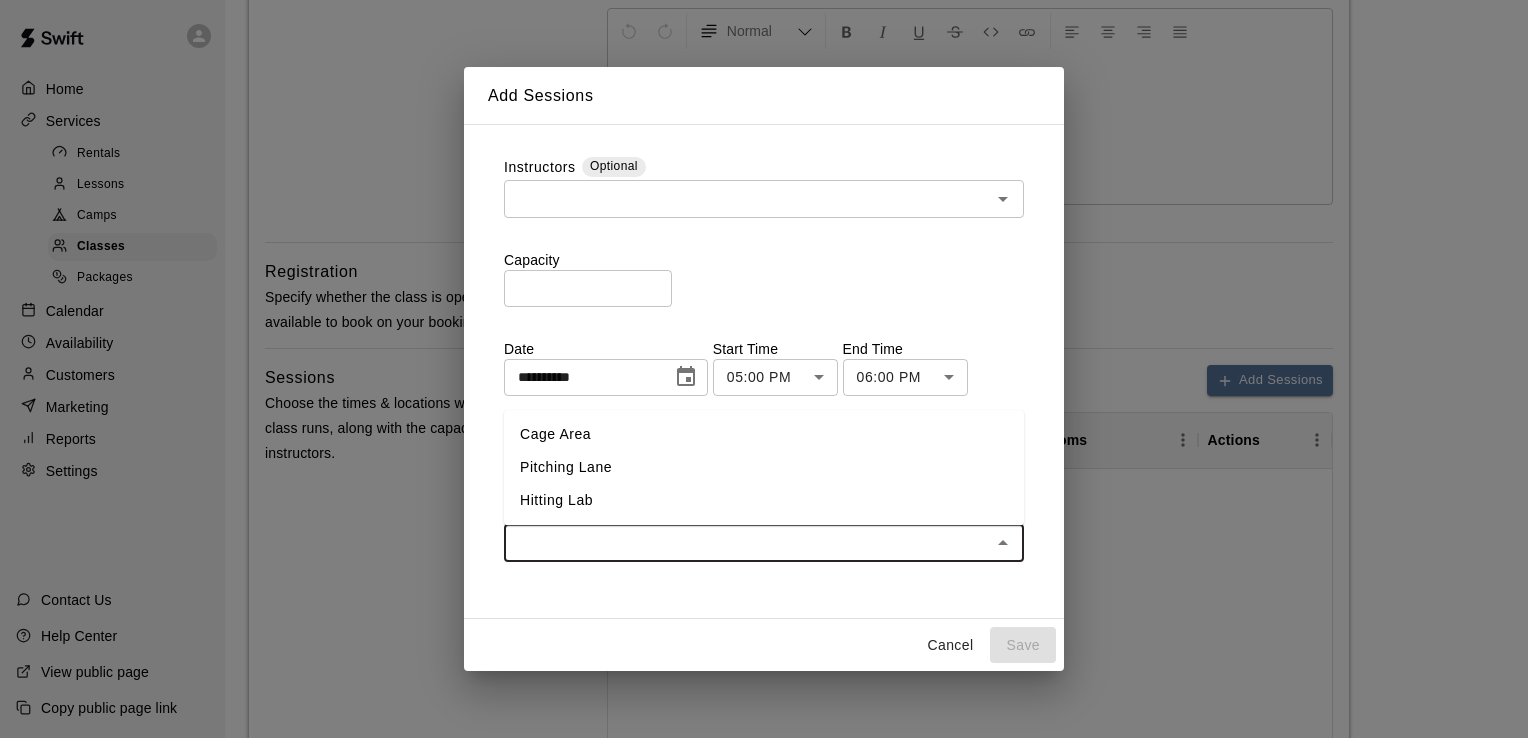 click on "Hitting Lab" at bounding box center (764, 500) 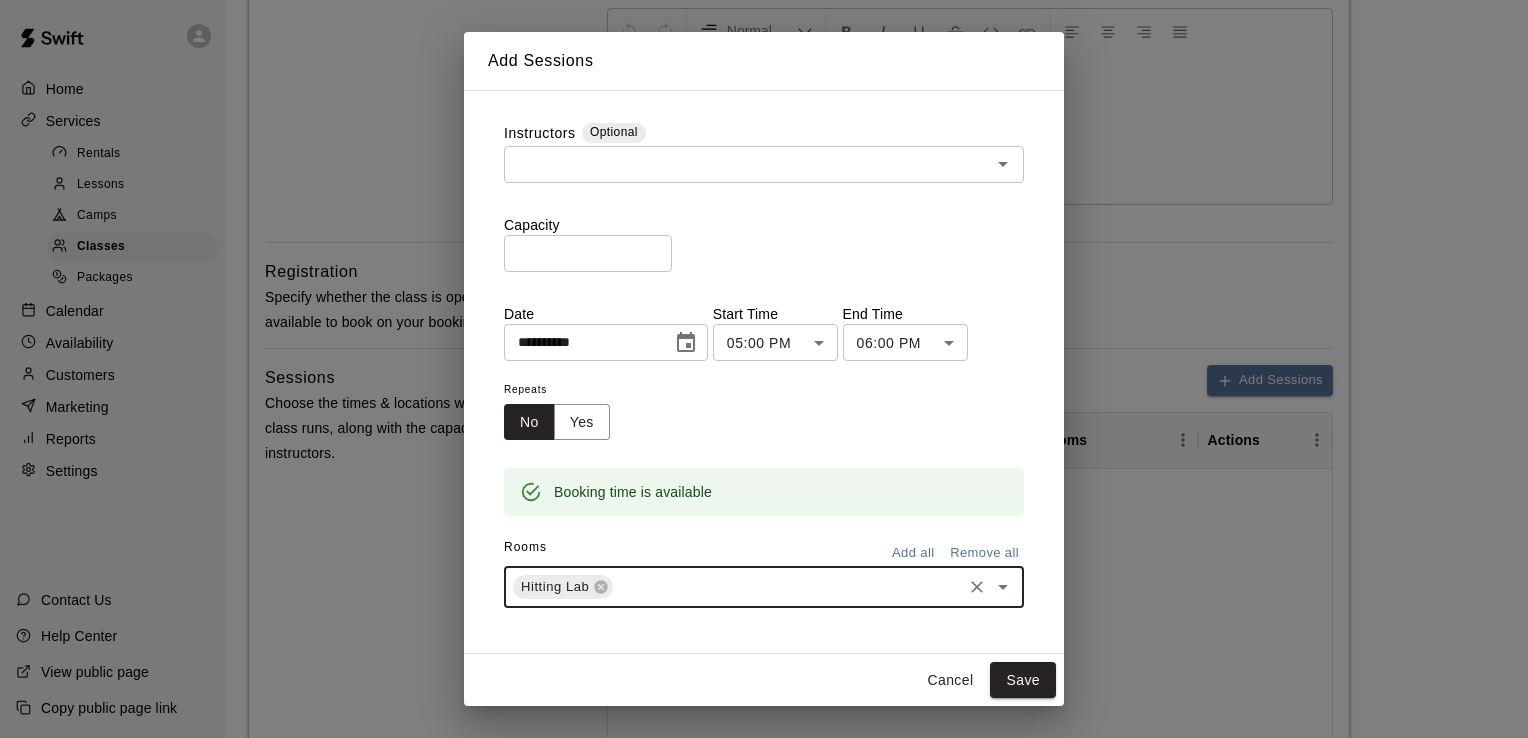 click on "*" at bounding box center [588, 253] 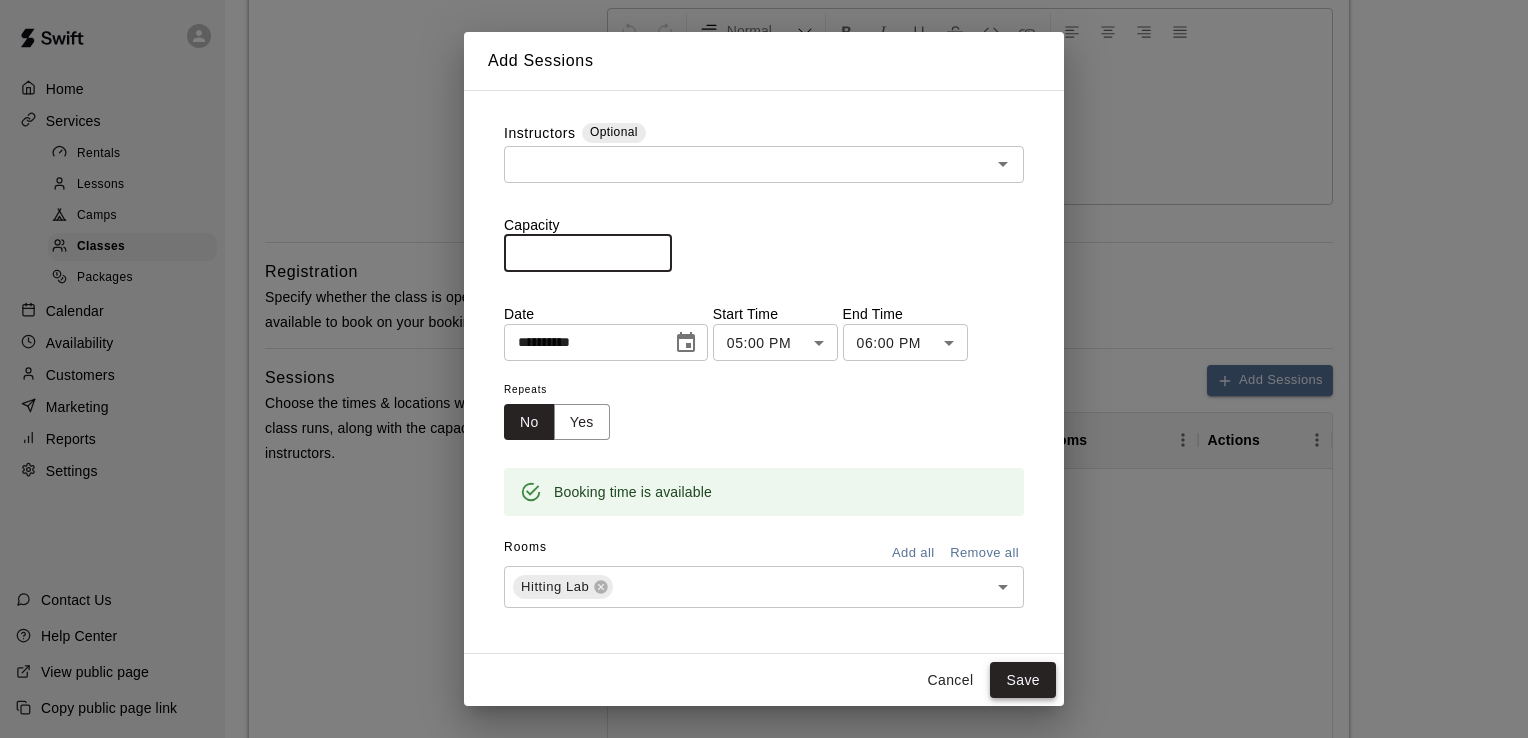 type on "**" 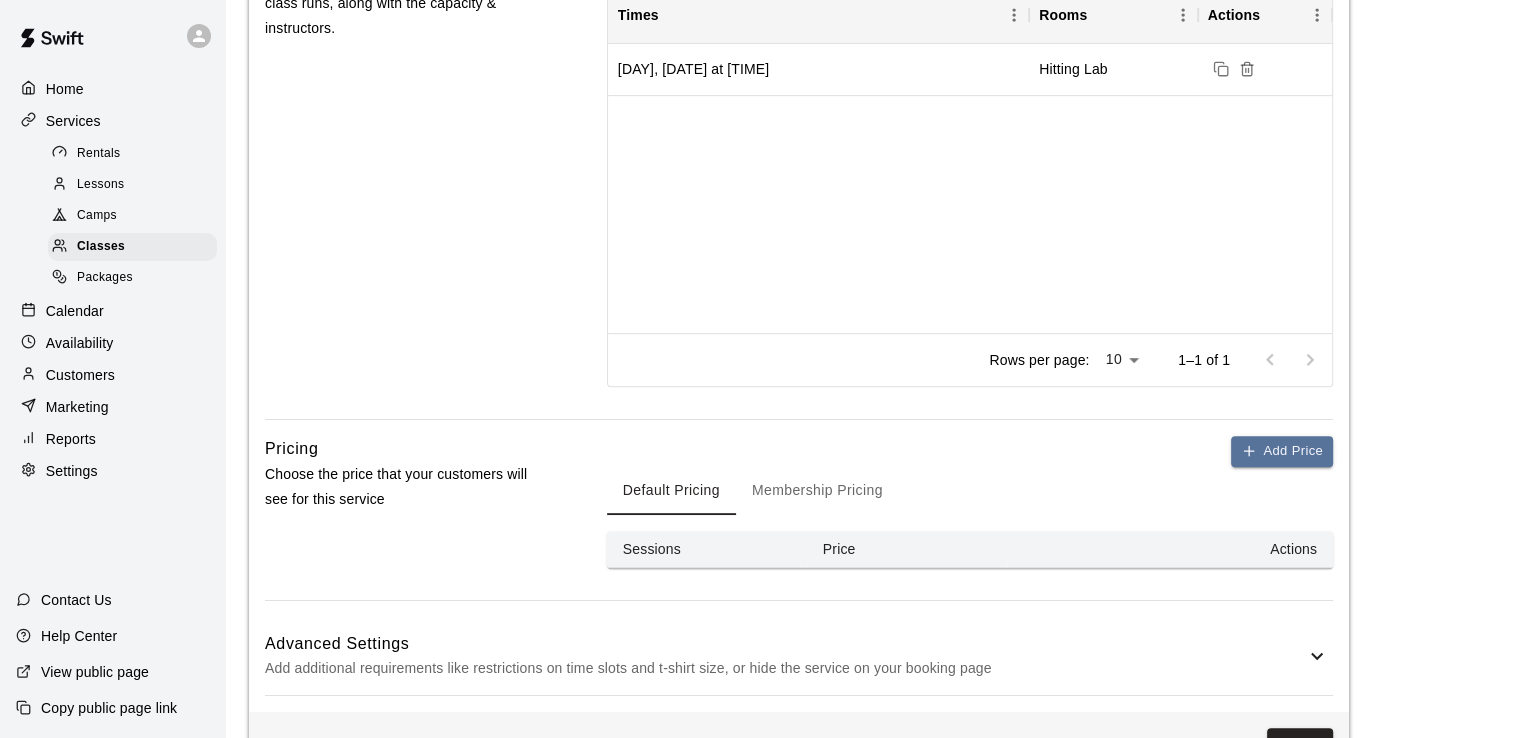 scroll, scrollTop: 907, scrollLeft: 0, axis: vertical 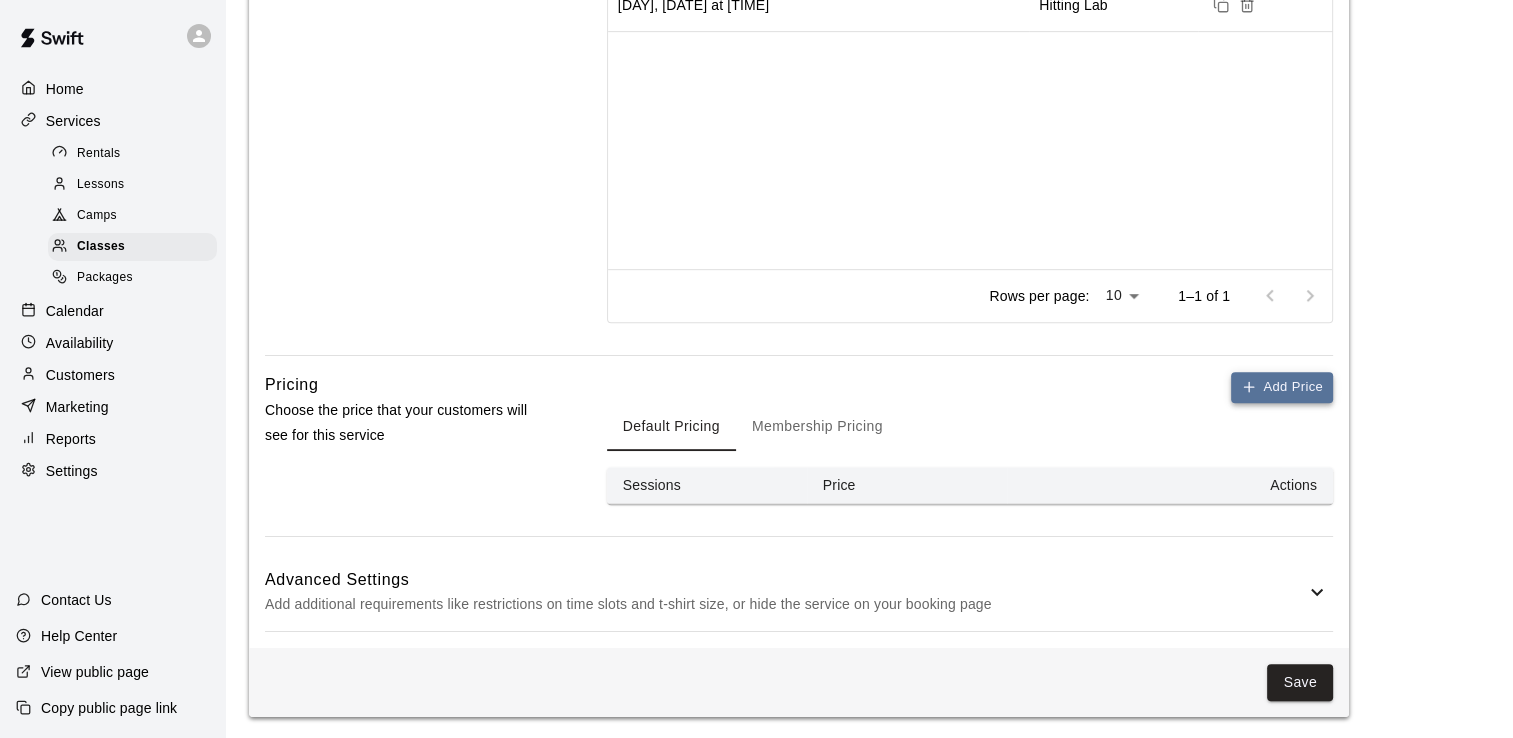 click on "Add Price" at bounding box center [1282, 387] 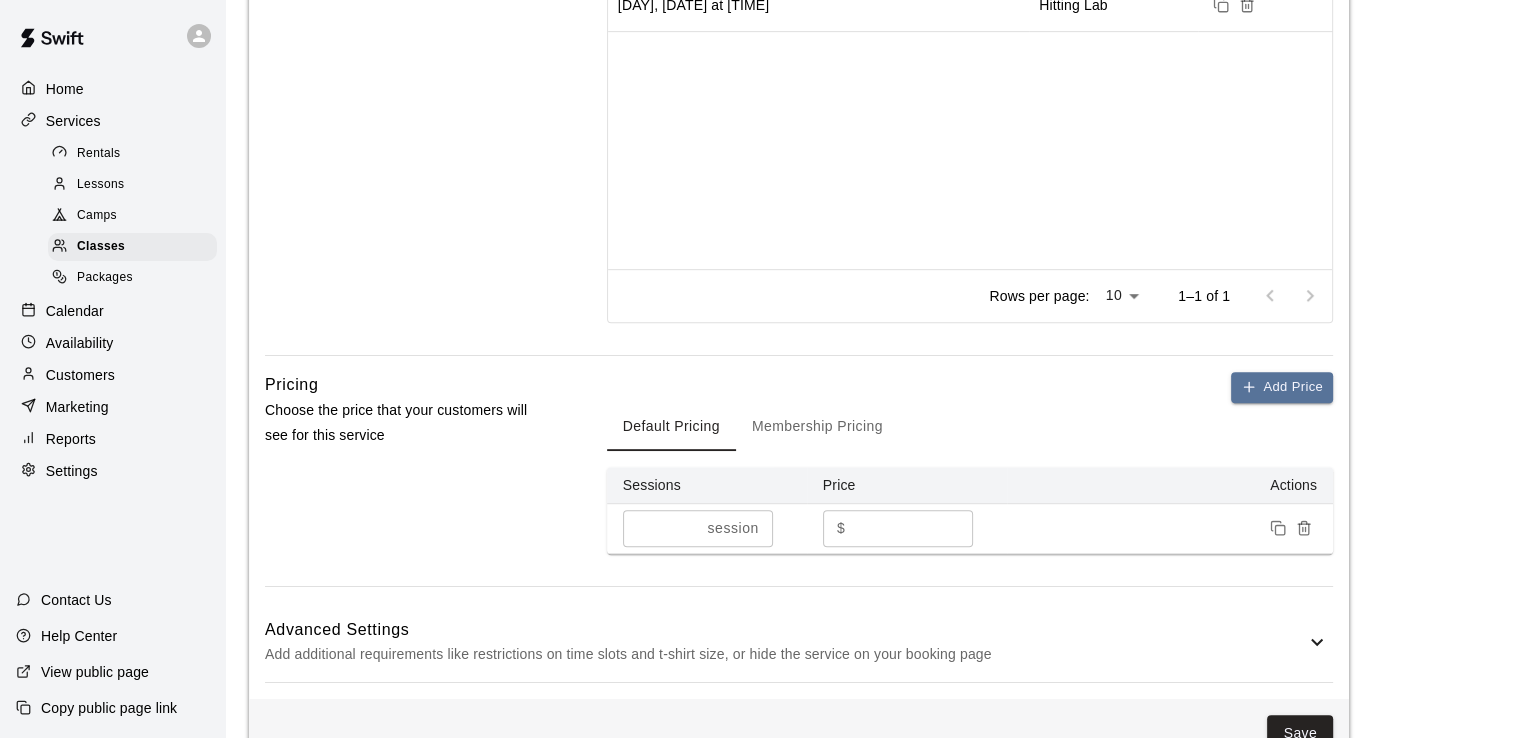 click on "*" at bounding box center (913, 528) 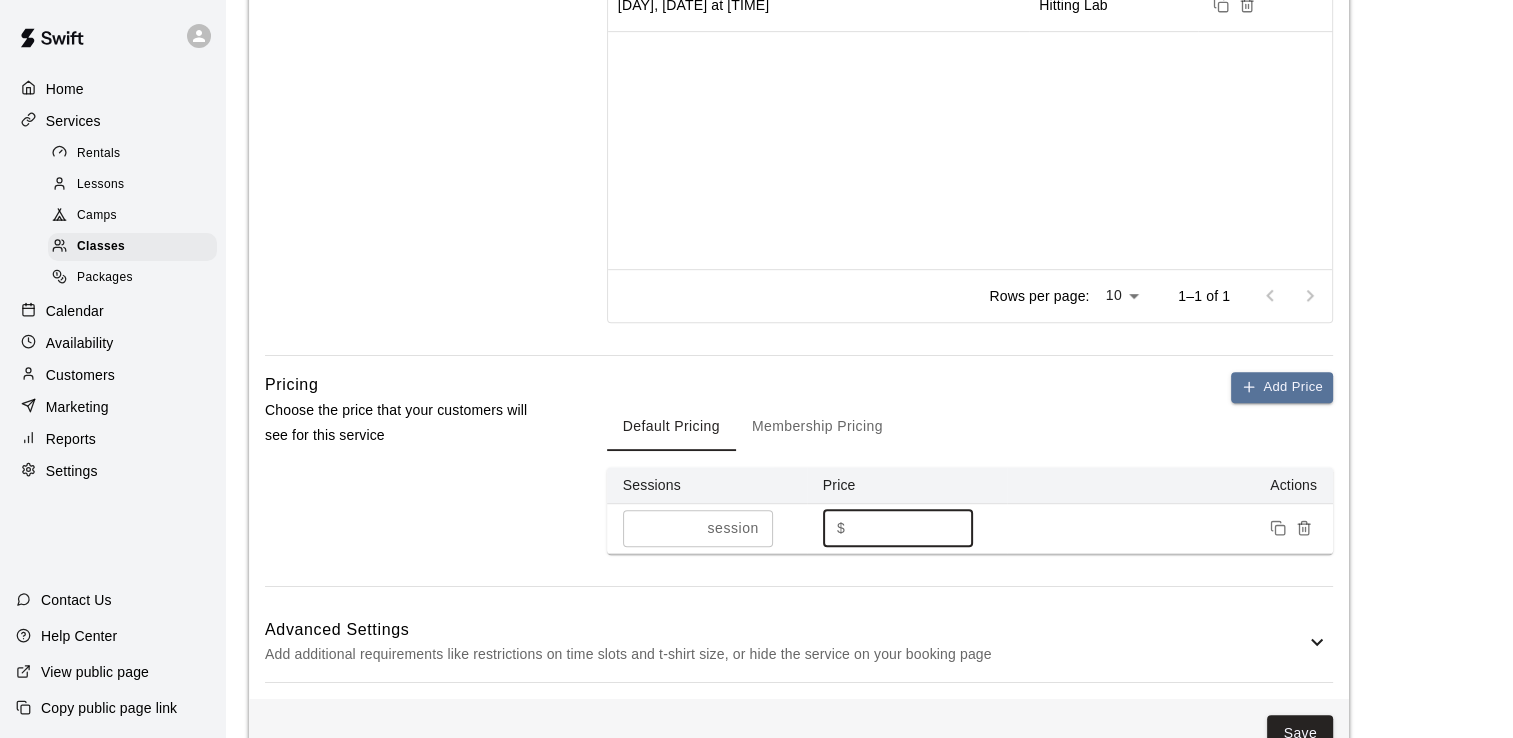 type on "****" 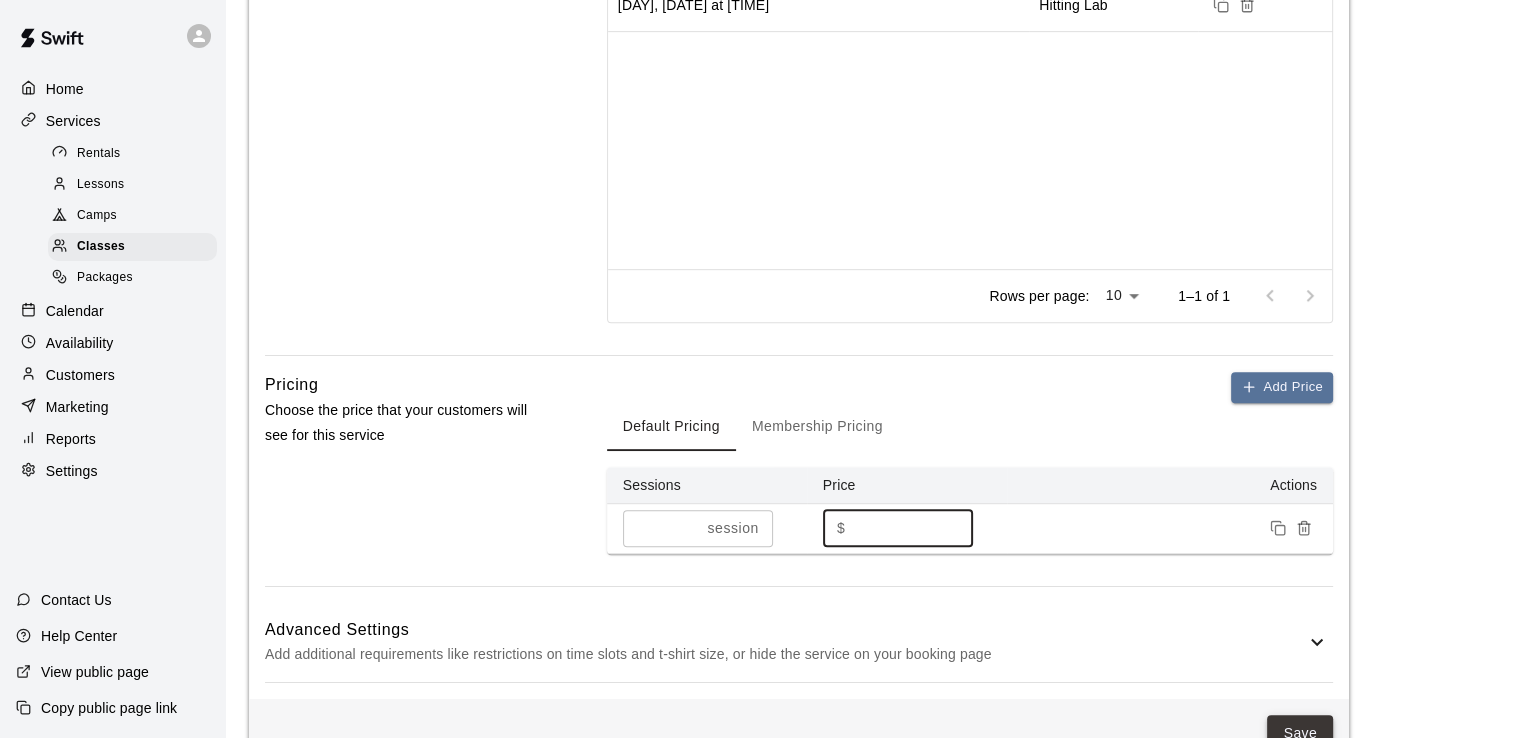 click on "Save" at bounding box center (1300, 733) 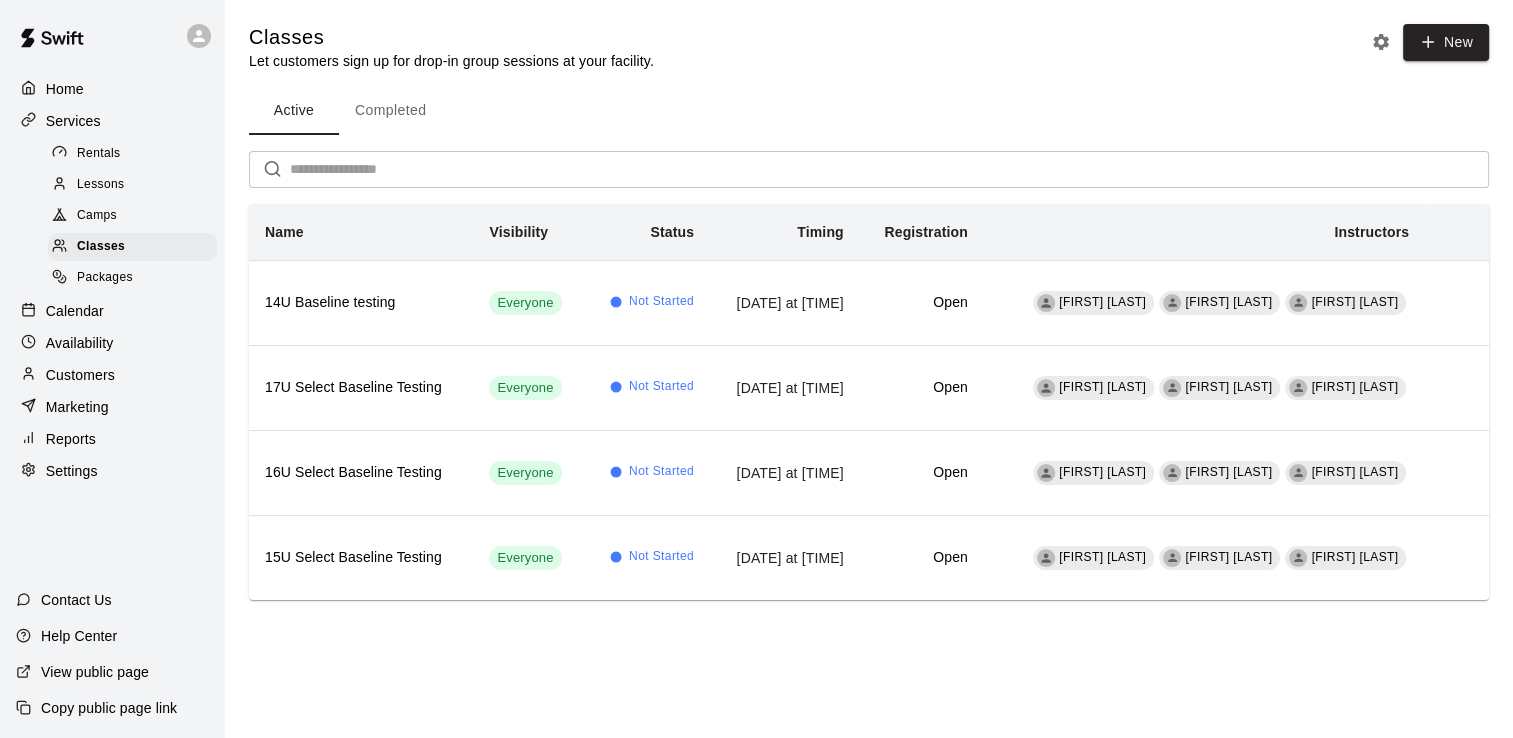 scroll, scrollTop: 0, scrollLeft: 0, axis: both 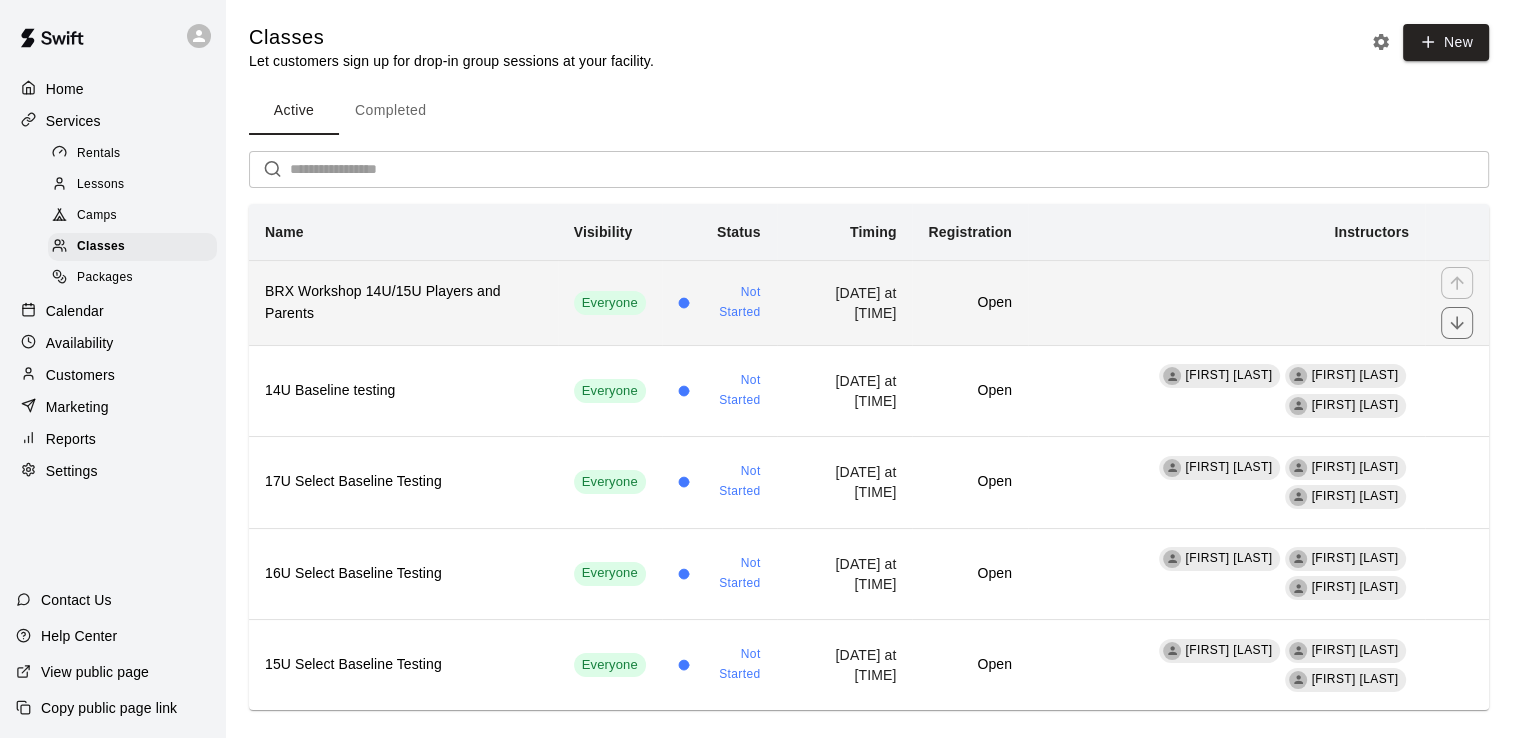 click at bounding box center (1226, 302) 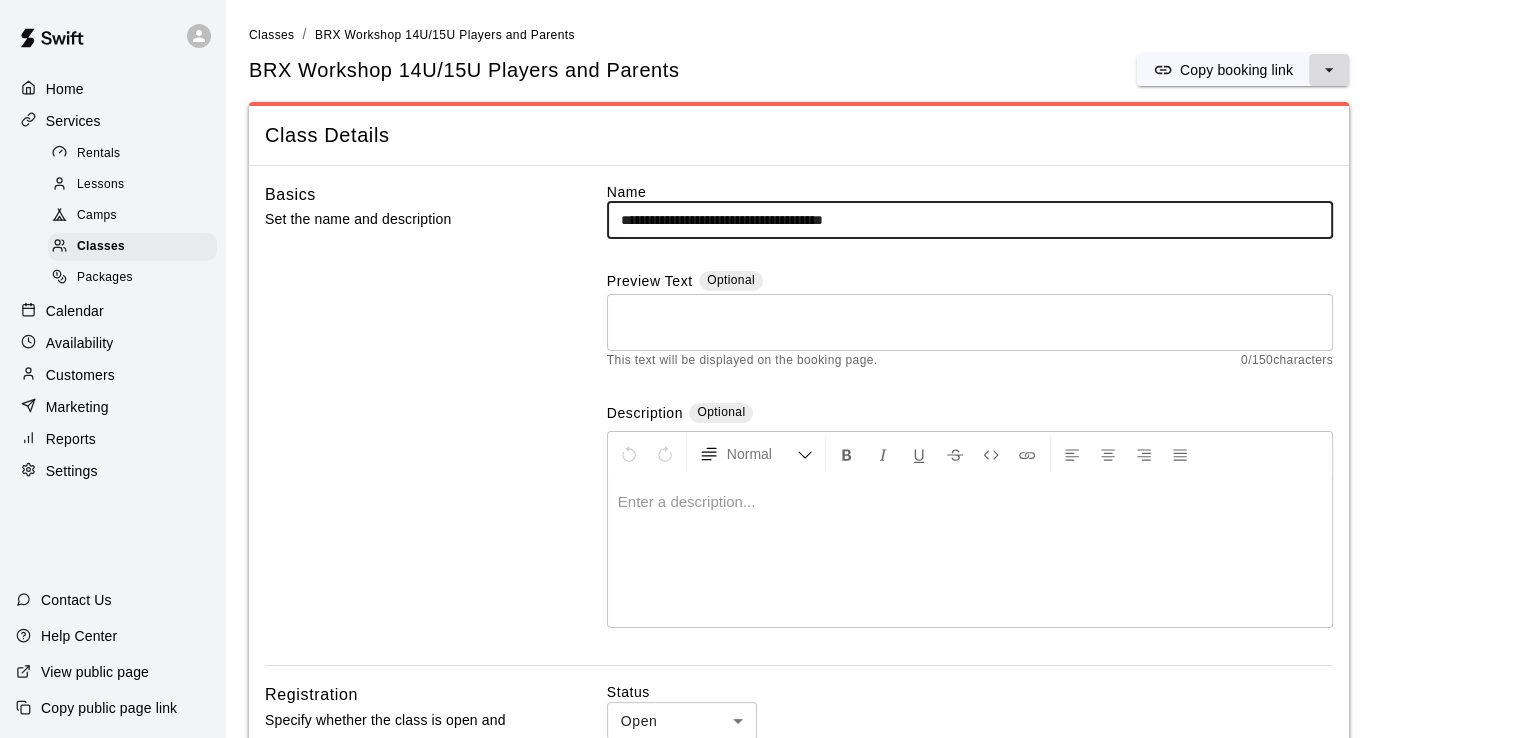 click at bounding box center [1329, 70] 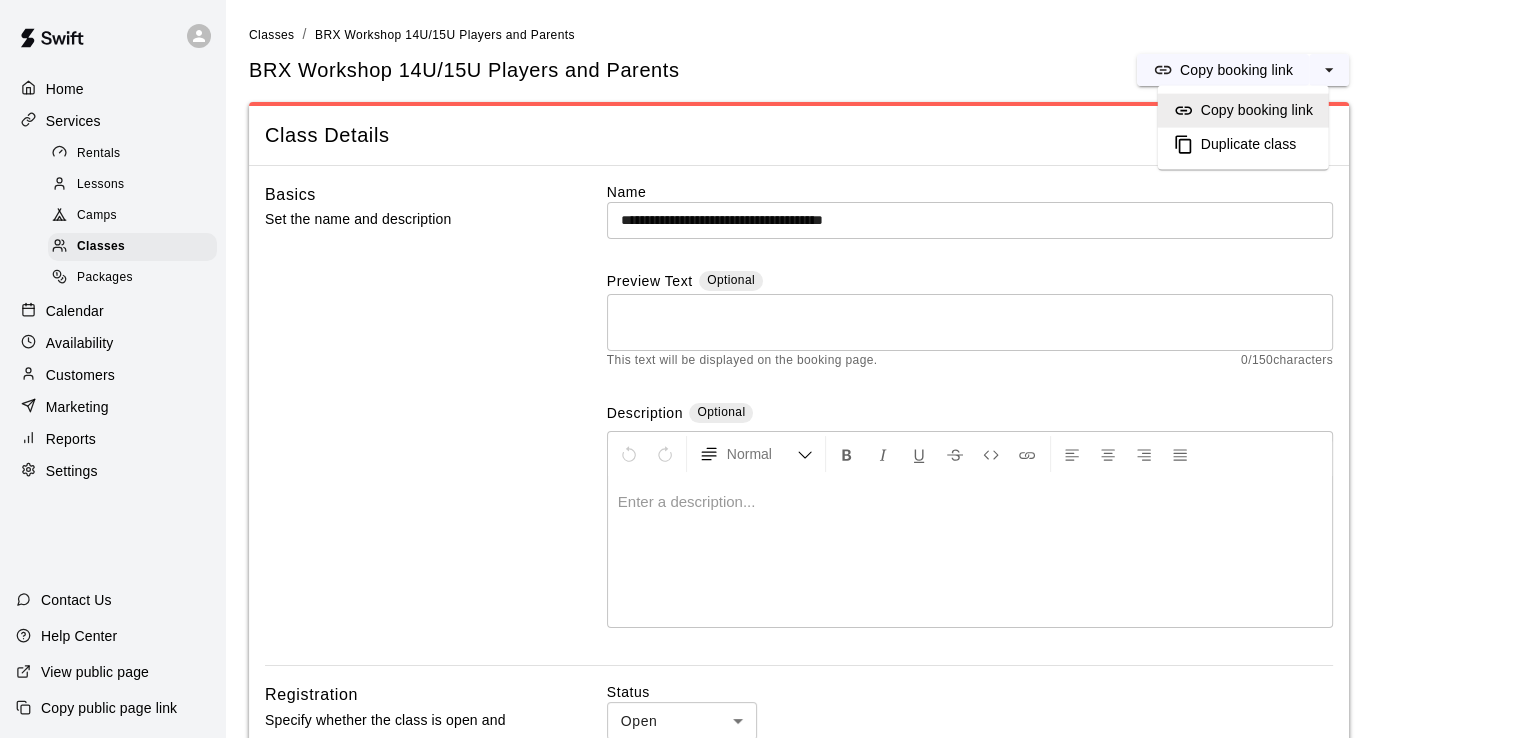 click on "Duplicate class" at bounding box center [1249, 145] 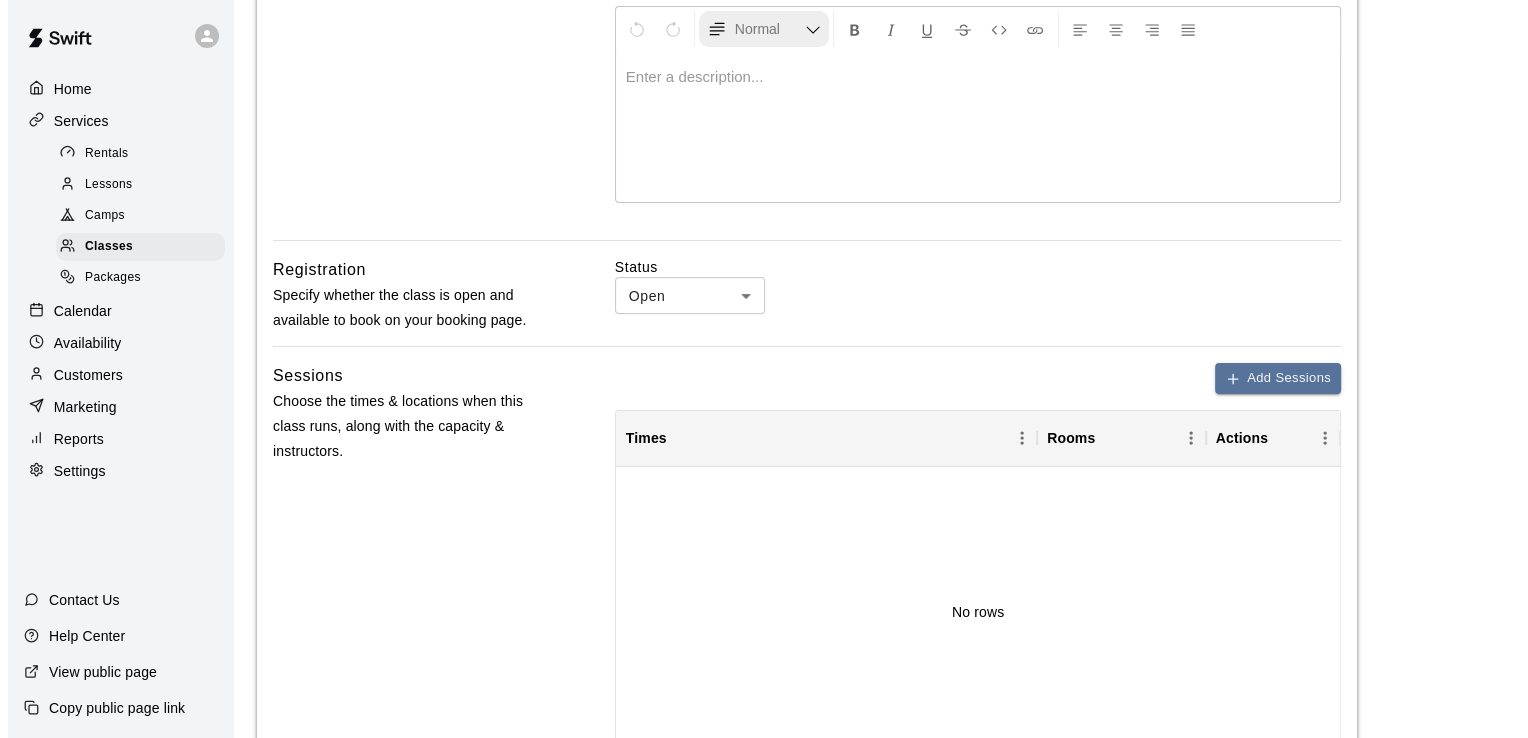 scroll, scrollTop: 406, scrollLeft: 0, axis: vertical 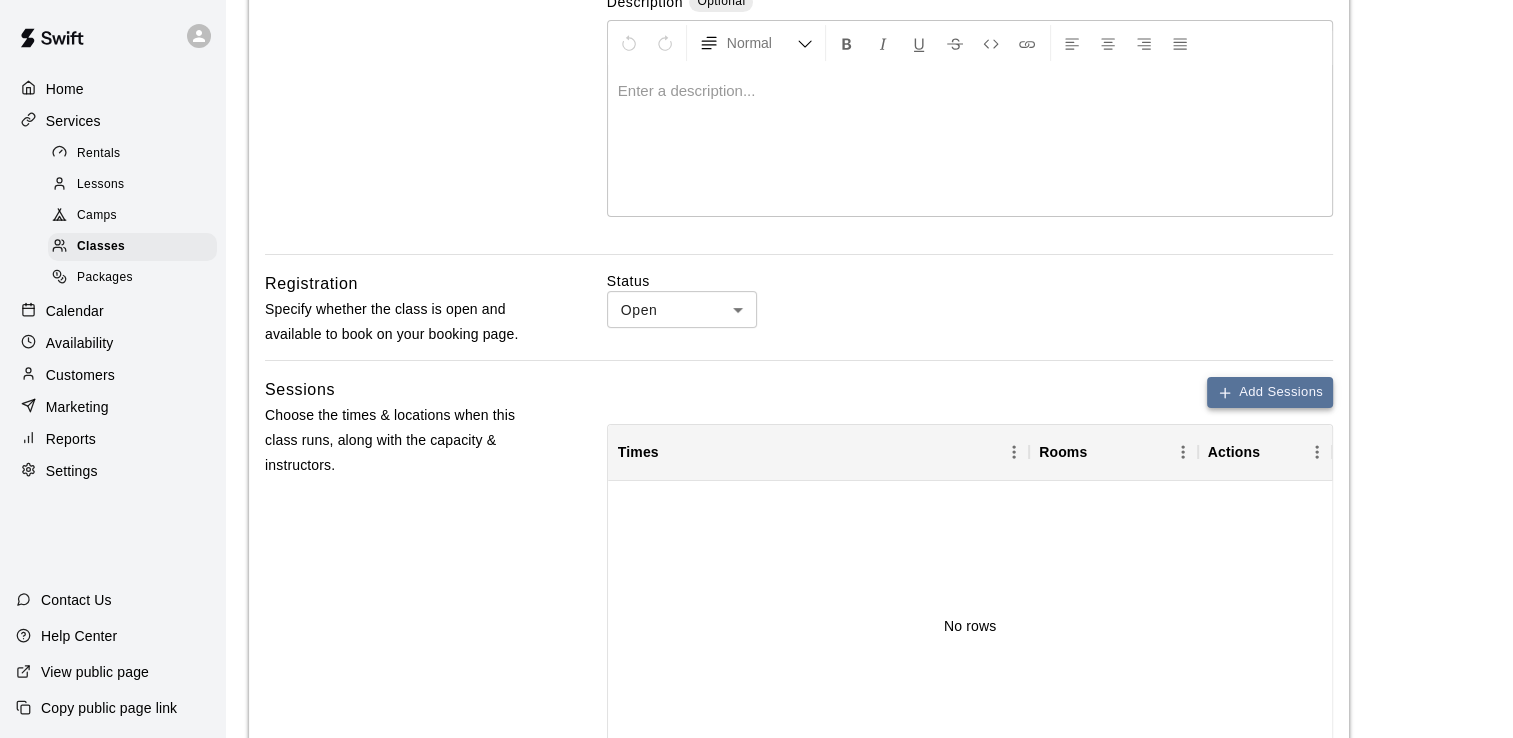 type on "**********" 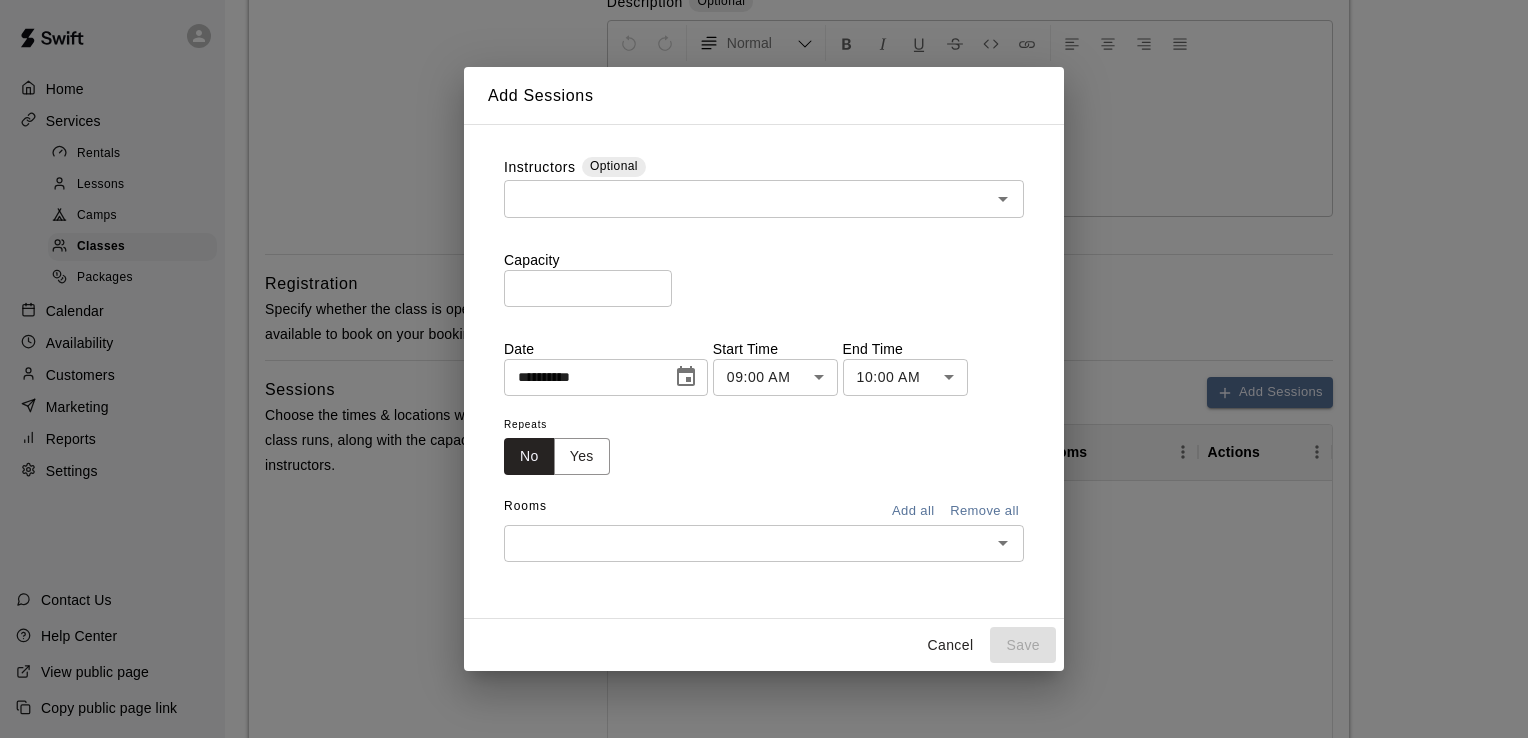 click at bounding box center [686, 377] 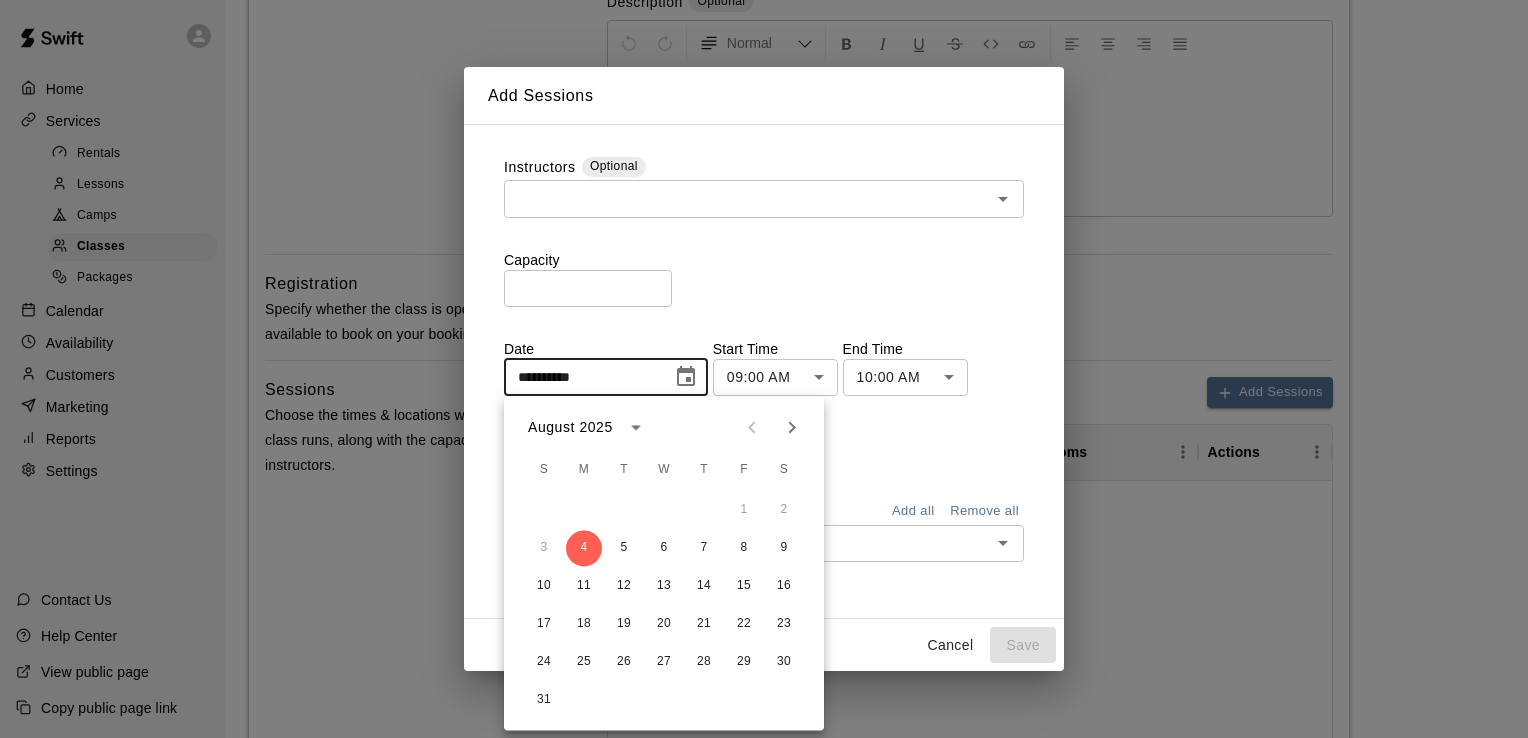 click on "August 2025" at bounding box center (664, 427) 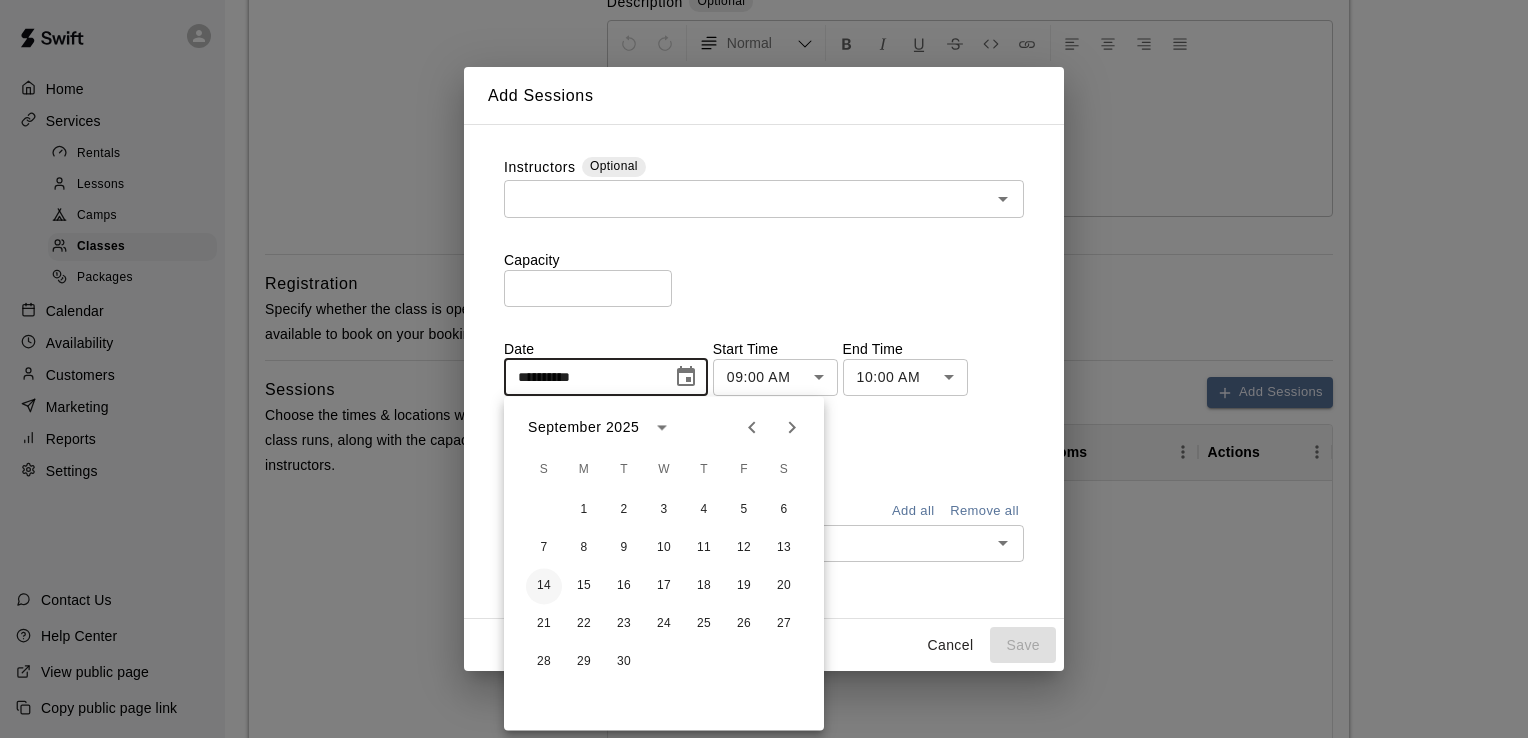 click on "14" at bounding box center (544, 586) 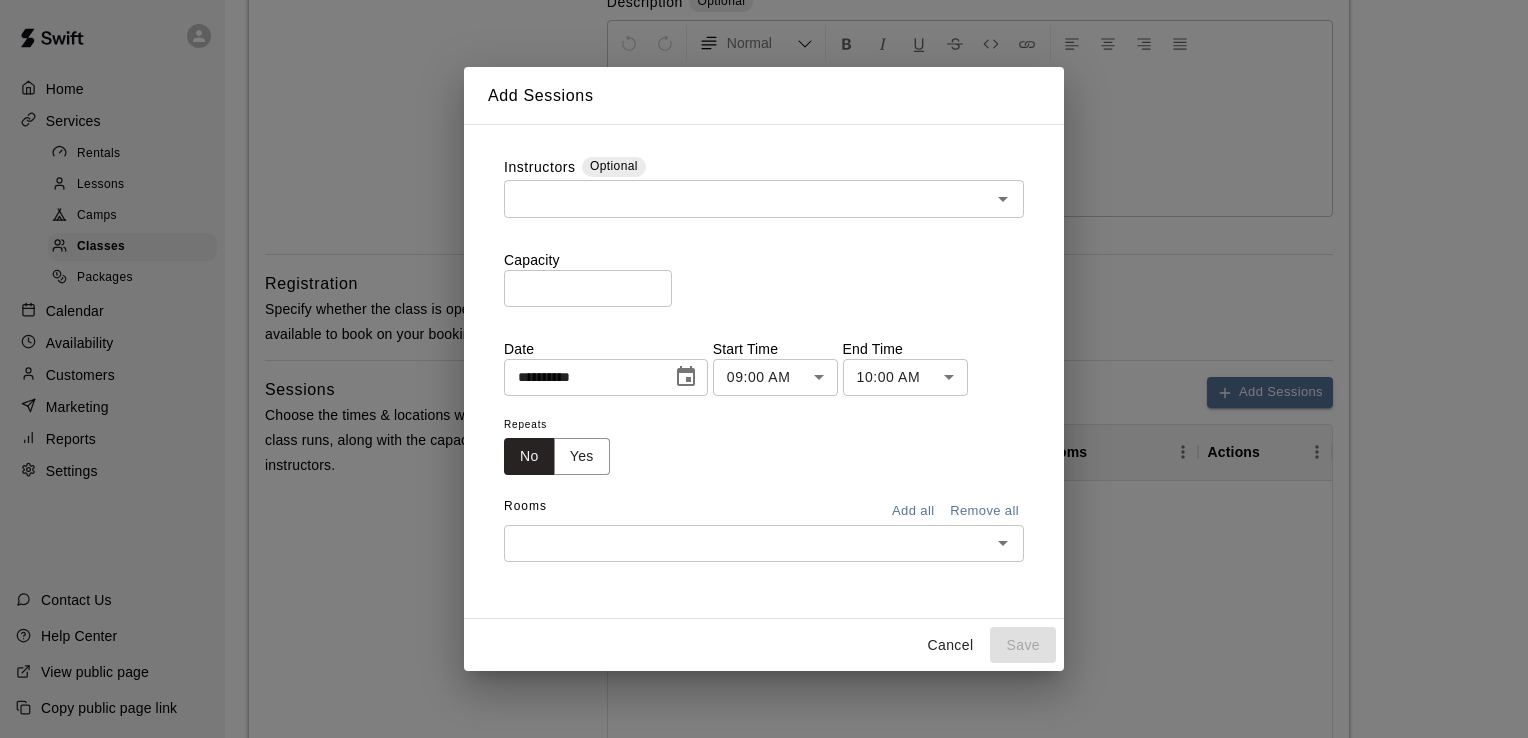click on "**********" at bounding box center (764, 443) 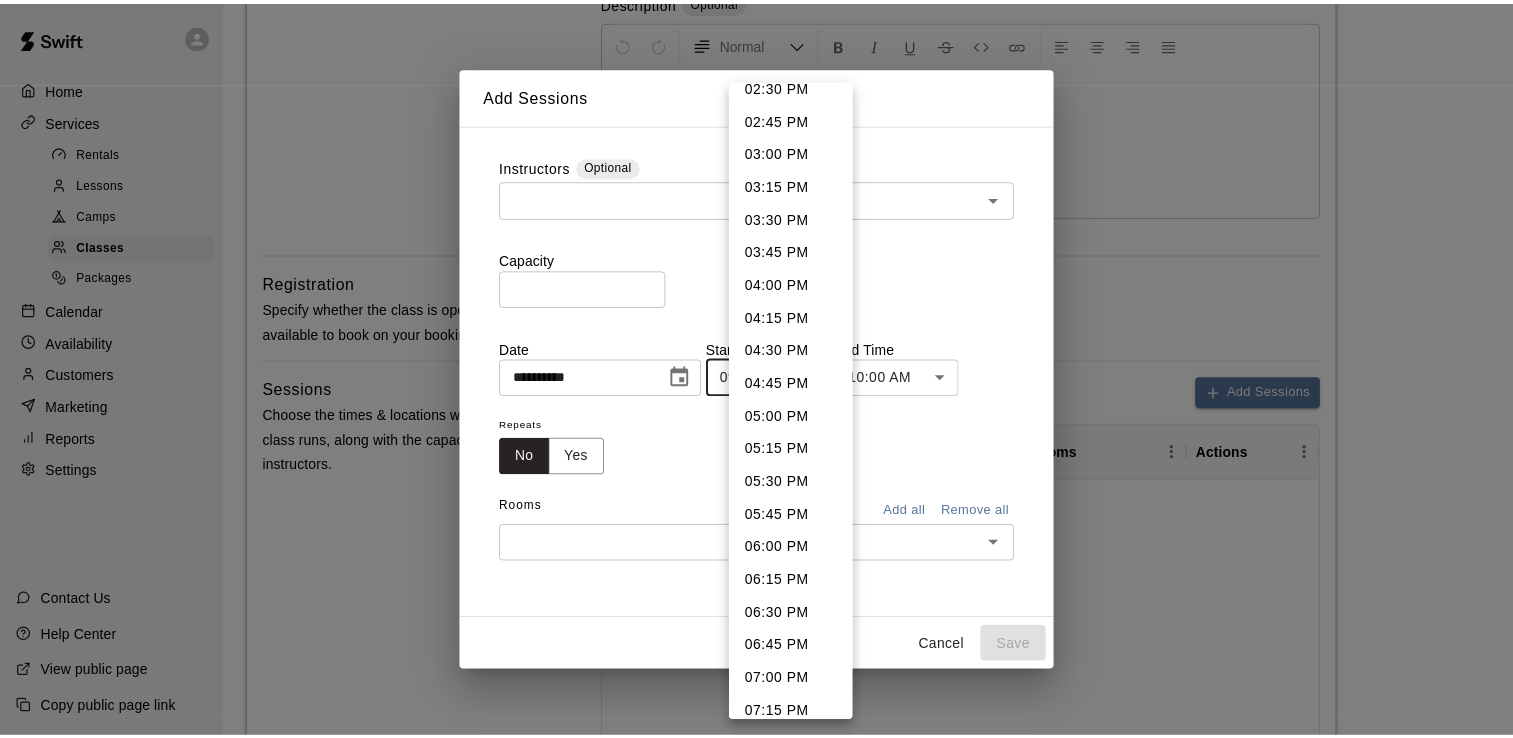 scroll, scrollTop: 1932, scrollLeft: 0, axis: vertical 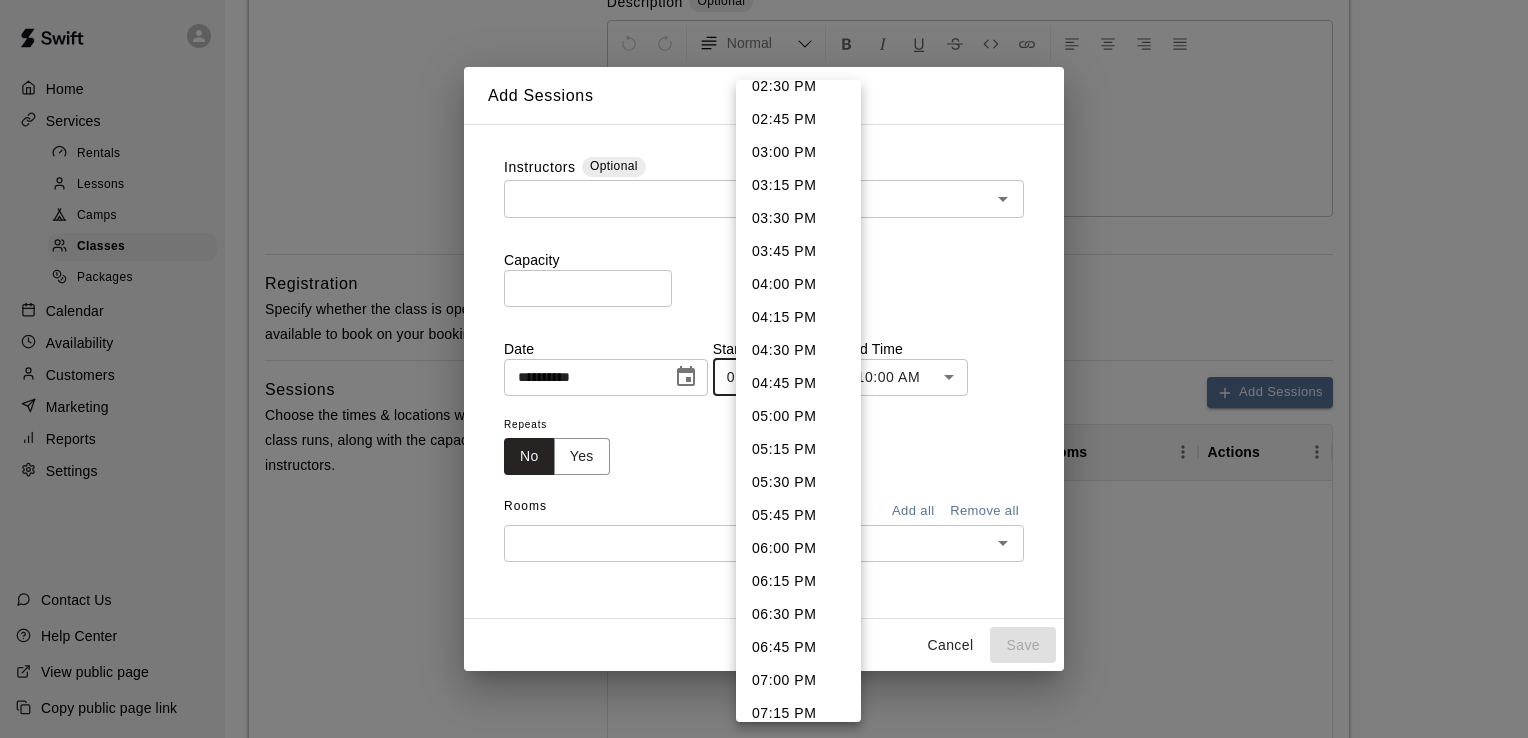 click on "06:30 PM" at bounding box center [798, 614] 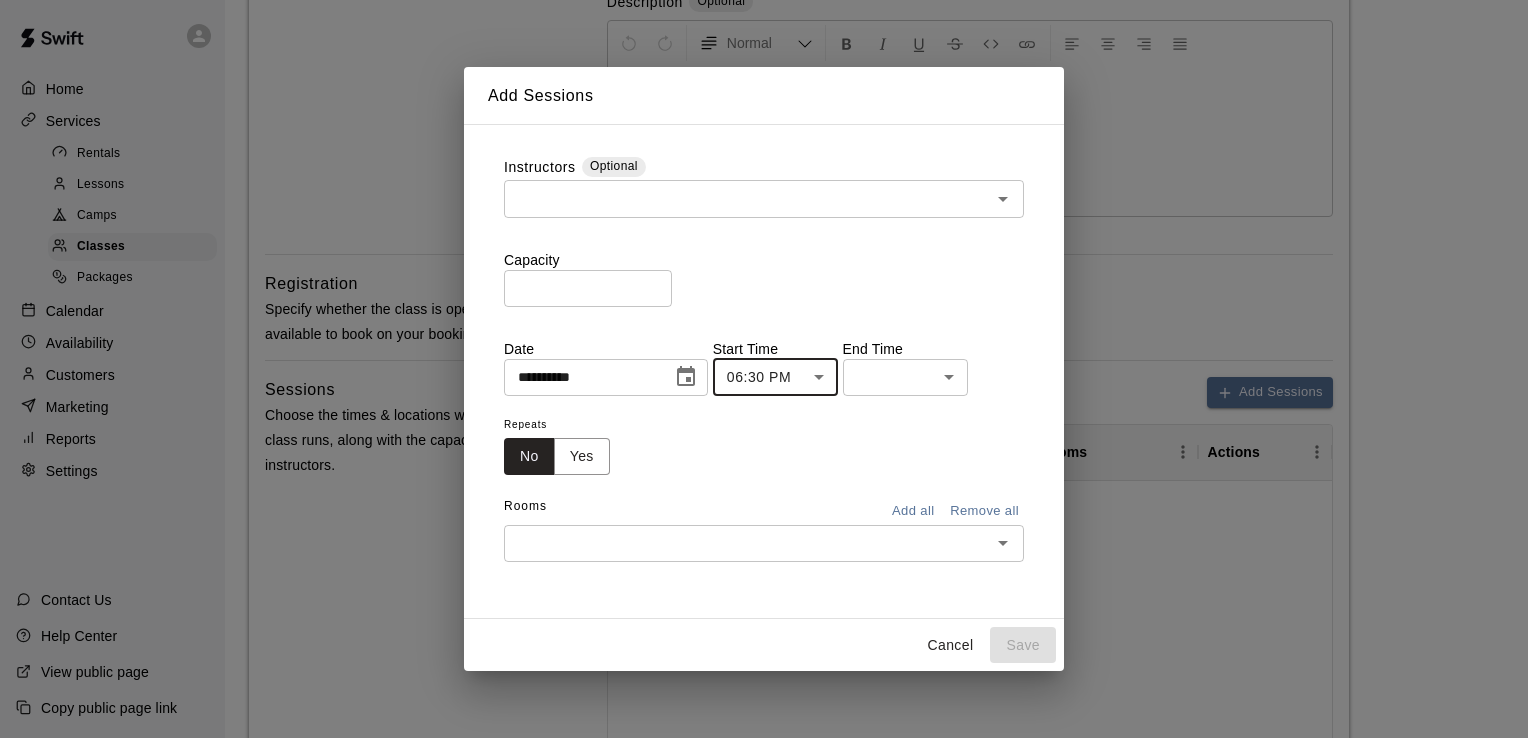 click on "**********" at bounding box center [764, 443] 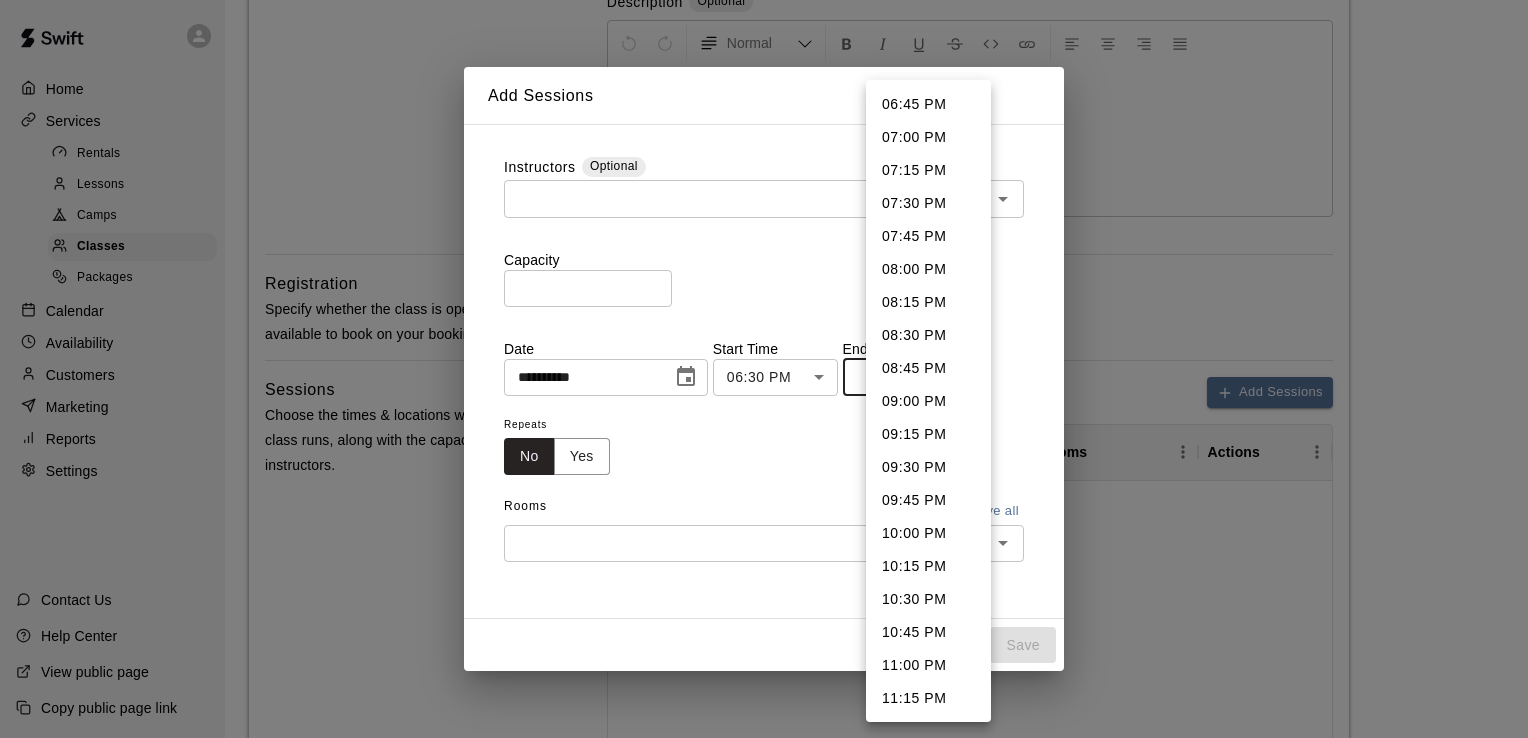 click on "07:30 PM" at bounding box center [928, 203] 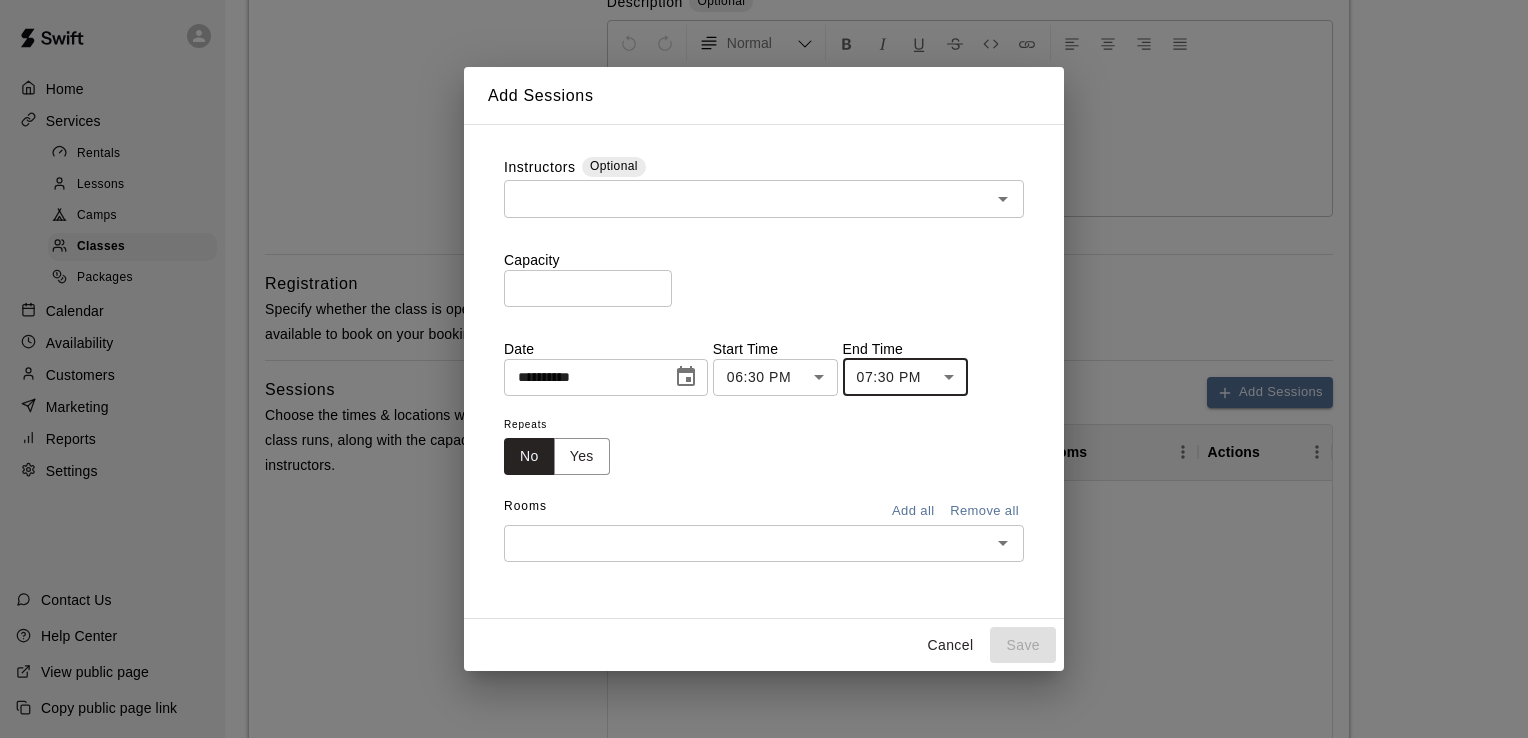 click at bounding box center (747, 543) 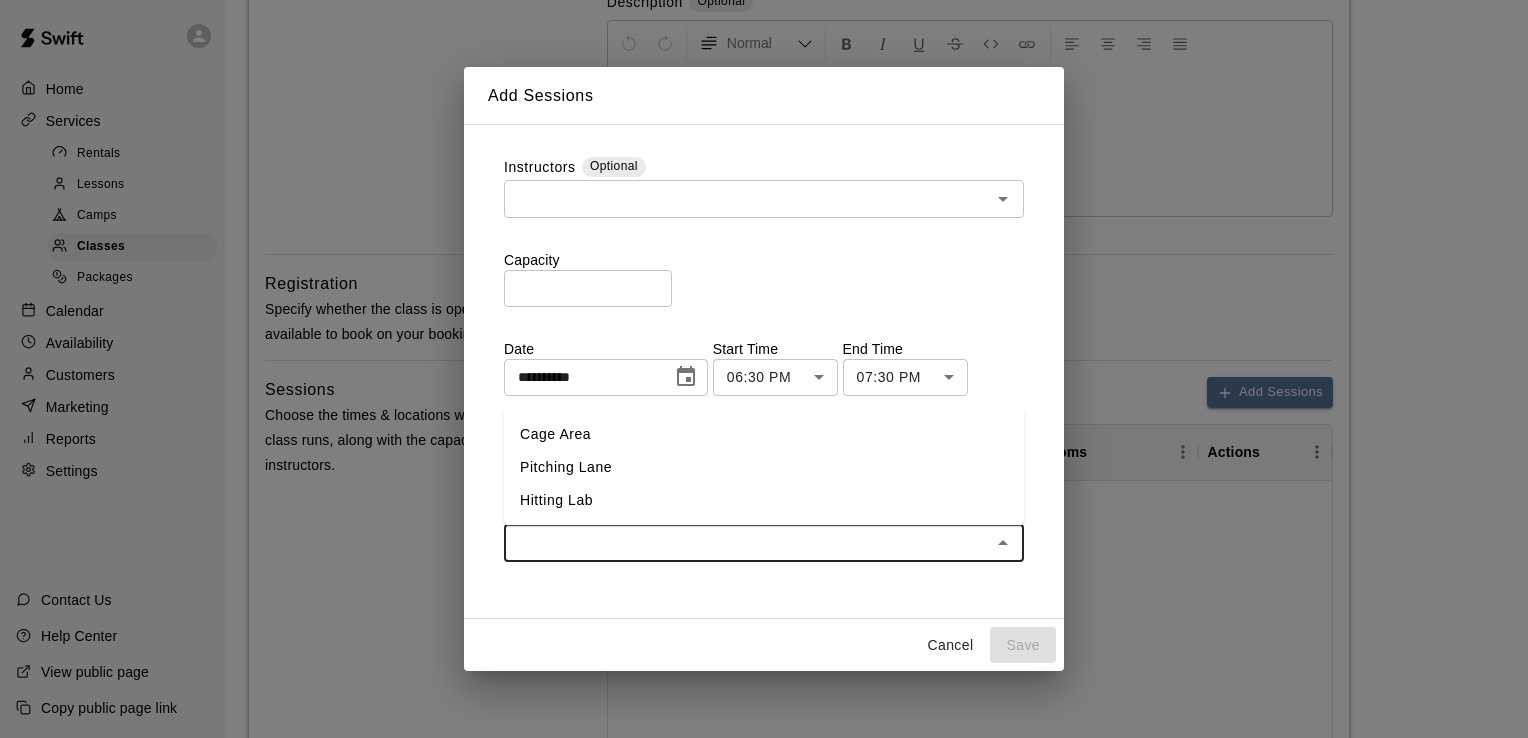 click at bounding box center [747, 543] 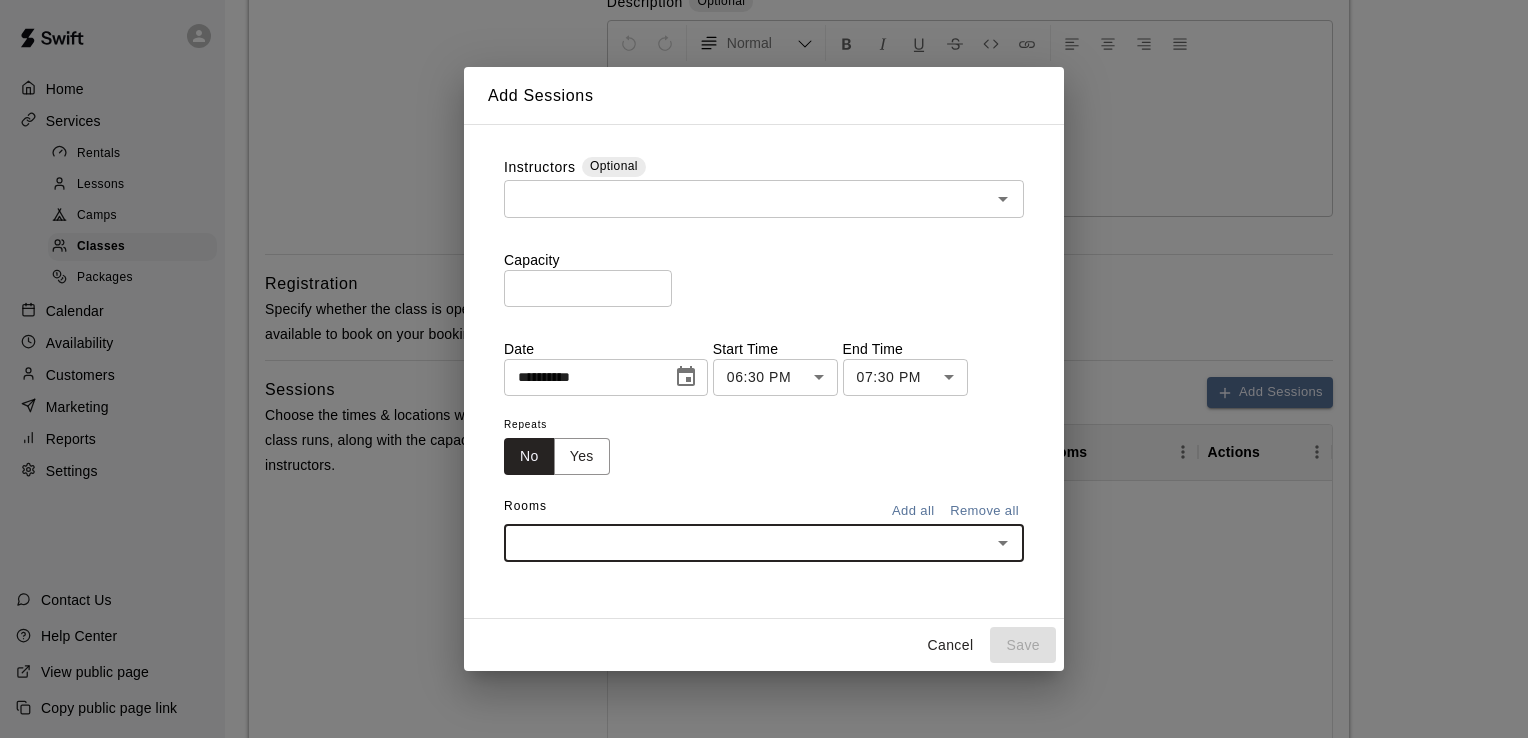 click at bounding box center (747, 543) 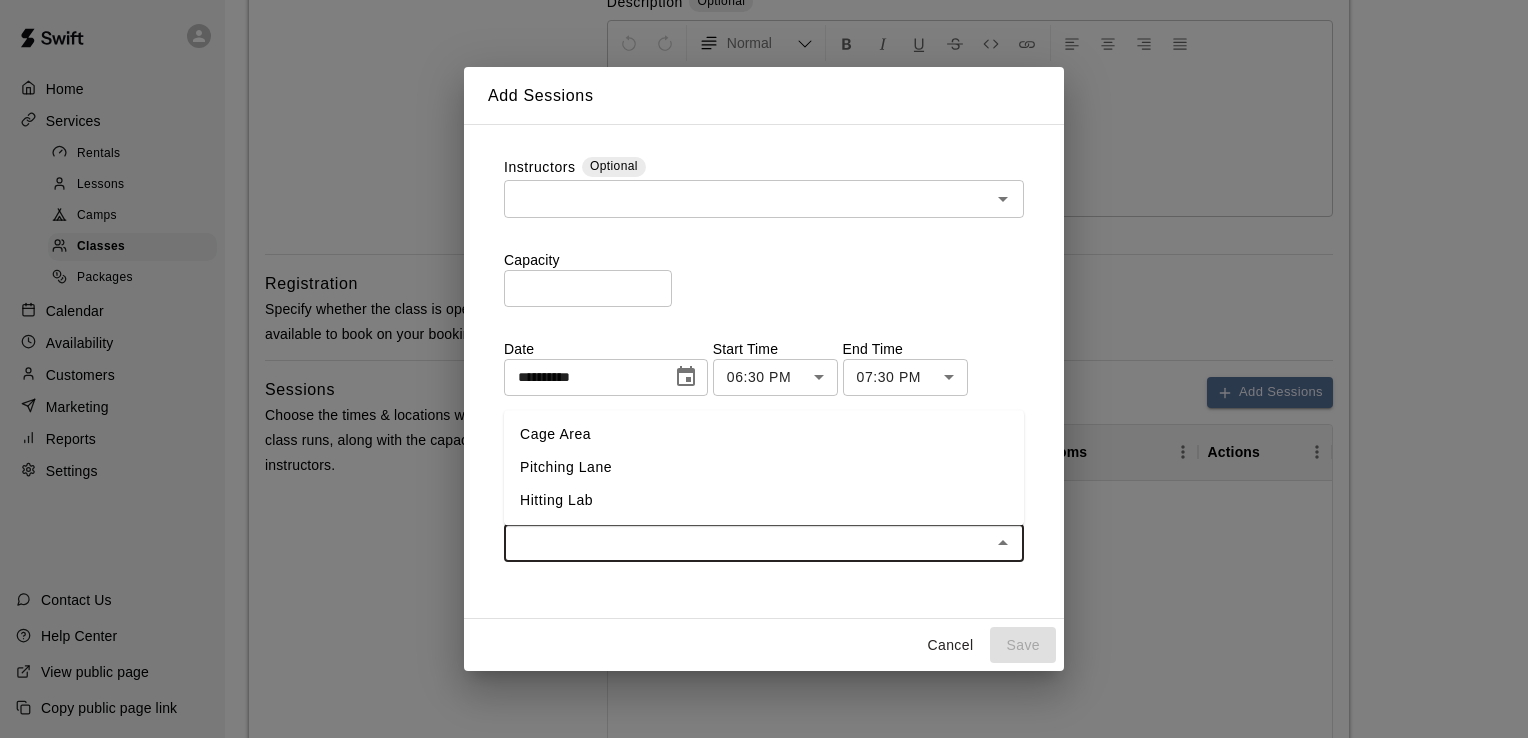 click on "Hitting Lab" at bounding box center (764, 500) 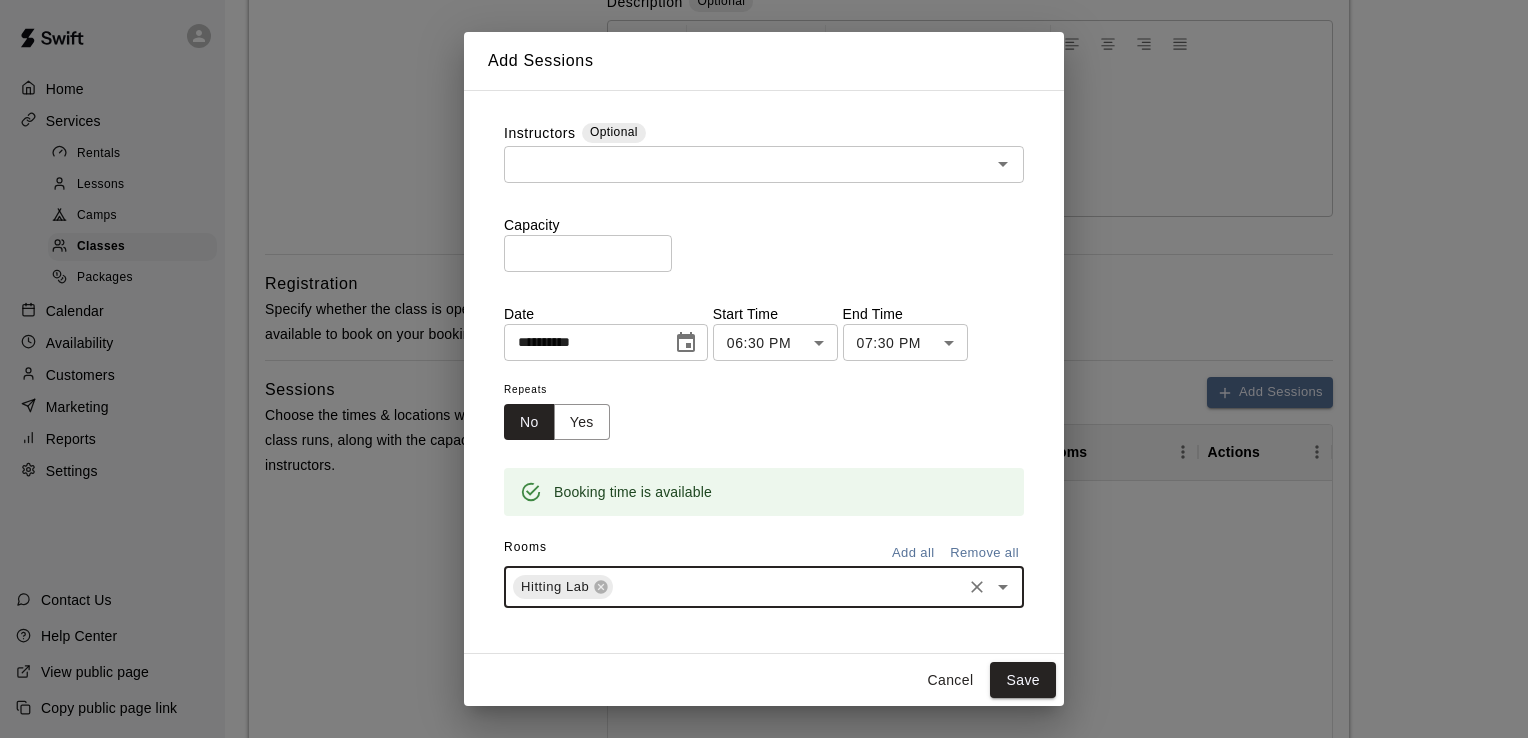 click on "*" at bounding box center [588, 253] 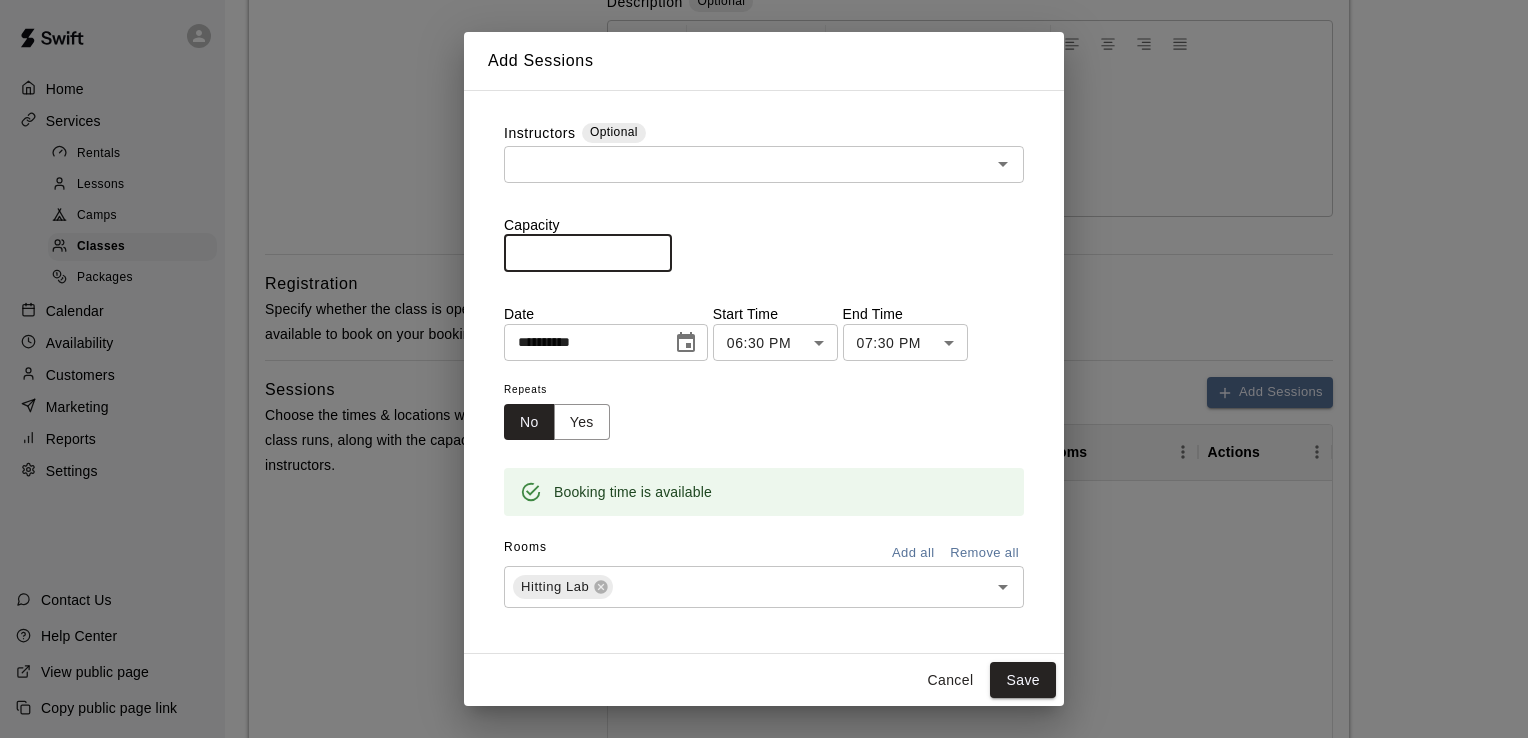 type on "**" 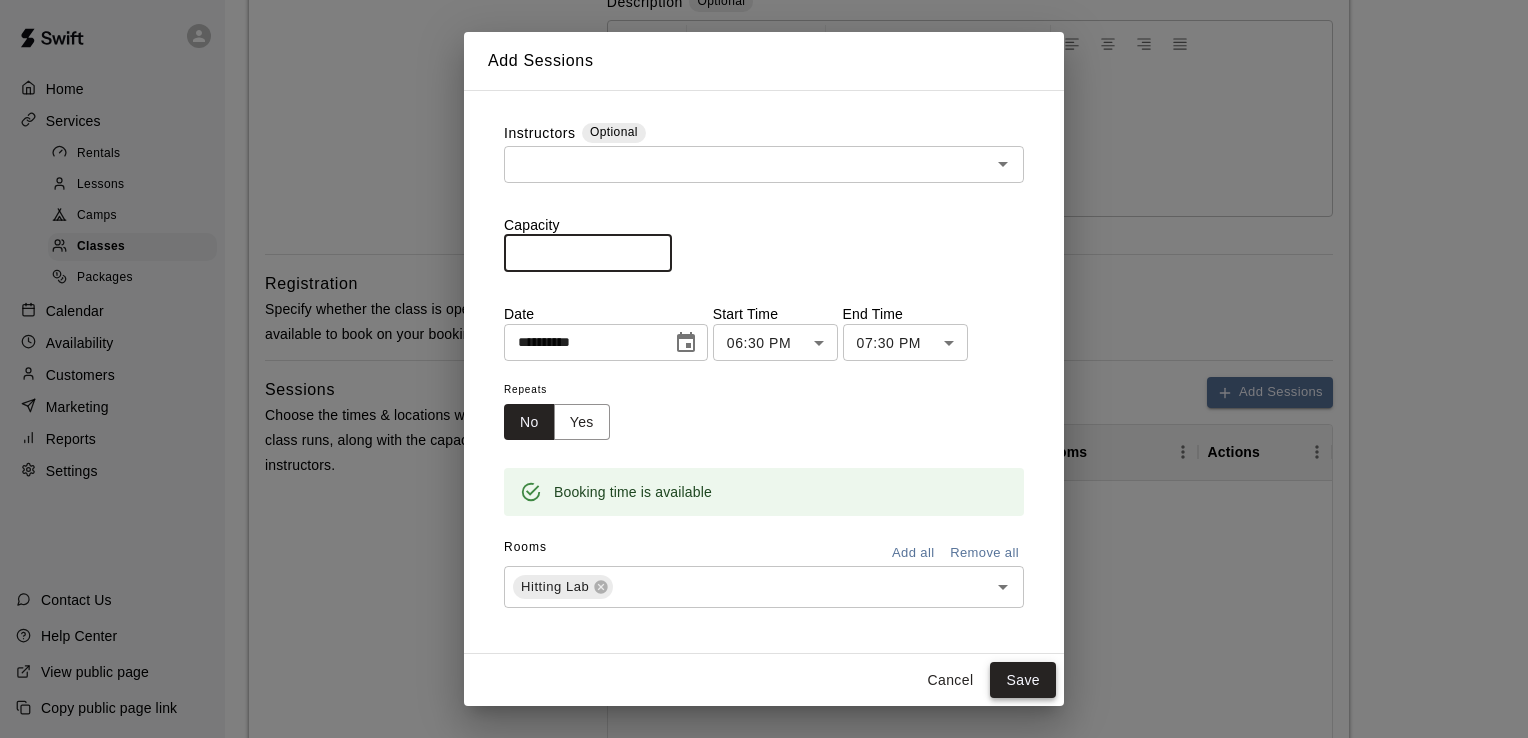 click on "Save" at bounding box center (1023, 680) 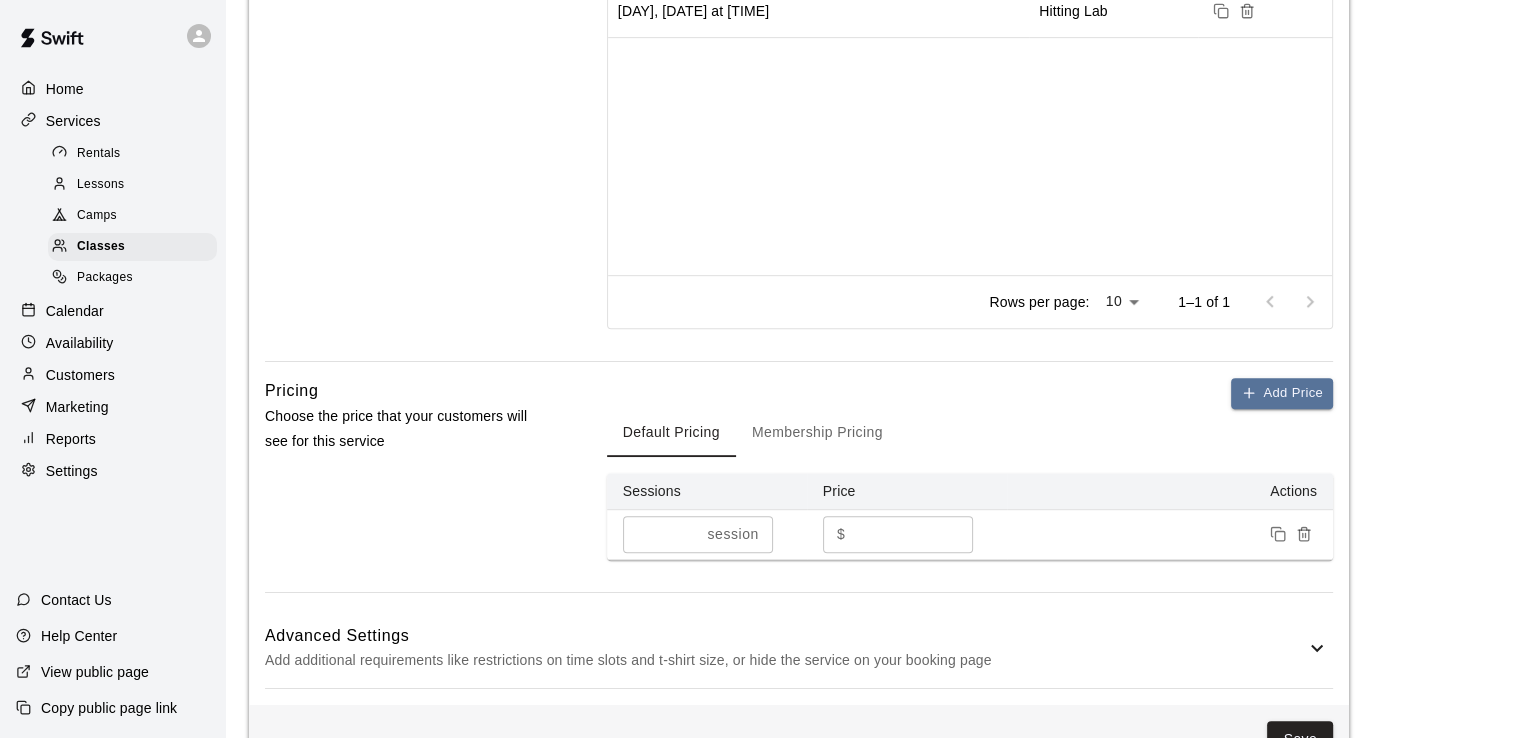 scroll, scrollTop: 908, scrollLeft: 0, axis: vertical 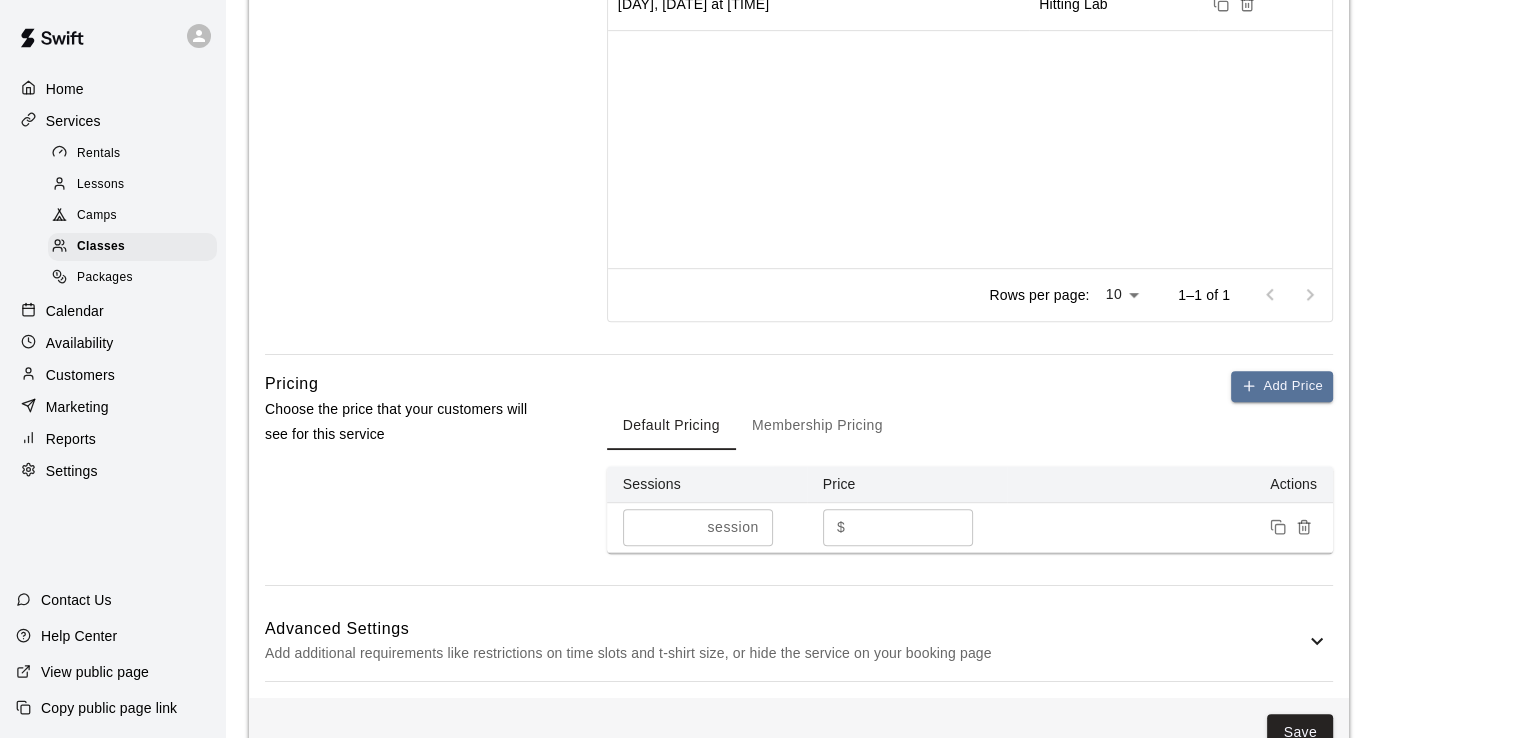 click on "*" at bounding box center [913, 527] 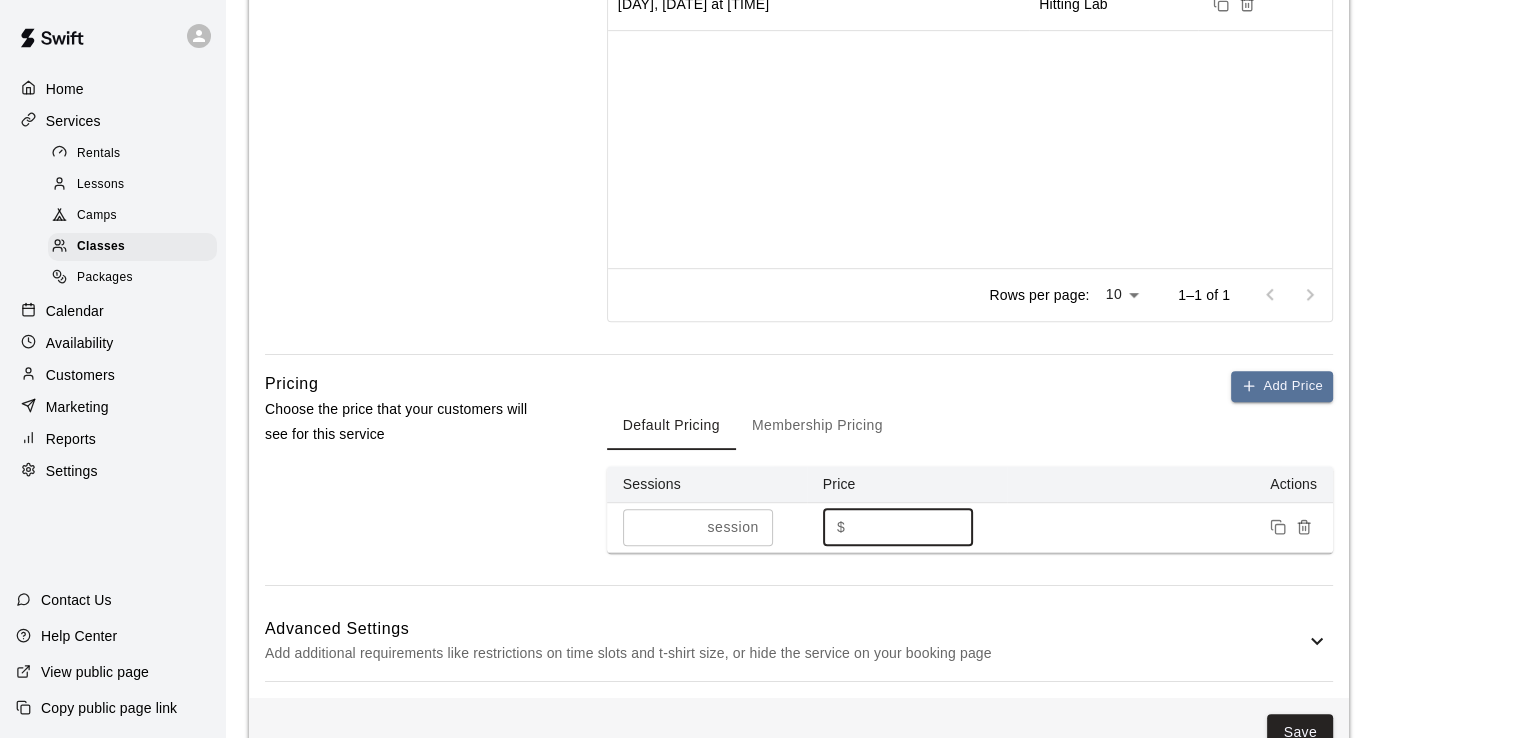 scroll, scrollTop: 957, scrollLeft: 0, axis: vertical 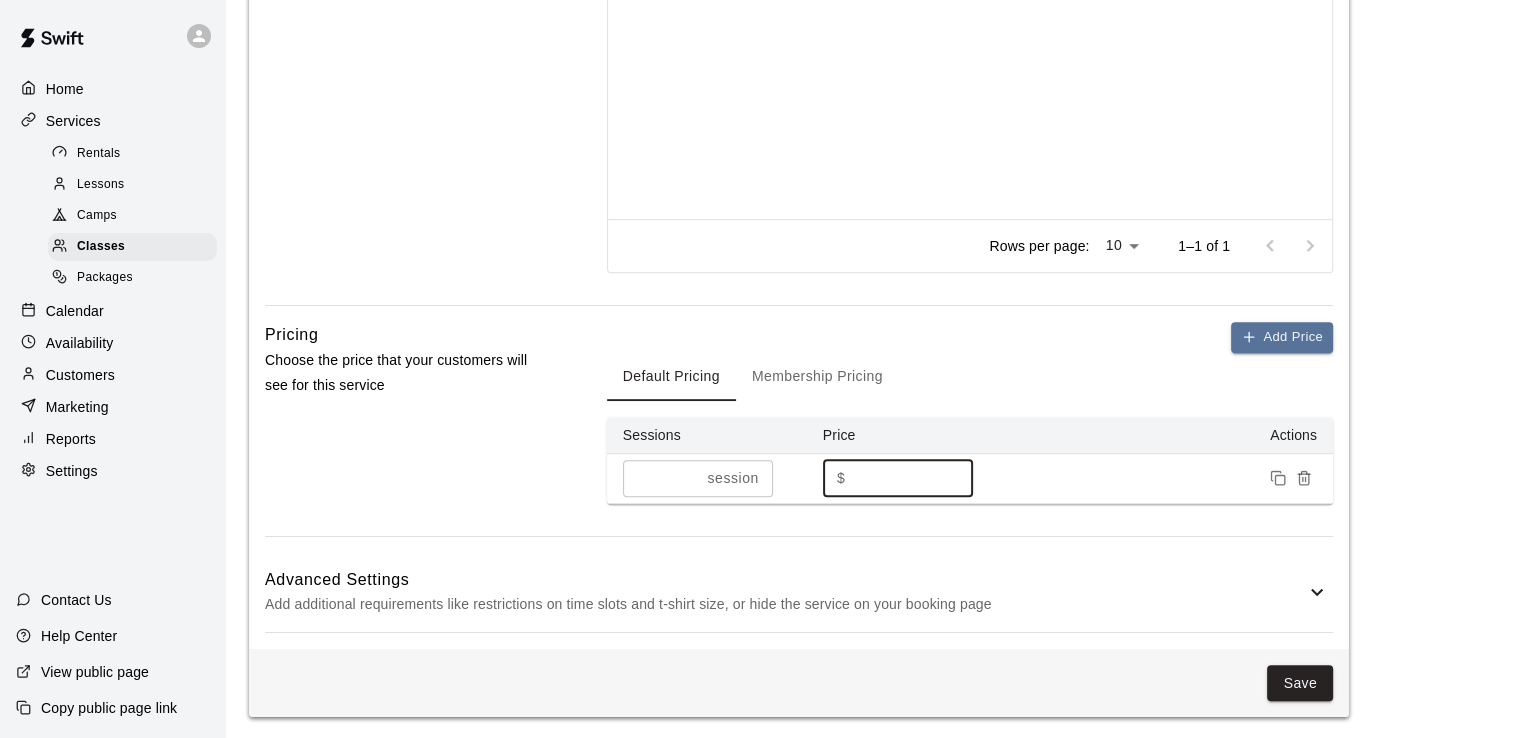 type on "****" 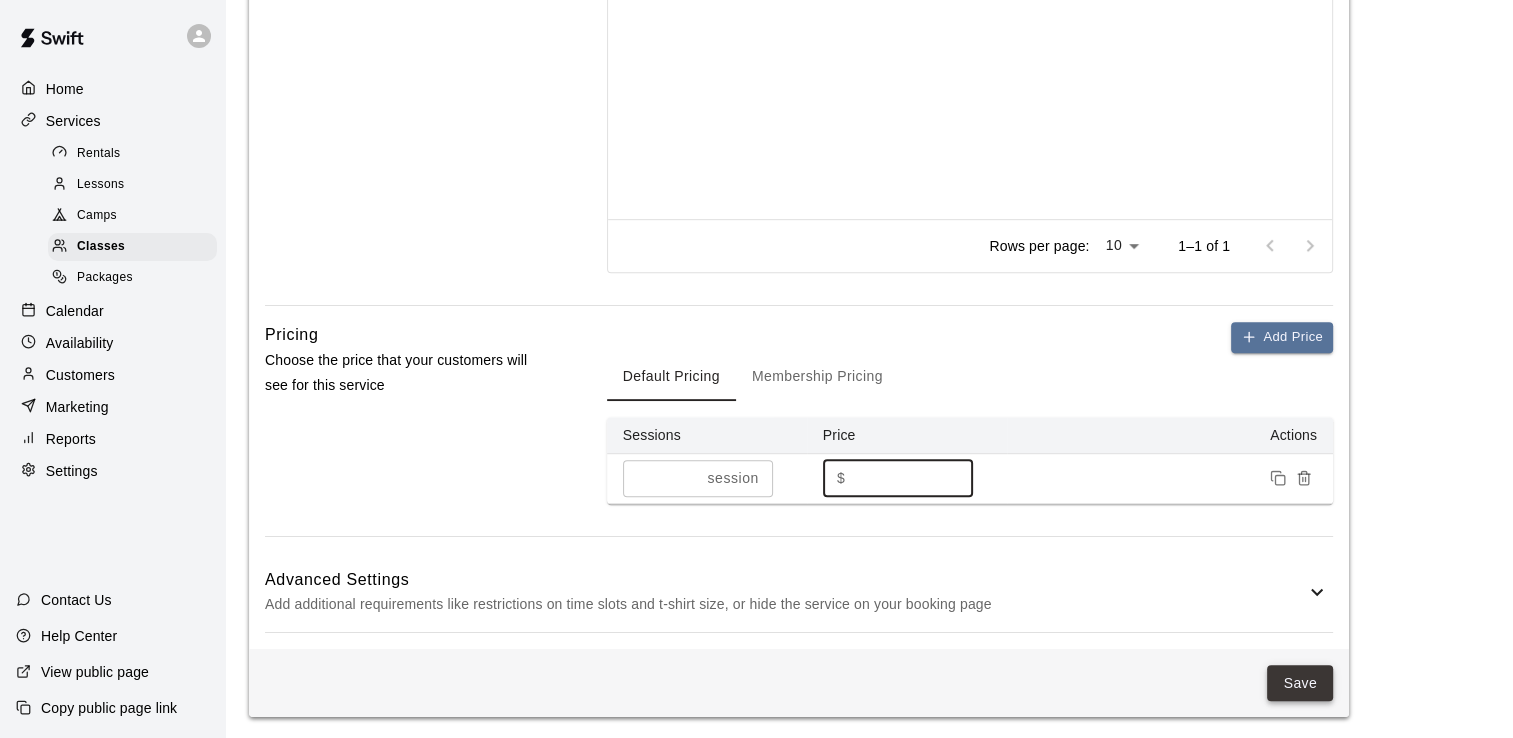 click on "Save" at bounding box center [1300, 683] 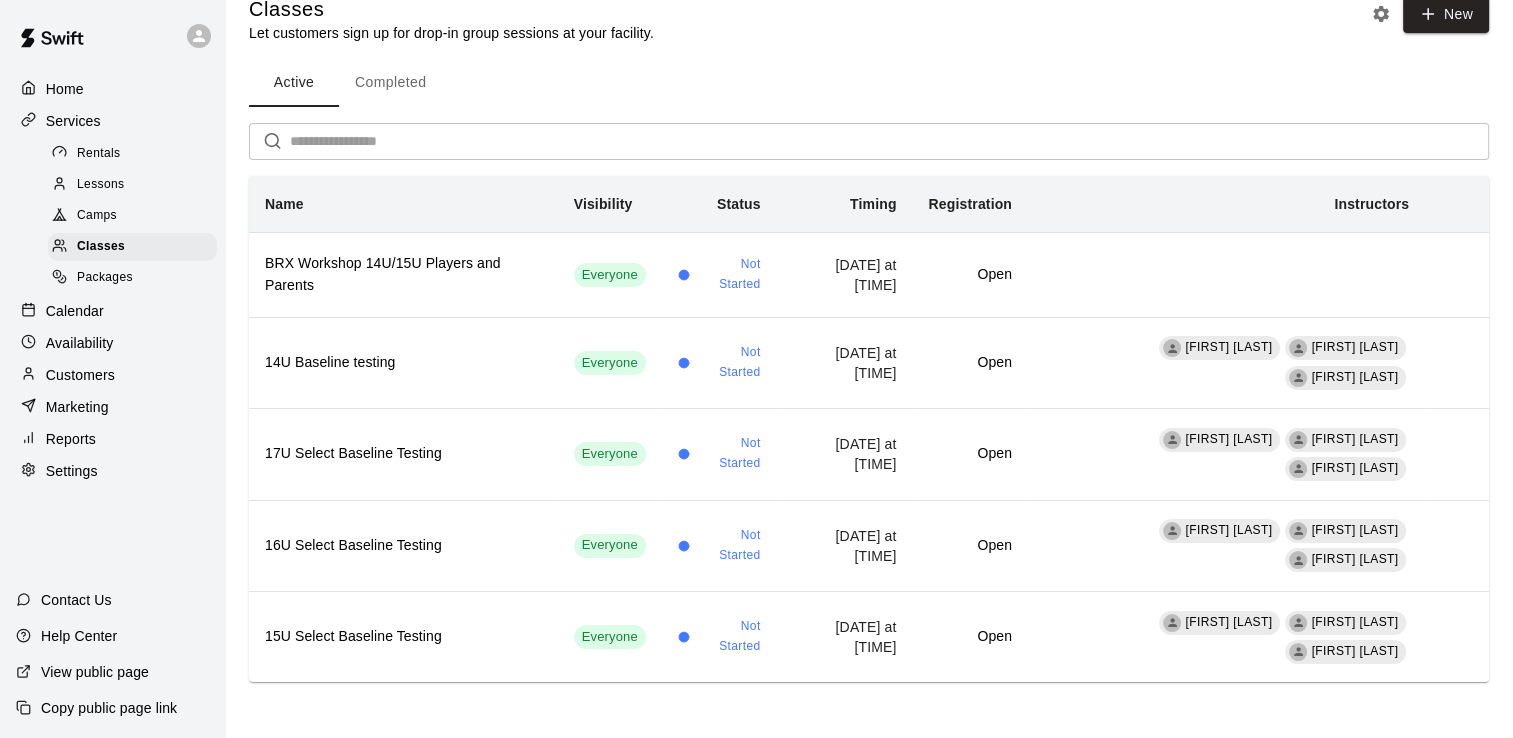 scroll, scrollTop: 0, scrollLeft: 0, axis: both 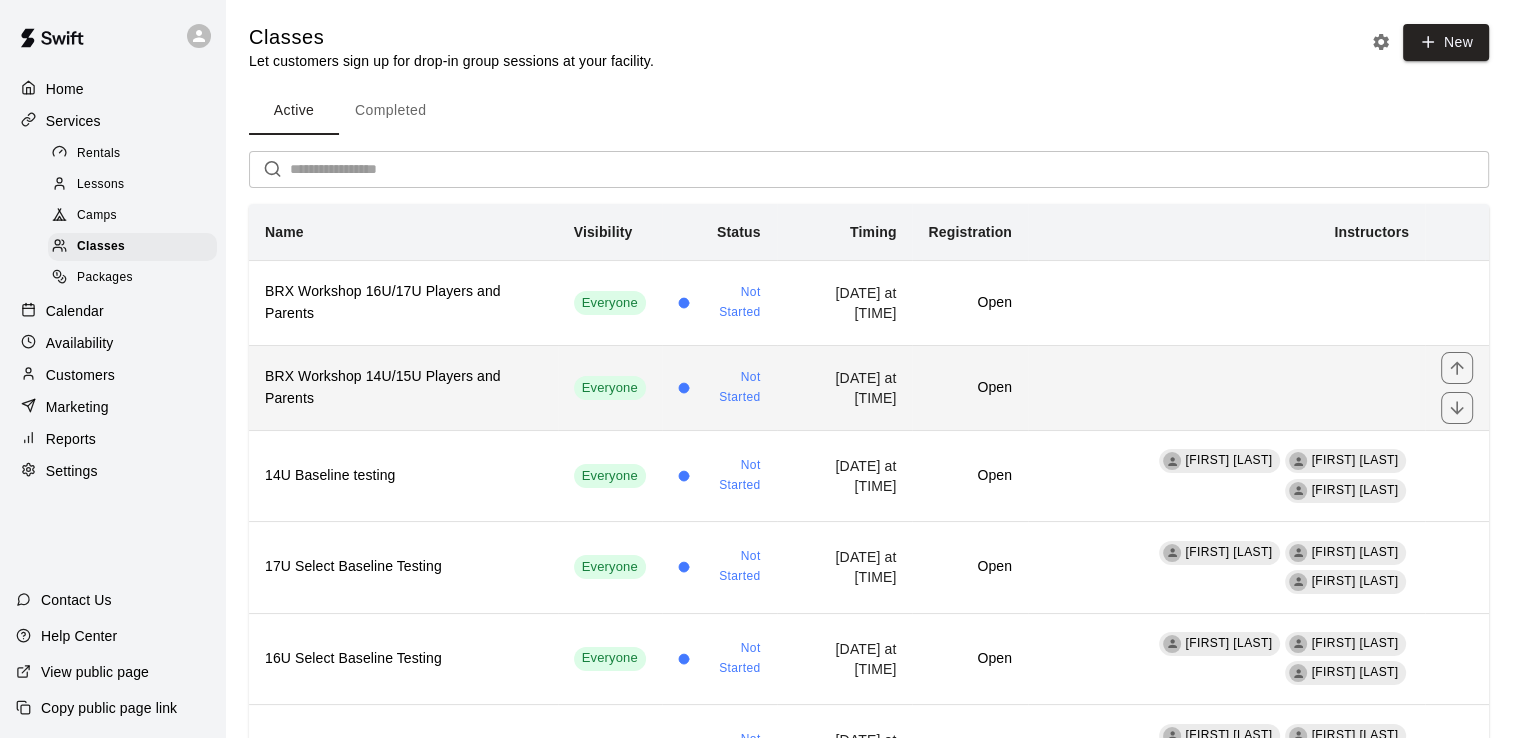 click on "BRX Workshop 14U/15U Players and Parents" at bounding box center [403, 388] 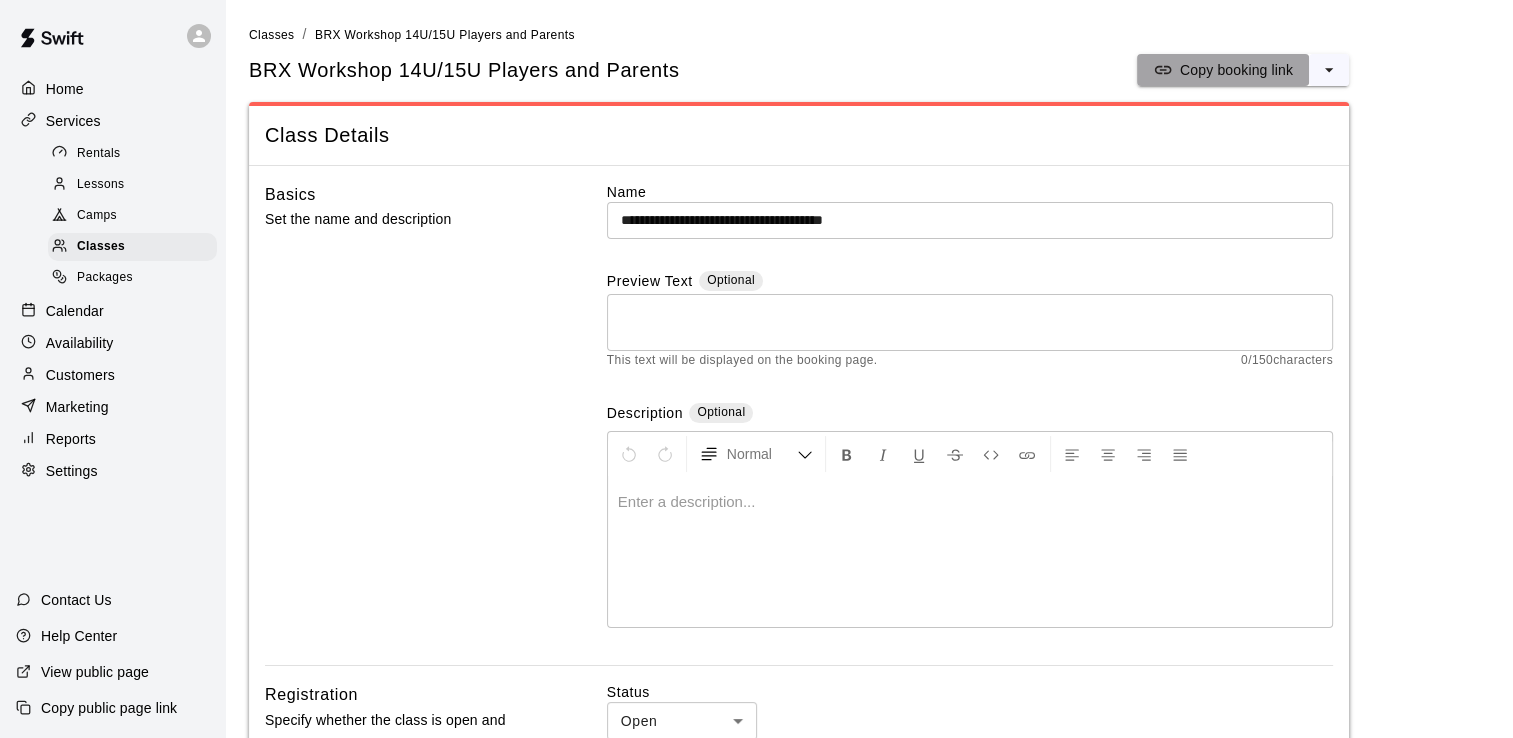 click on "Copy booking link" at bounding box center (1236, 70) 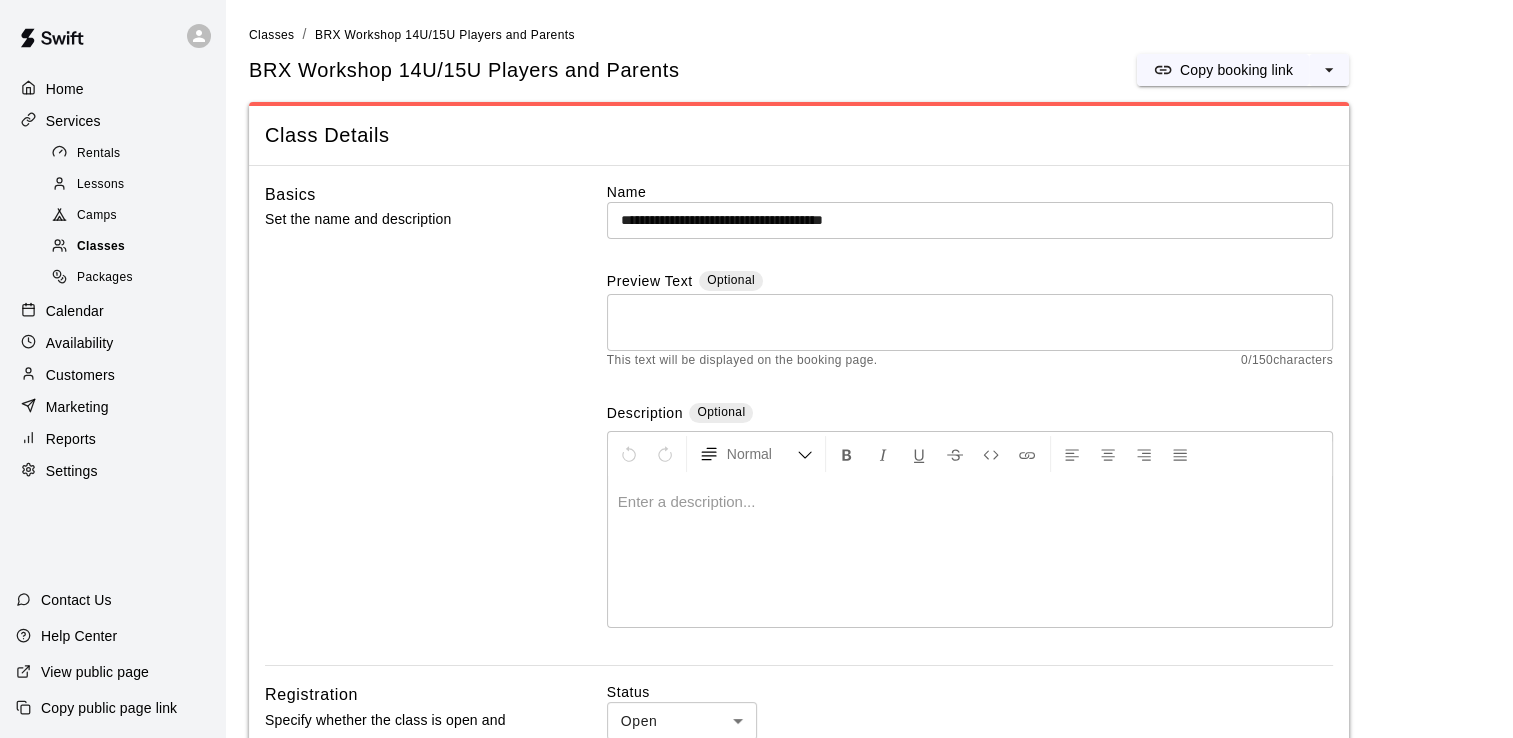 click on "Classes" at bounding box center (101, 247) 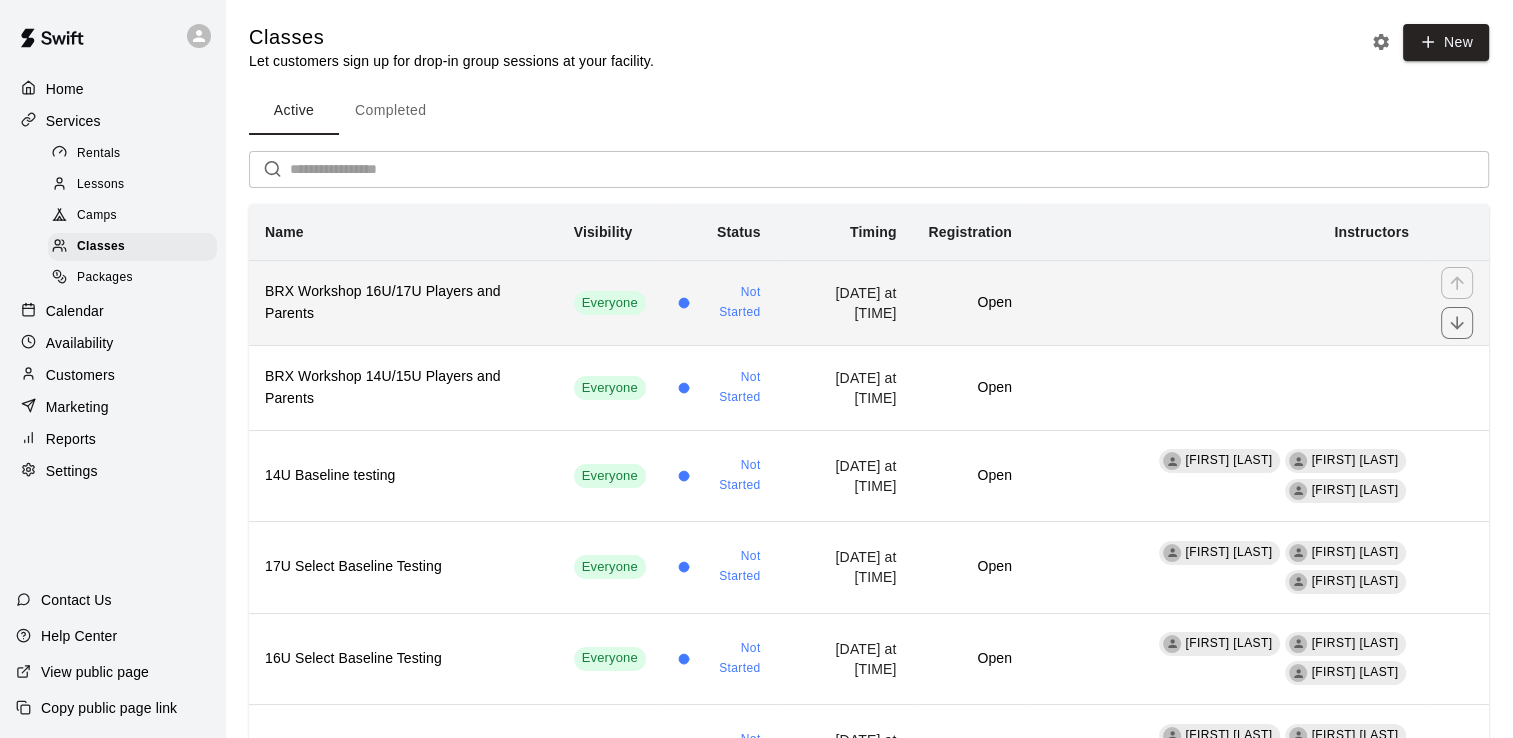 click on "BRX Workshop 16U/17U Players and Parents" at bounding box center [403, 303] 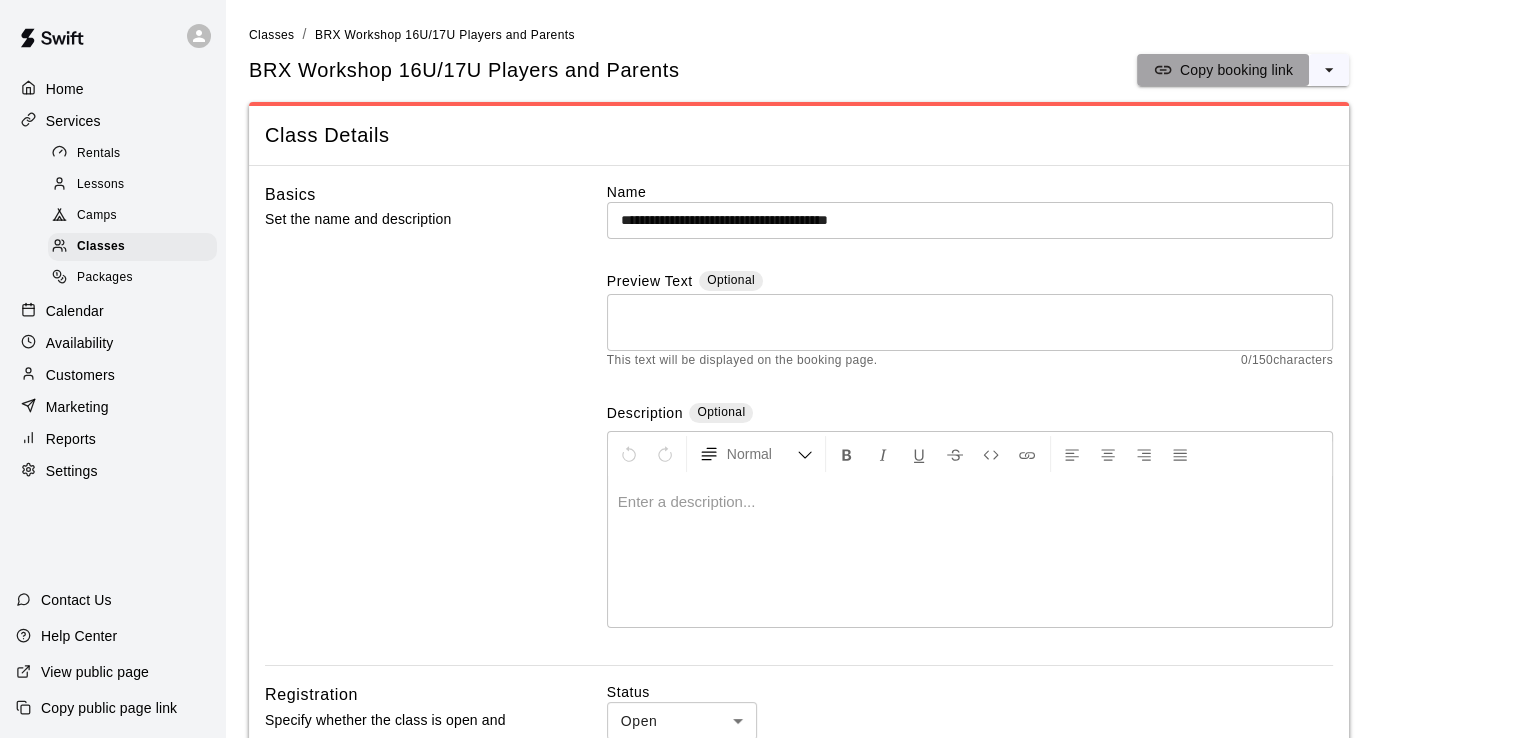 click on "Copy booking link" at bounding box center (1236, 70) 